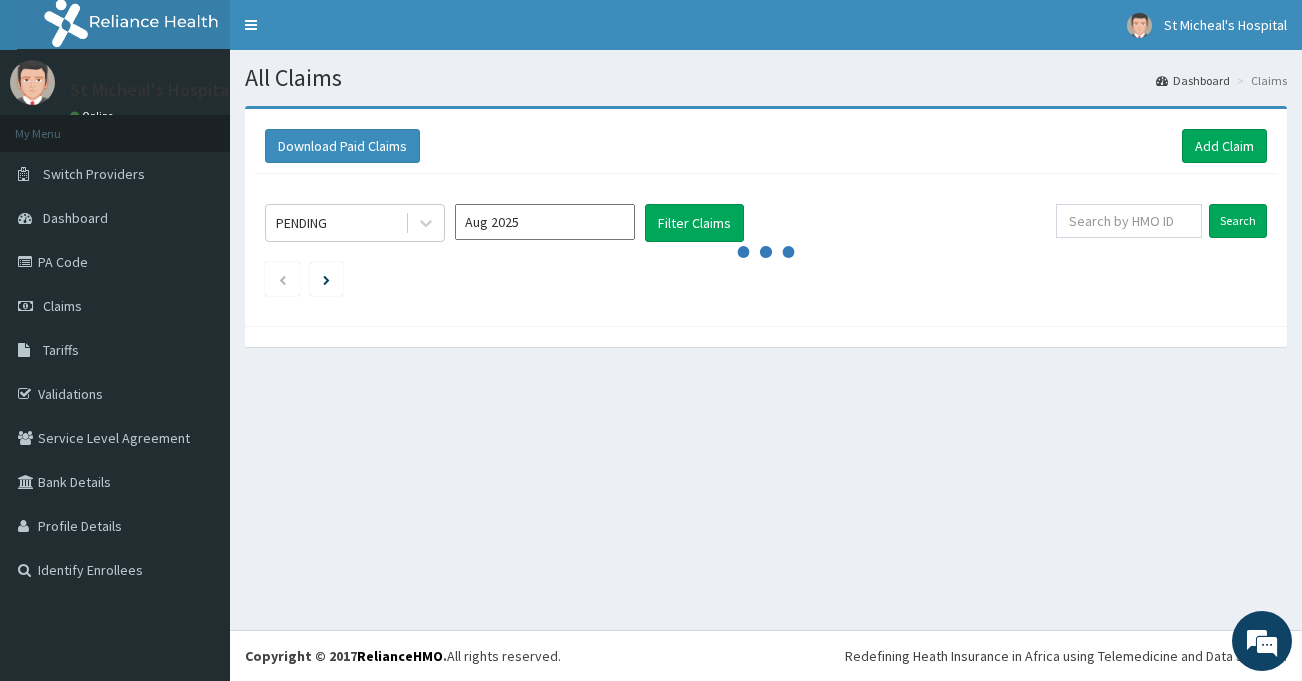 scroll, scrollTop: 0, scrollLeft: 0, axis: both 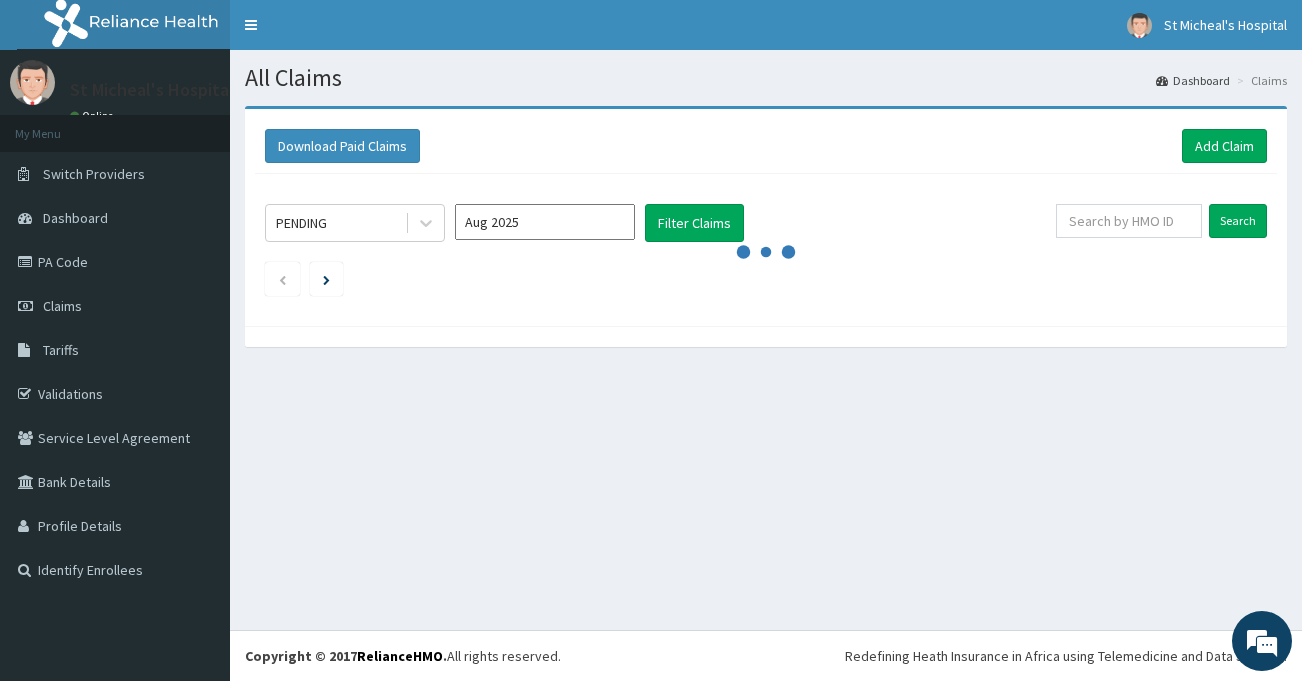 click on "Download Paid Claims Add Claim" at bounding box center (766, 146) 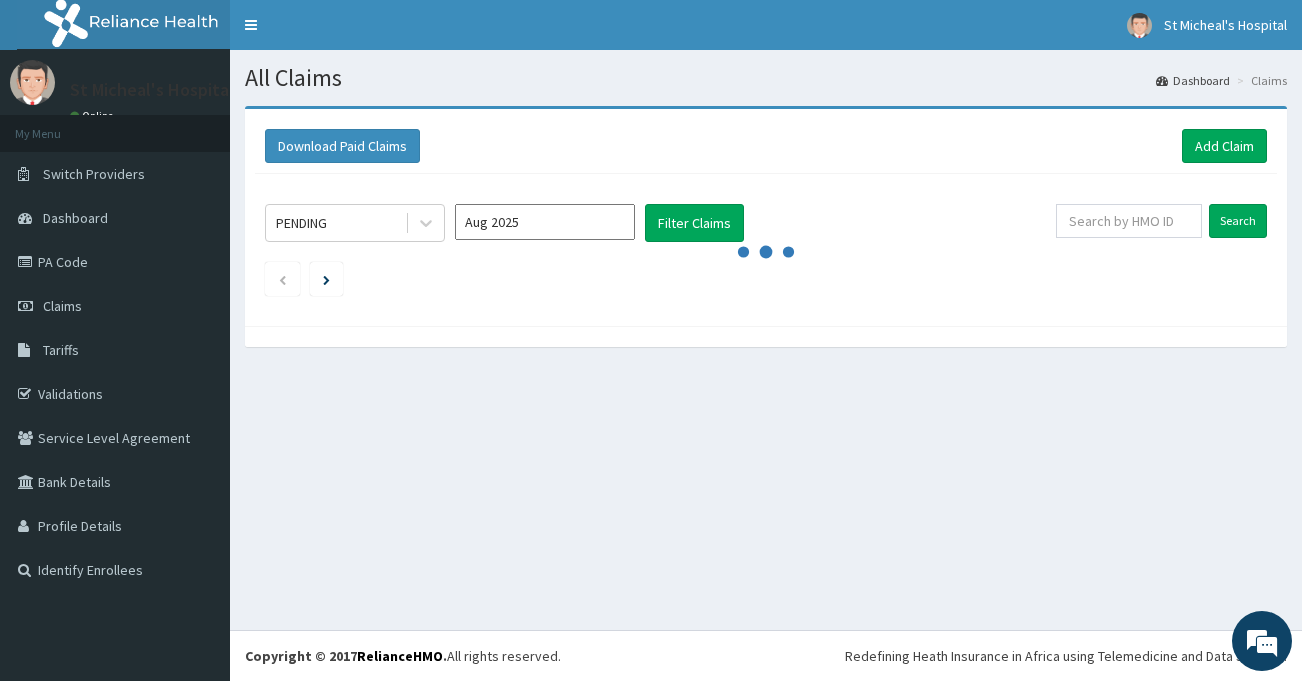 click on "Download Paid Claims Add Claim" at bounding box center (766, 146) 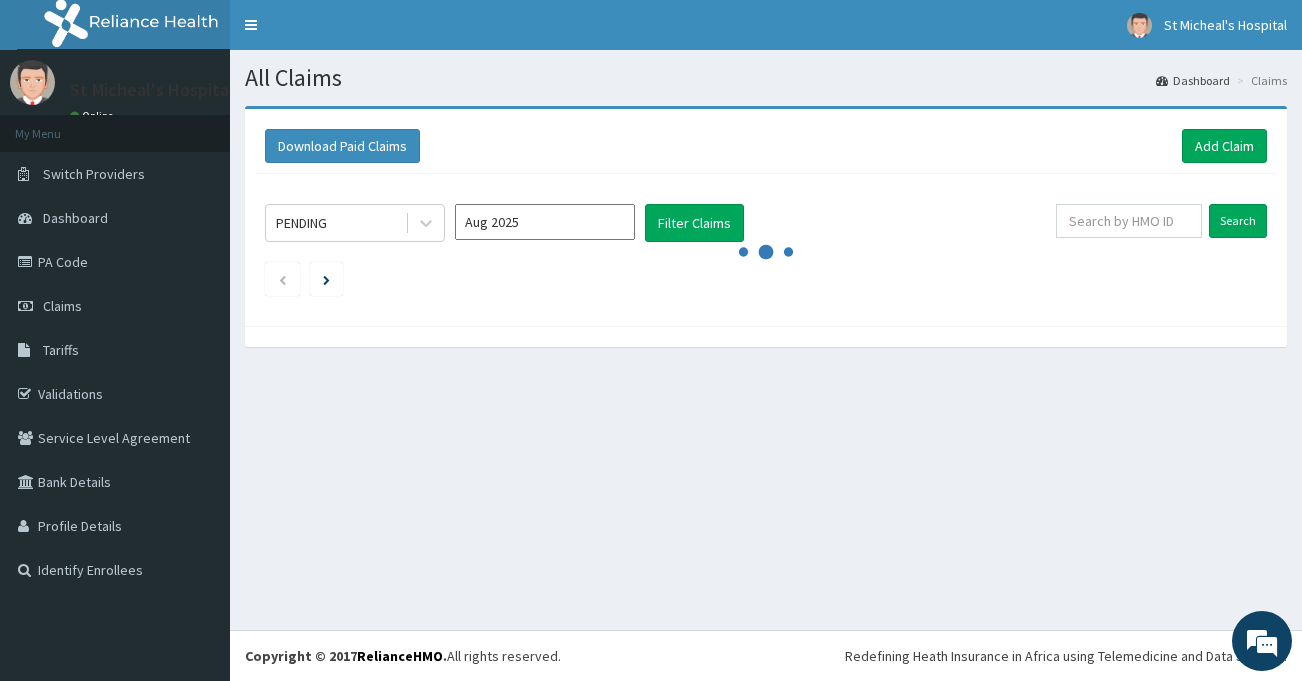click on "All Claims
Dashboard
Claims
Download Paid Claims Add Claim × Note you can only download claims within a maximum of 1 year and the dates will auto-adjust when you select range that is greater than 1 year From 04-05-2025 To 04-08-2025 Close Download PENDING Aug 2025 Filter Claims Search" at bounding box center [766, 340] 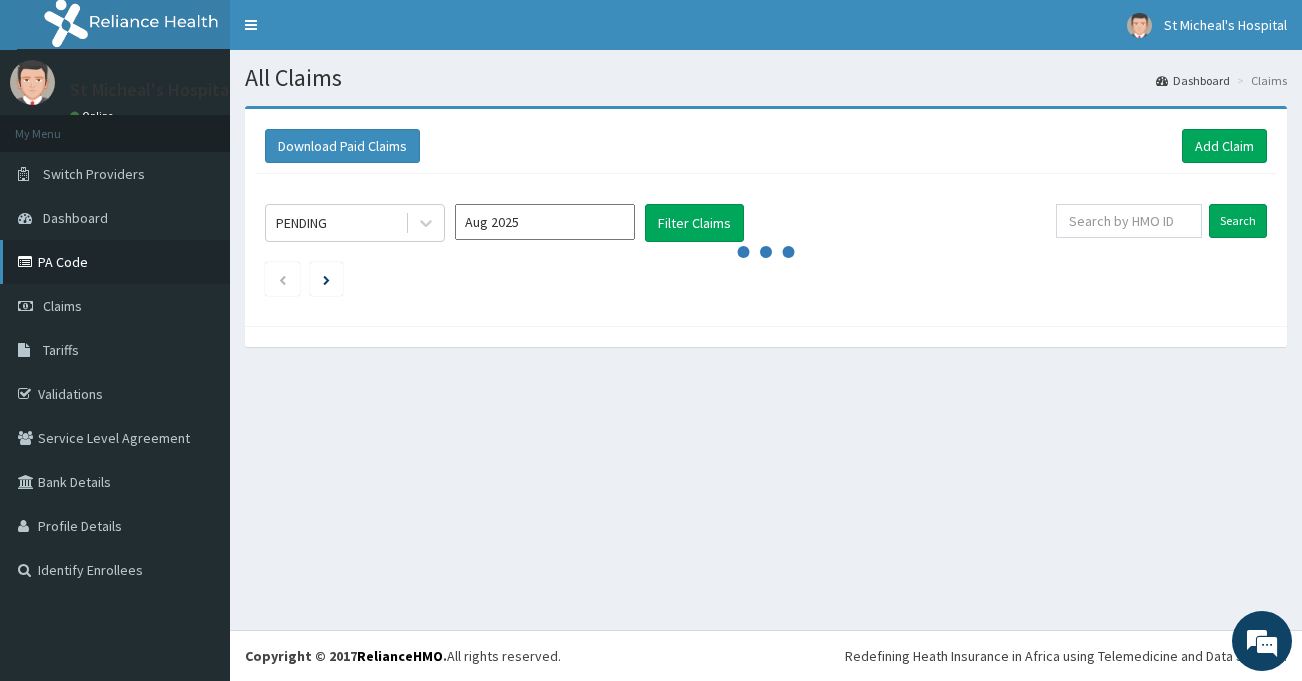 click on "PA Code" at bounding box center [115, 262] 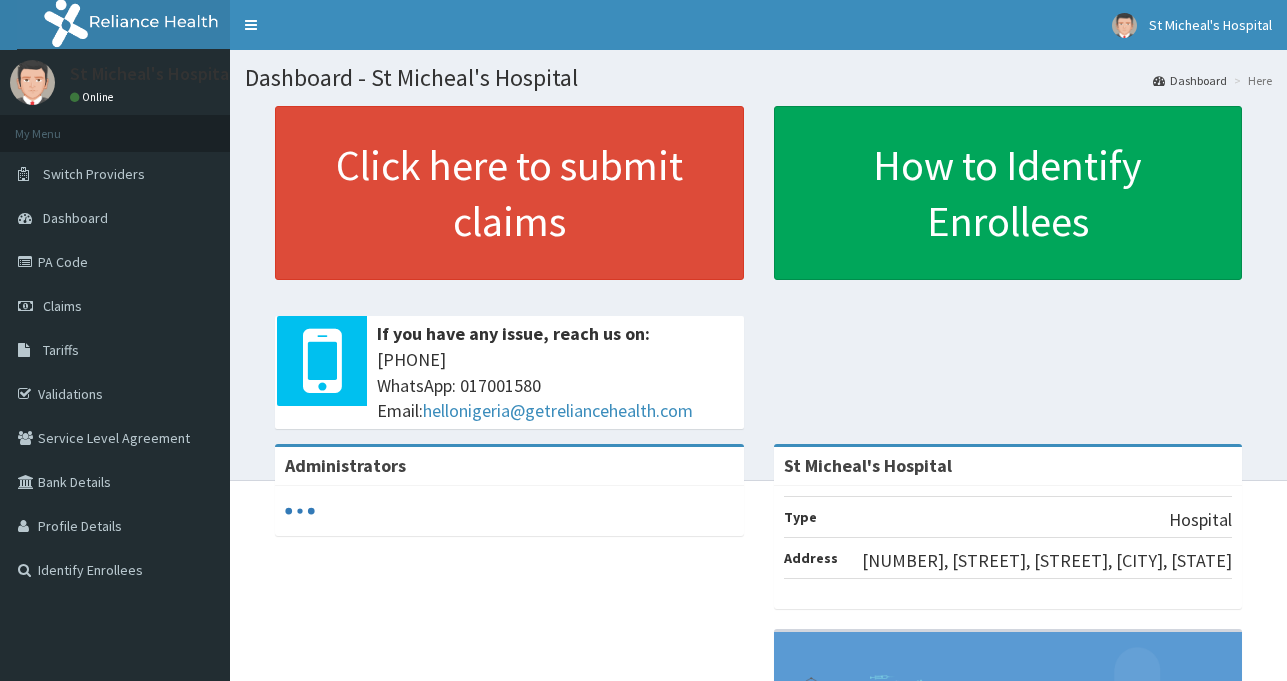 scroll, scrollTop: 0, scrollLeft: 0, axis: both 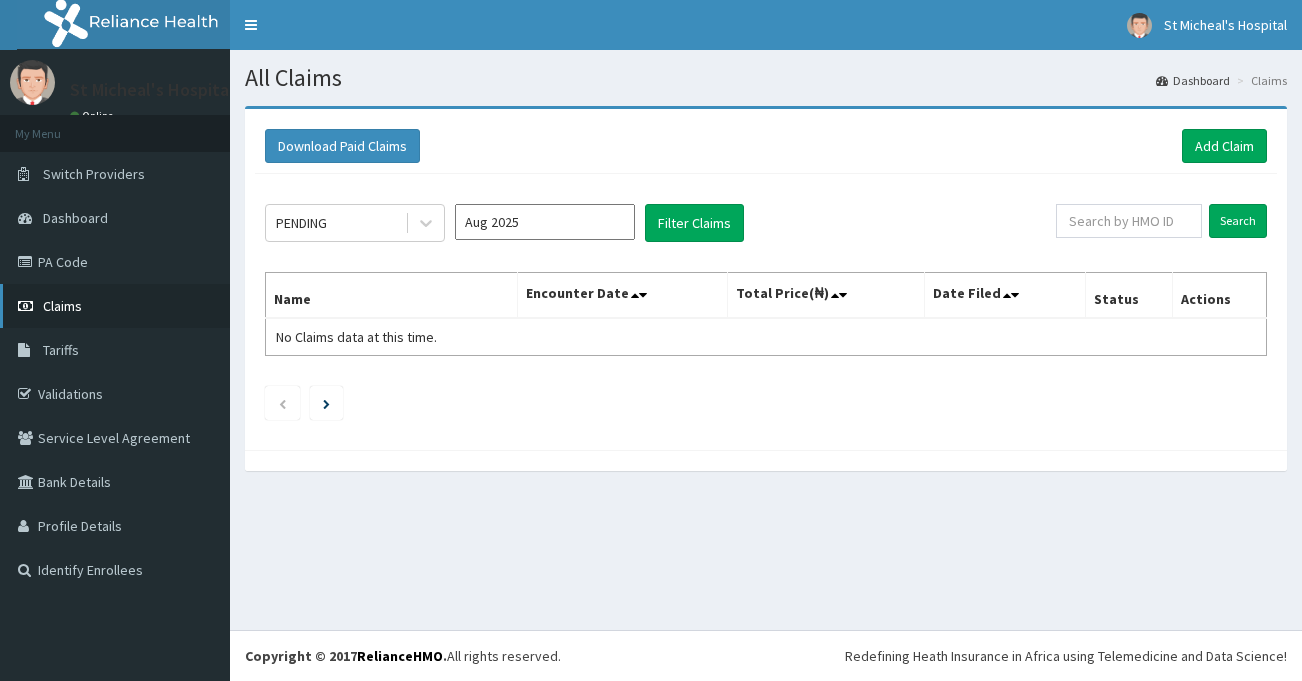 click on "Claims" at bounding box center (115, 306) 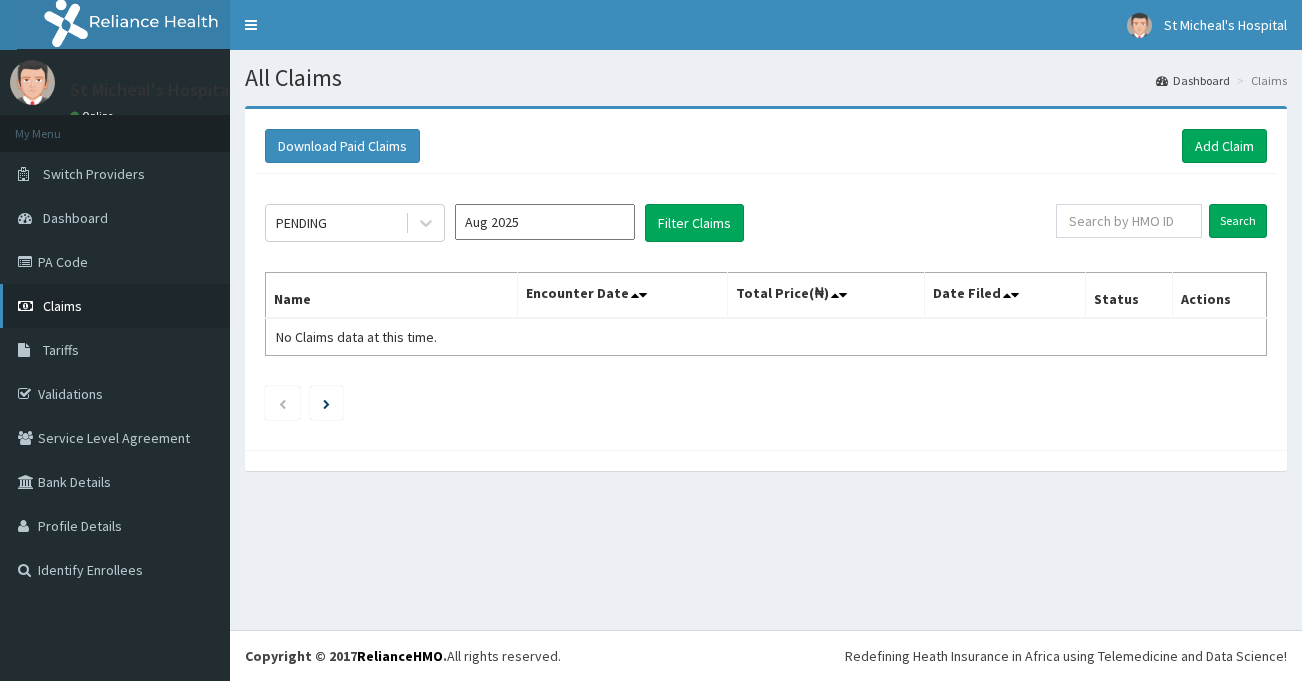 scroll, scrollTop: 0, scrollLeft: 0, axis: both 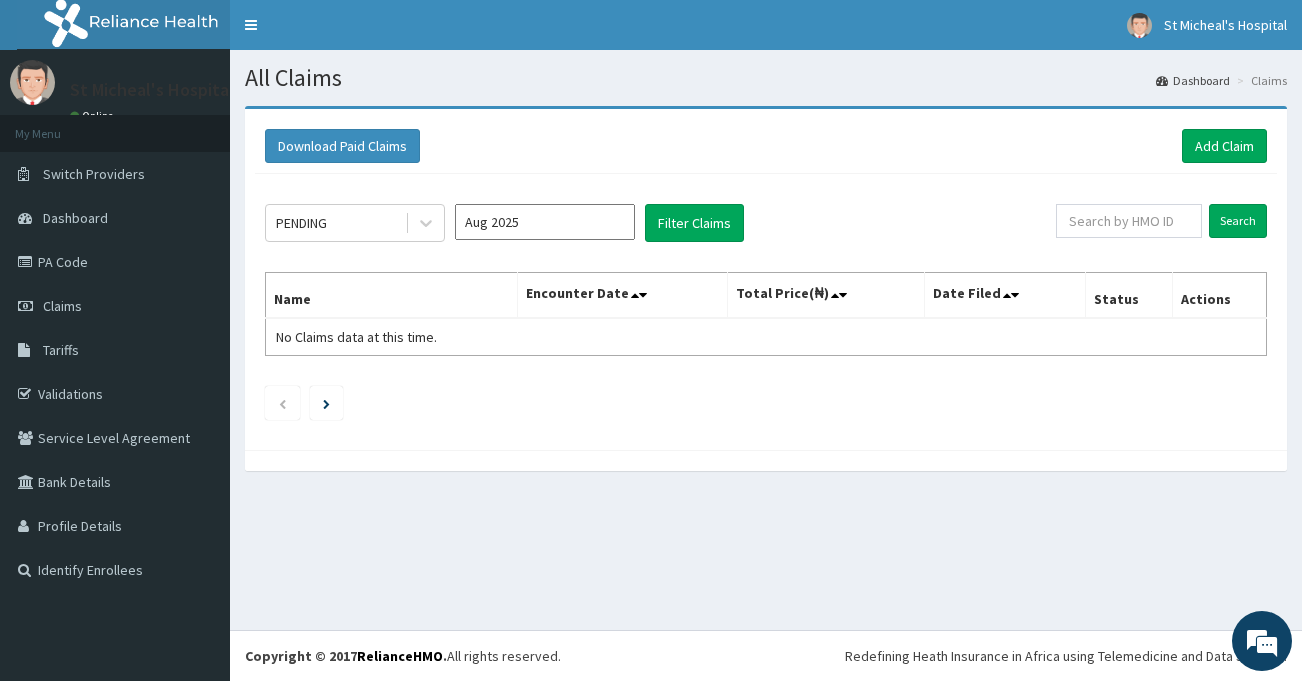 click on "Download Paid Claims Add Claim" at bounding box center [766, 146] 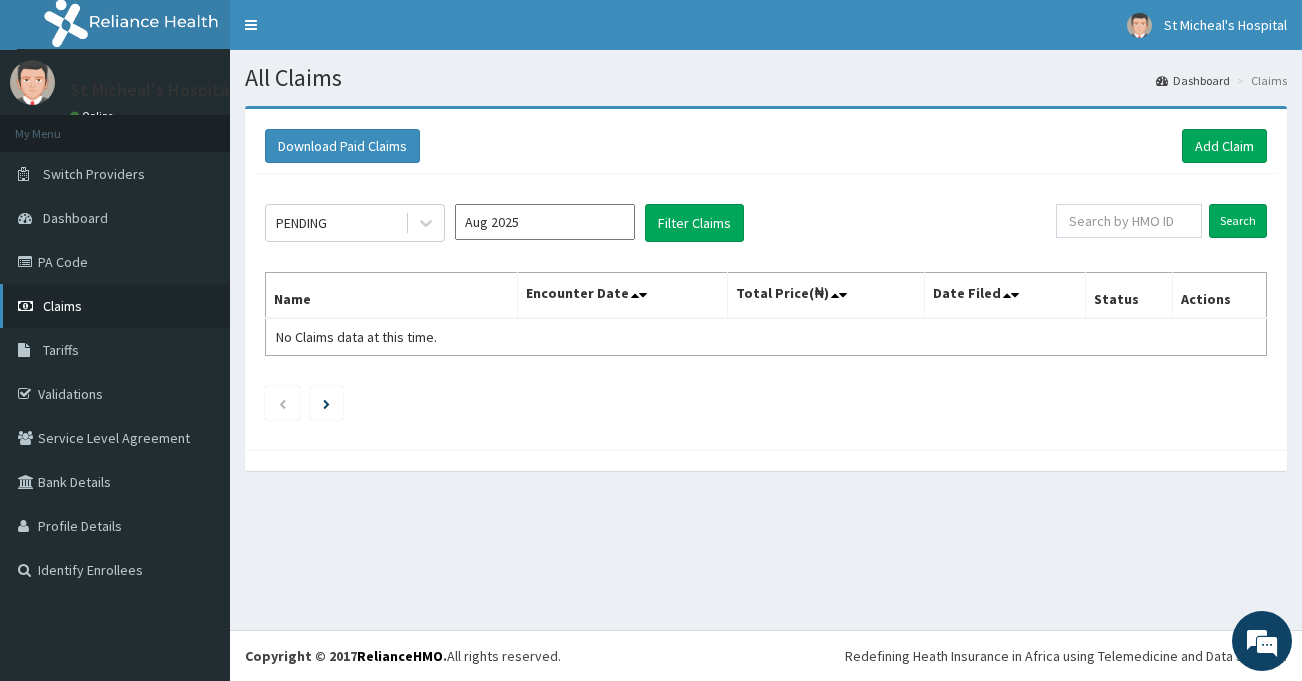 click on "Claims" at bounding box center (115, 306) 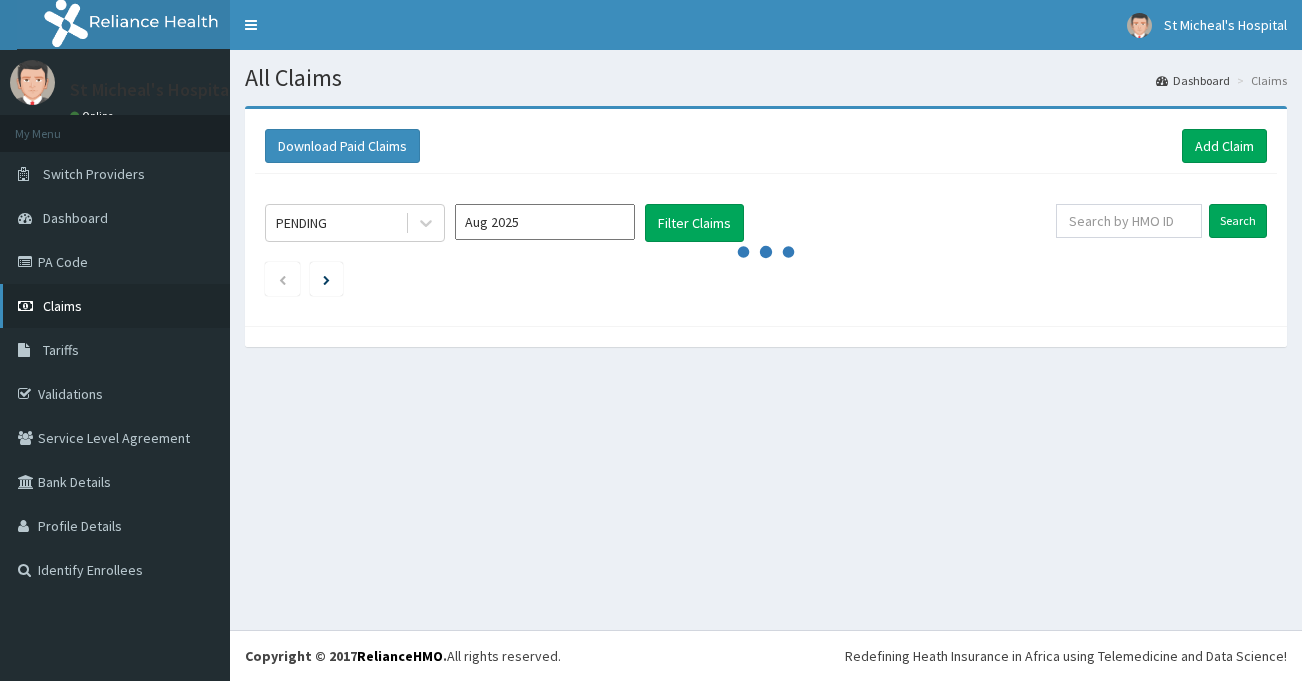scroll, scrollTop: 0, scrollLeft: 0, axis: both 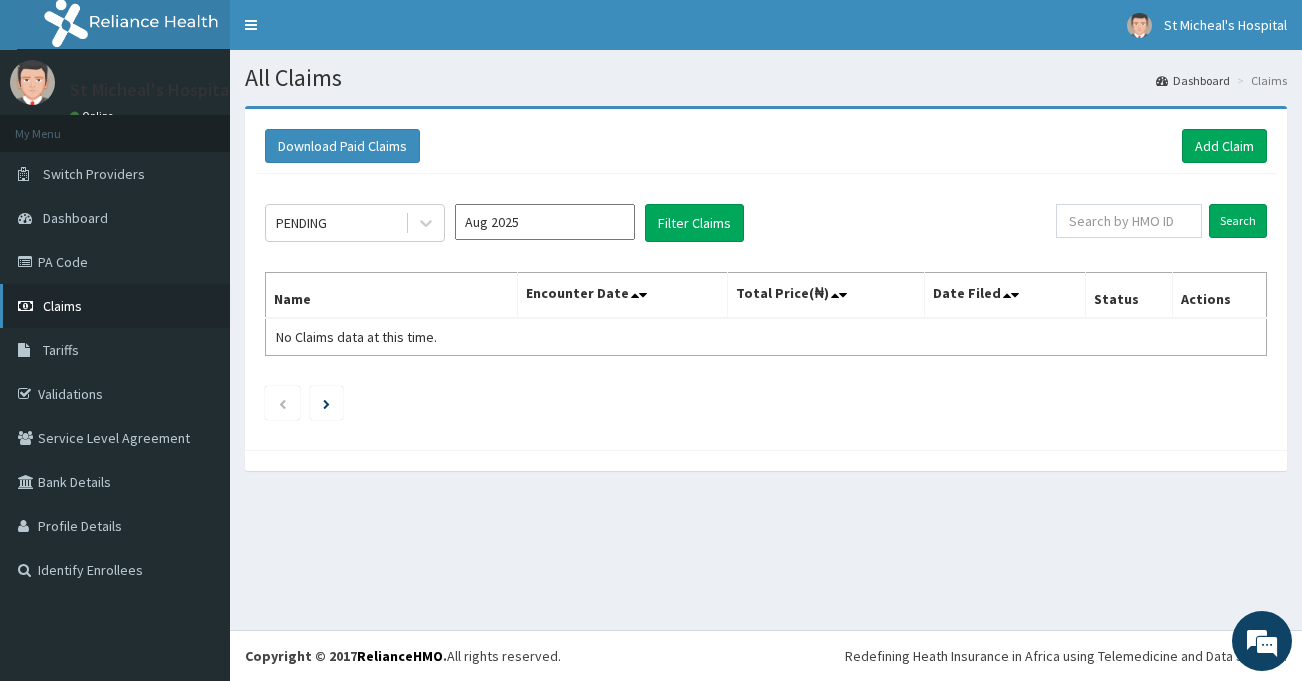 click on "Claims" at bounding box center (115, 306) 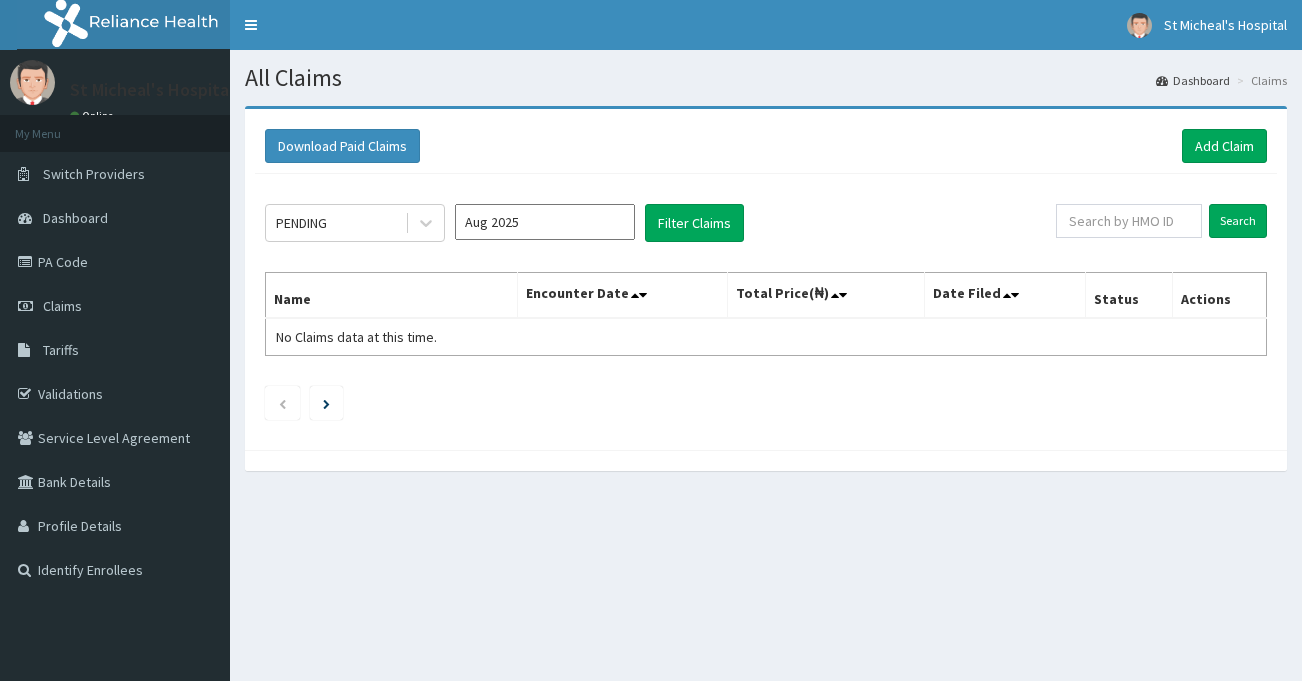 scroll, scrollTop: 0, scrollLeft: 0, axis: both 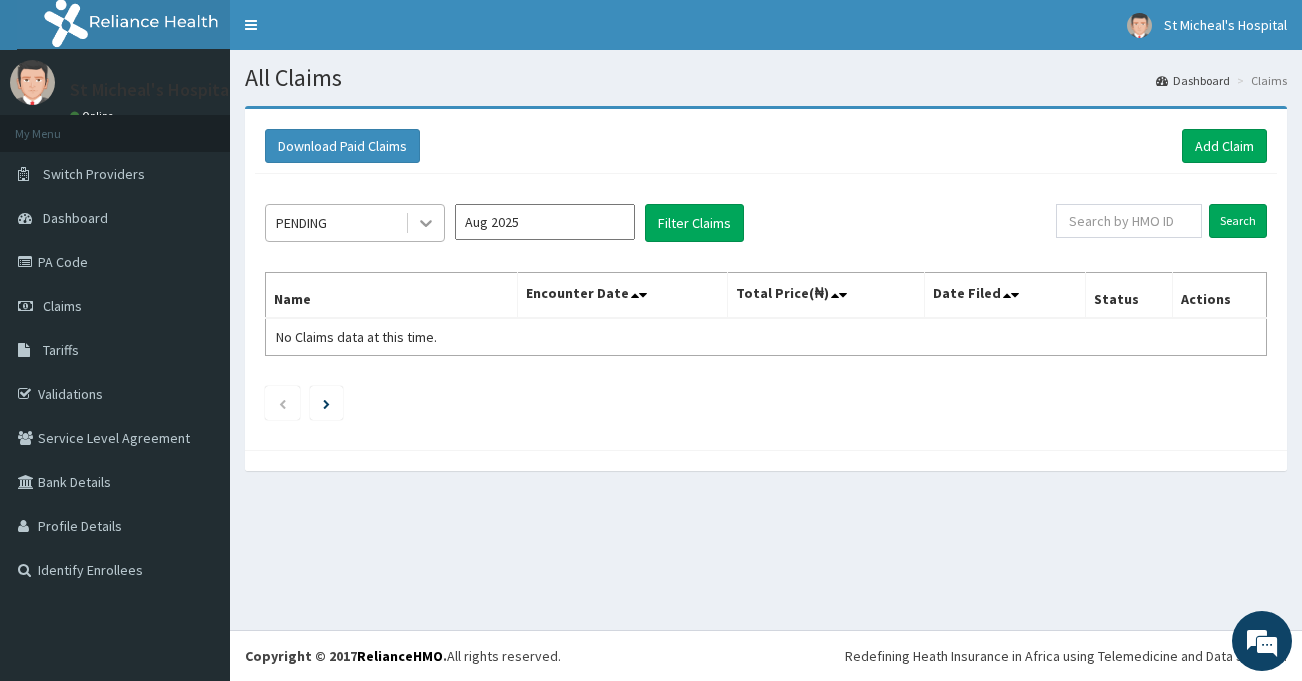 click 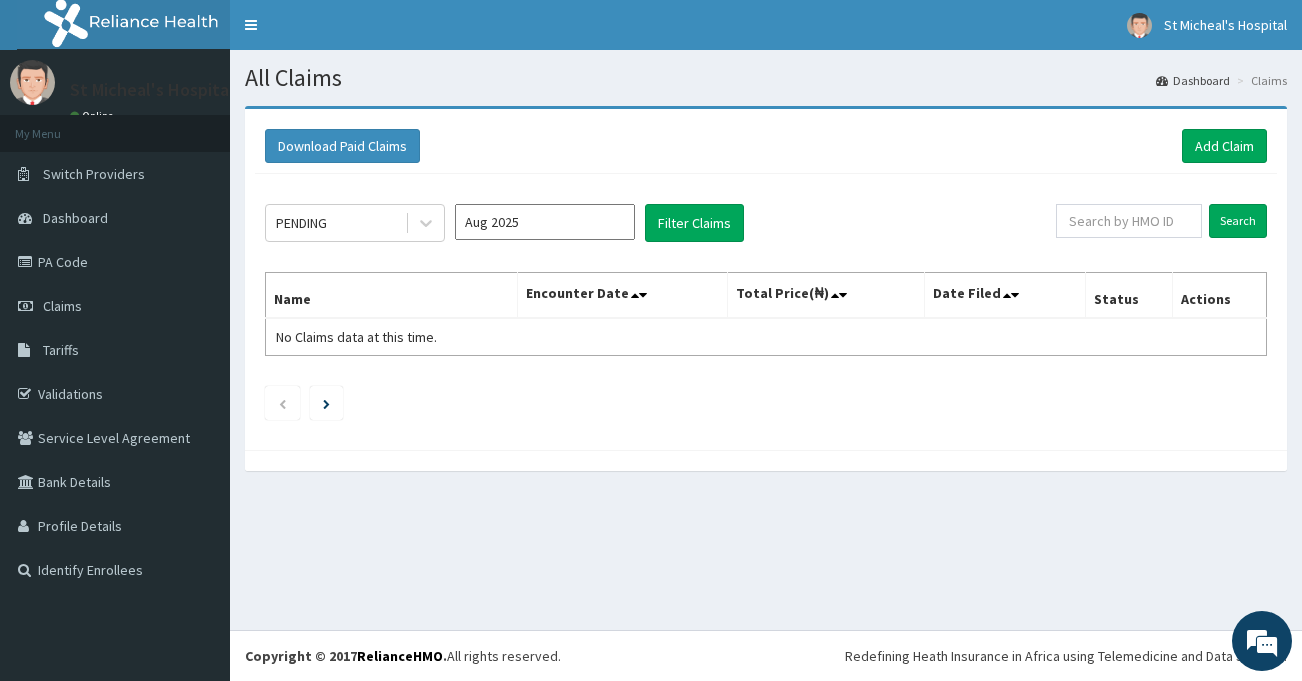 click at bounding box center (766, 403) 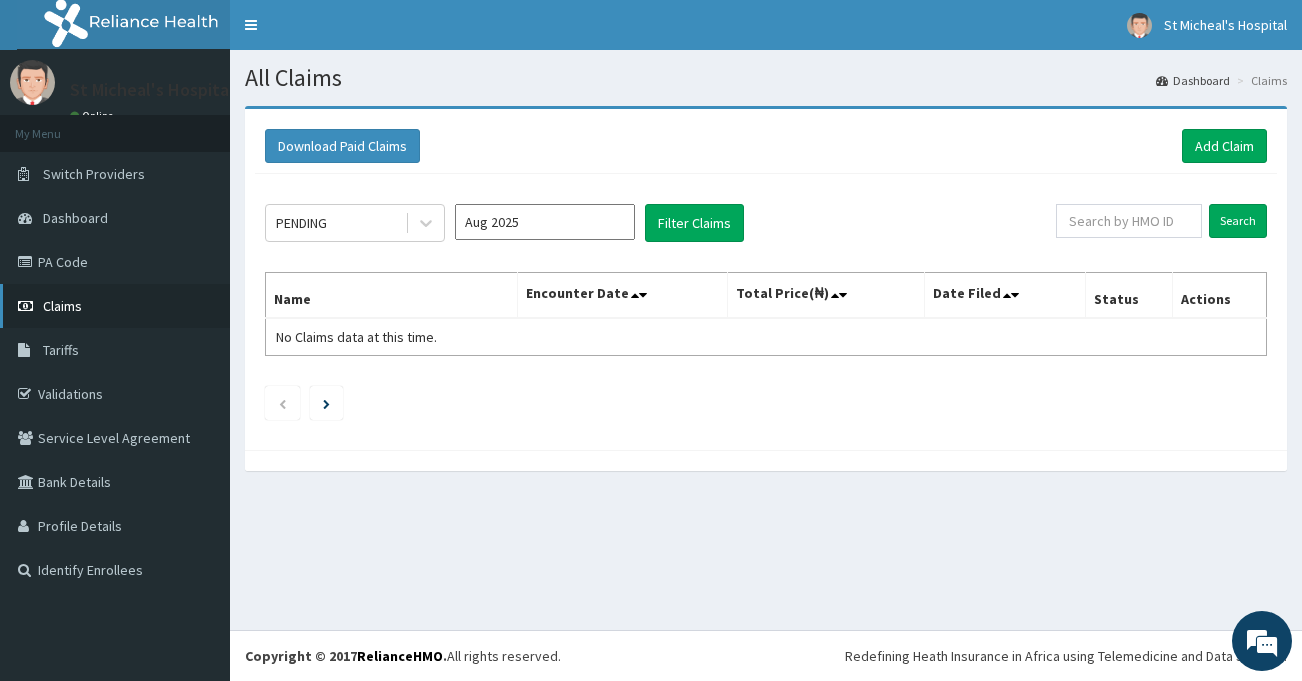 click on "Claims" at bounding box center [115, 306] 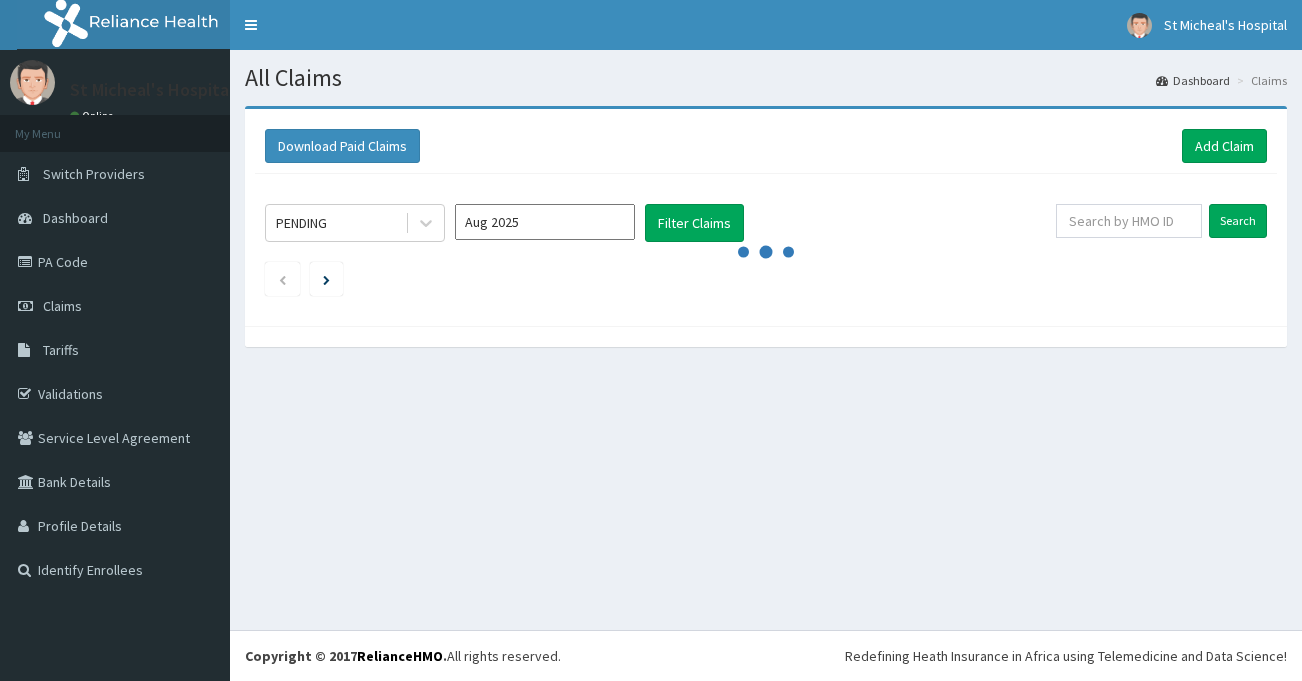 click on "Claims" at bounding box center [62, 306] 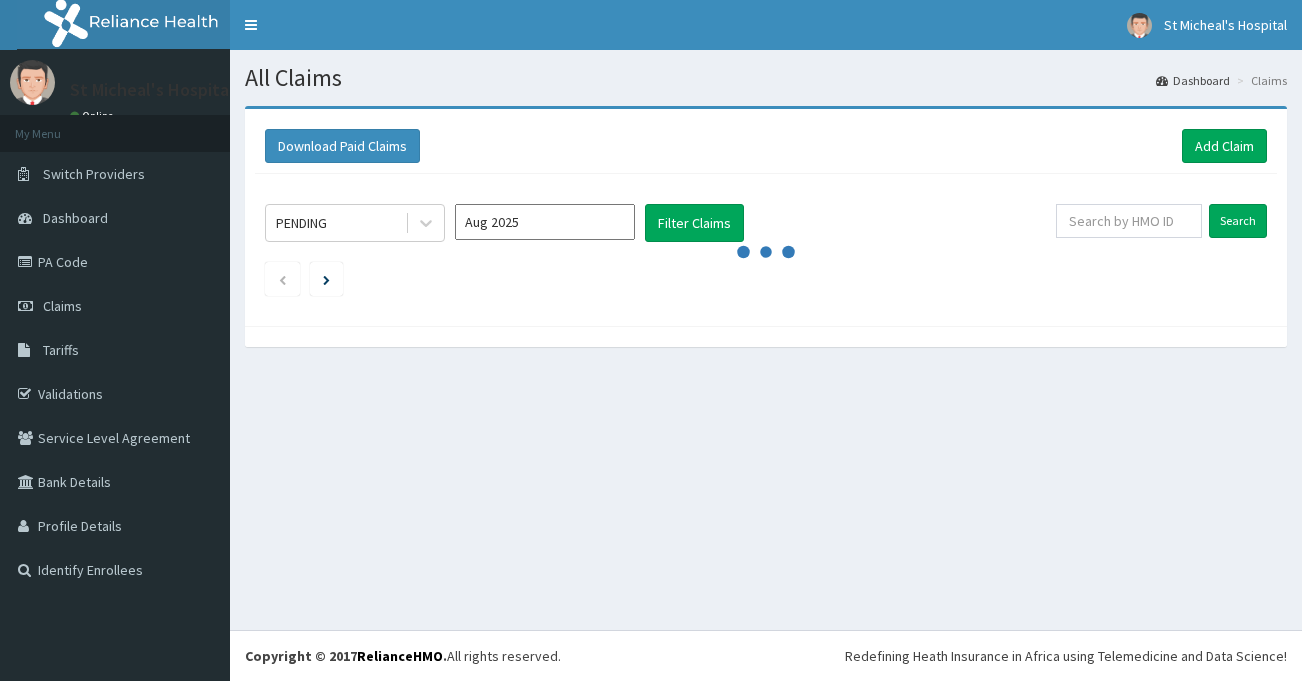 scroll, scrollTop: 0, scrollLeft: 0, axis: both 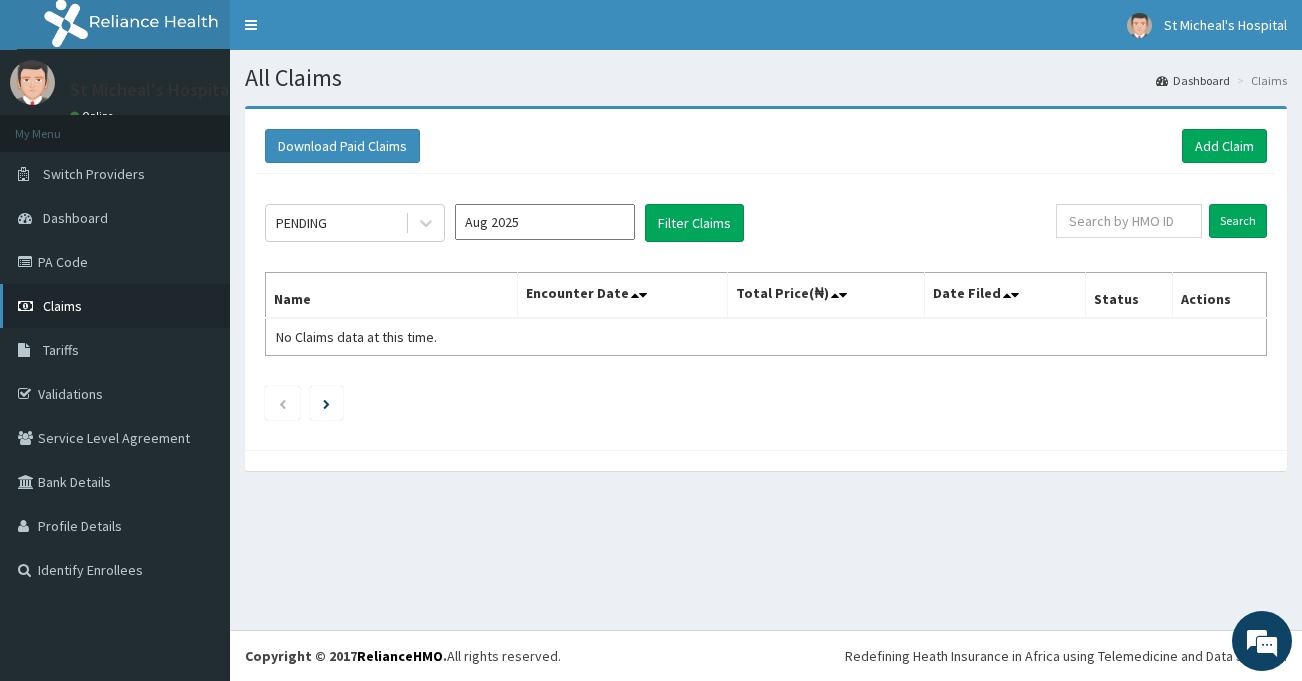 click on "Claims" at bounding box center (115, 306) 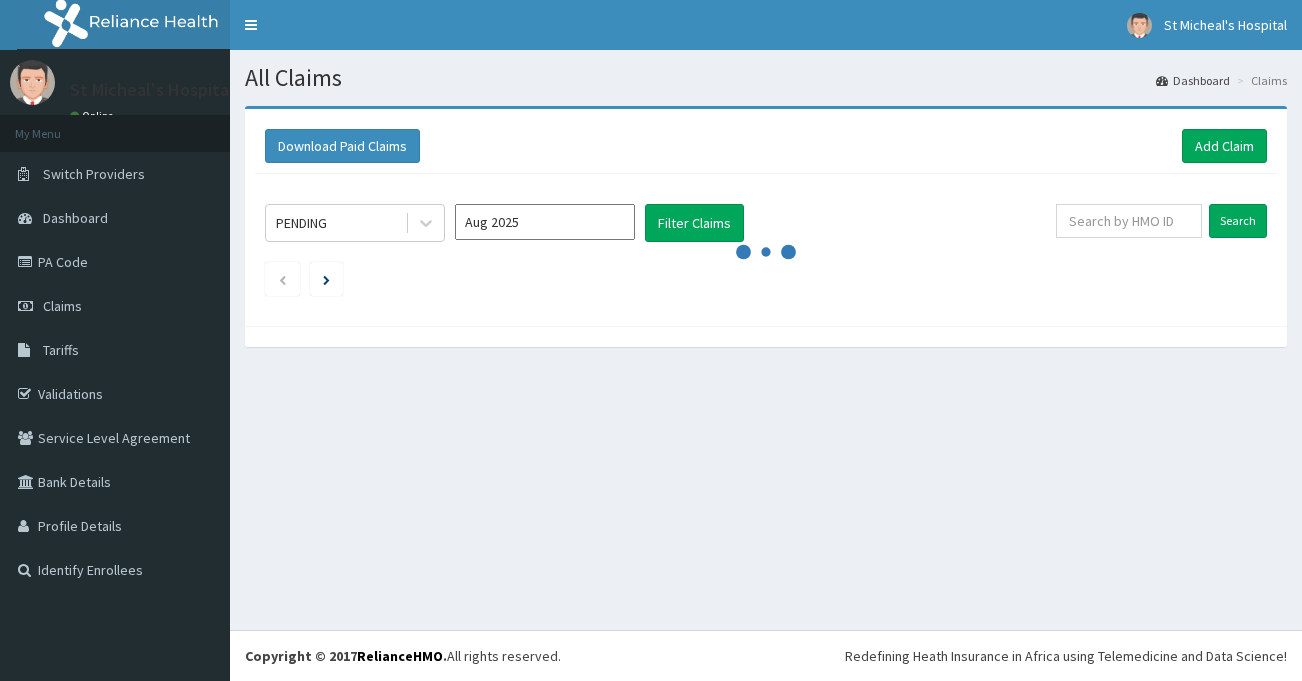 scroll, scrollTop: 0, scrollLeft: 0, axis: both 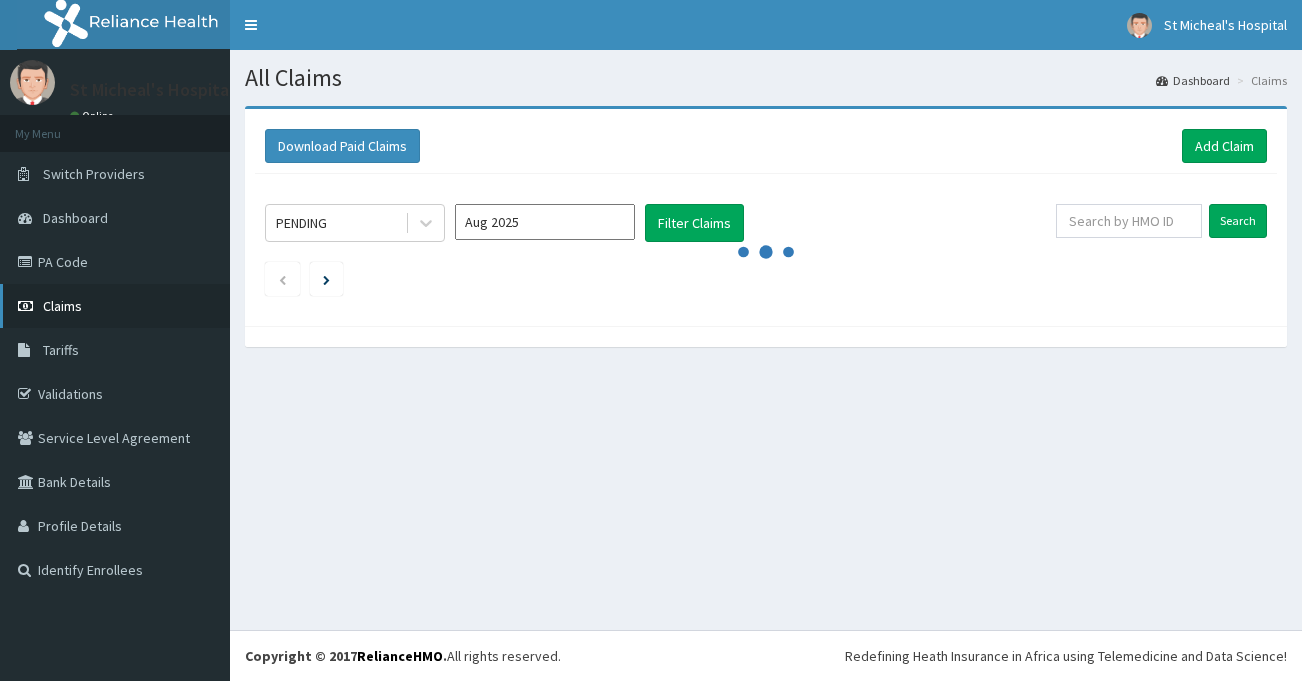 click on "Claims" at bounding box center [115, 306] 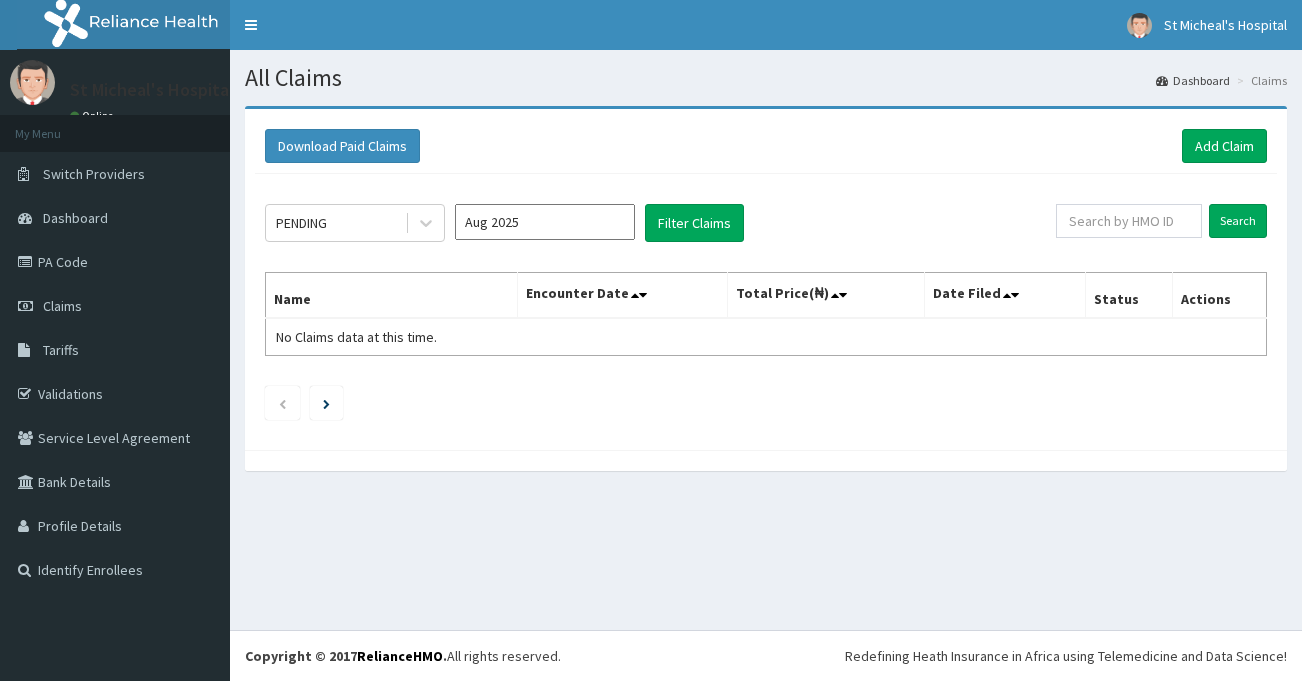 scroll, scrollTop: 0, scrollLeft: 0, axis: both 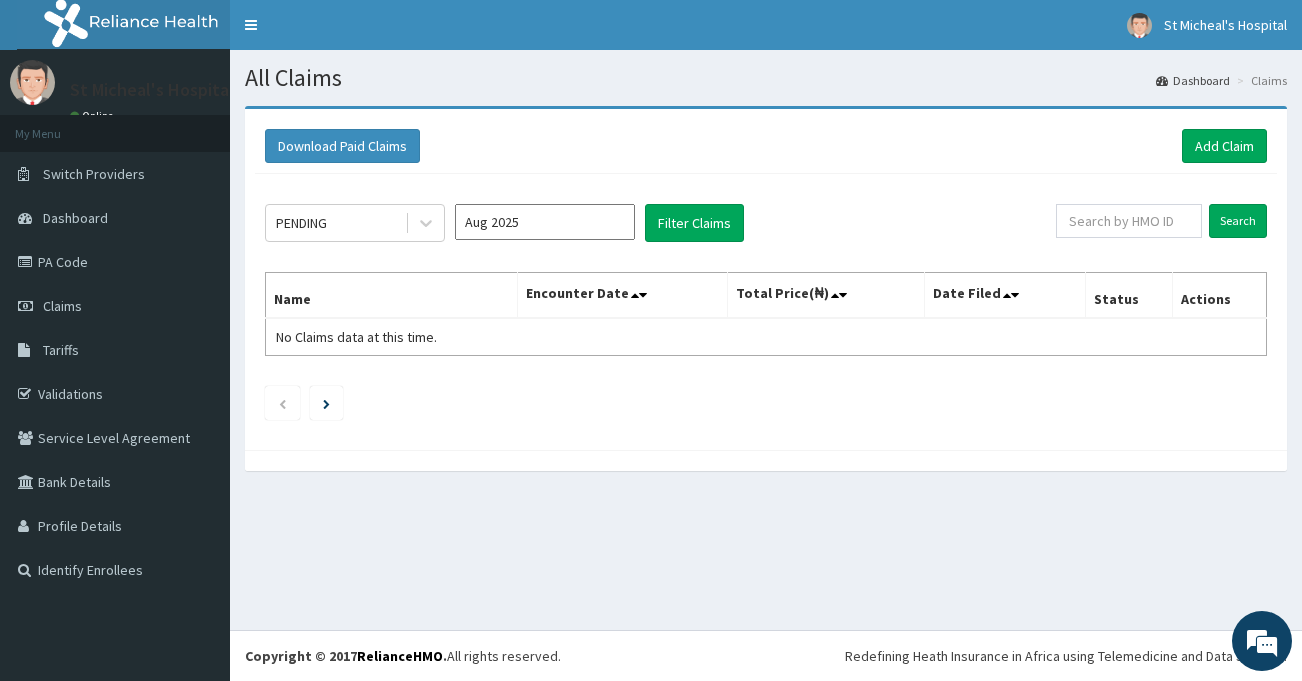 click on "Download Paid Claims Add Claim" at bounding box center [766, 146] 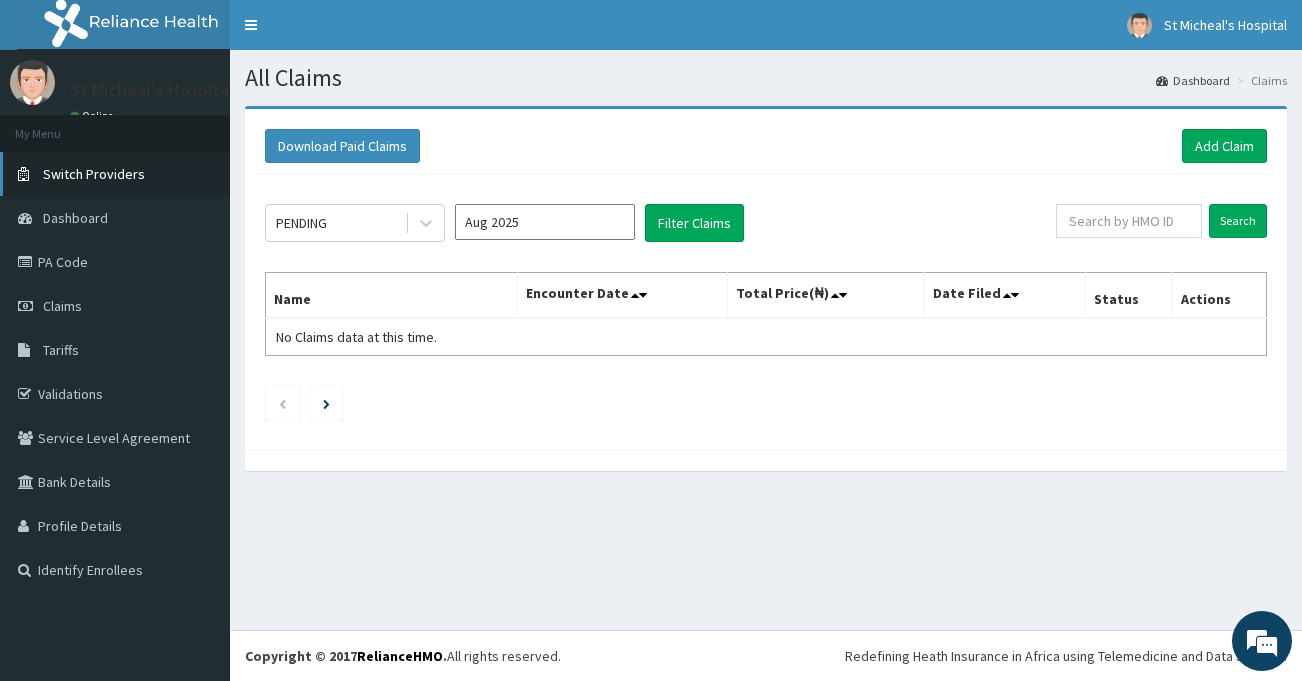 click on "Switch Providers" at bounding box center [115, 174] 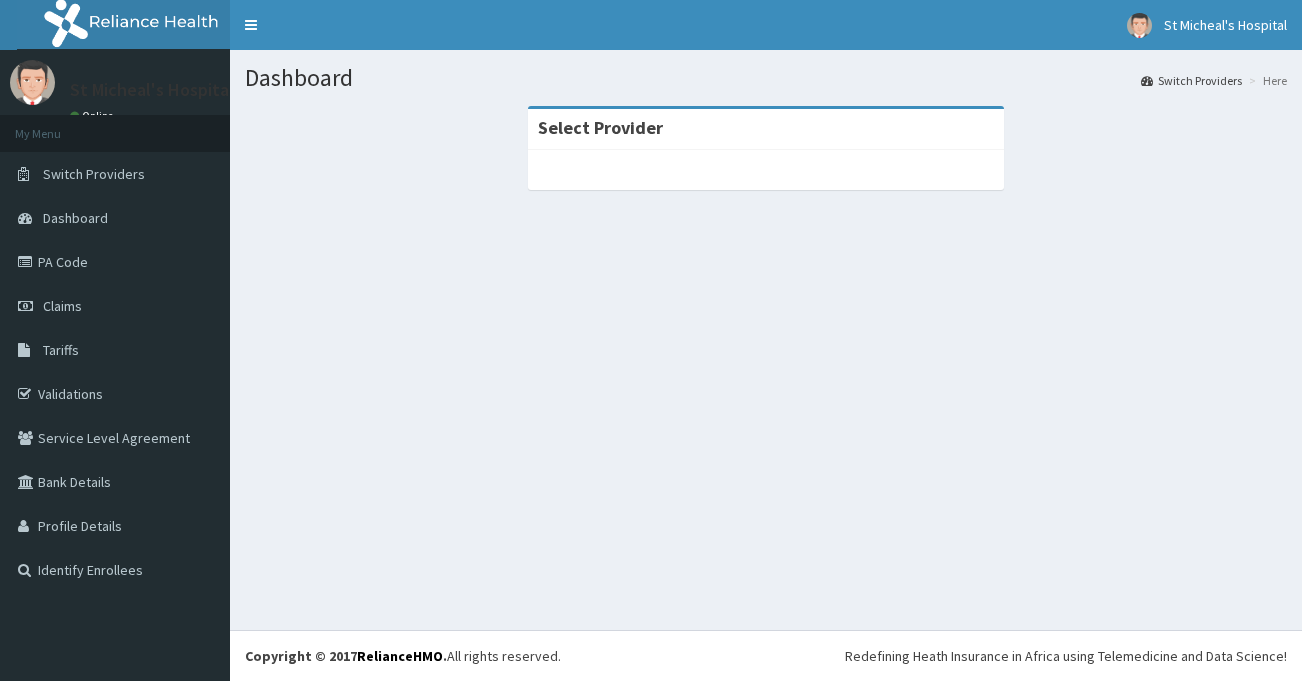 scroll, scrollTop: 0, scrollLeft: 0, axis: both 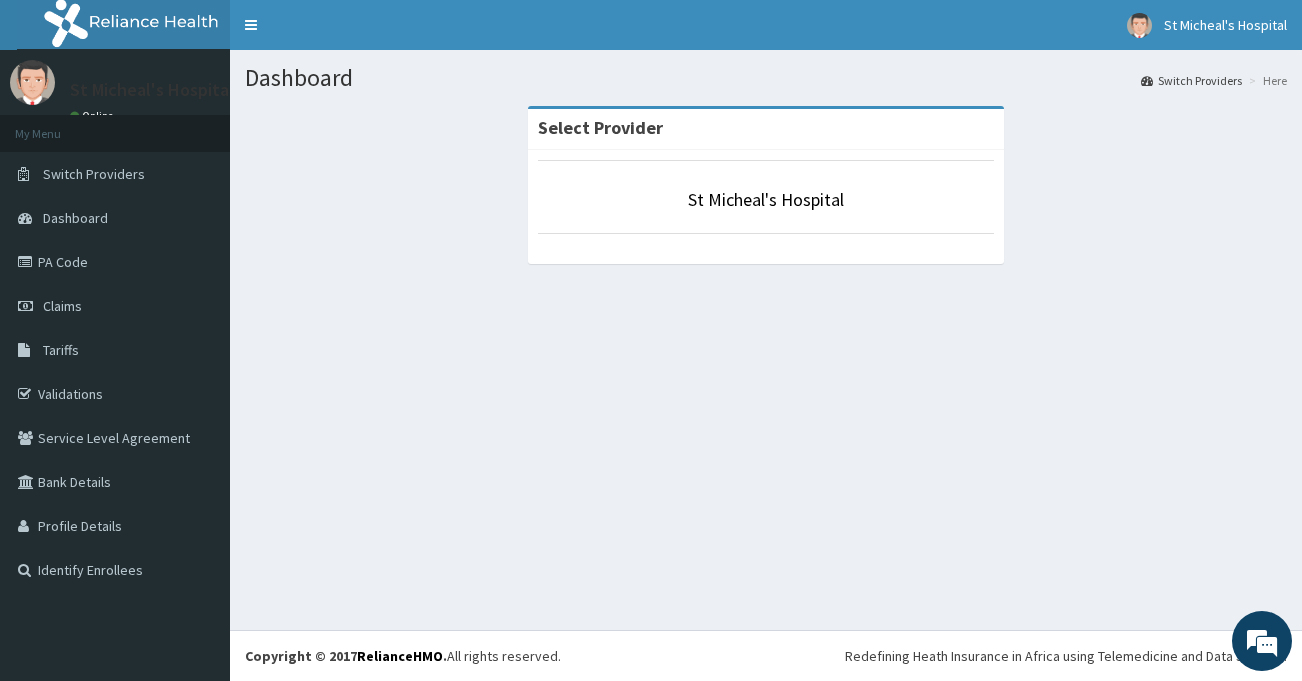 click on "St Micheal's Hospital" at bounding box center [766, 197] 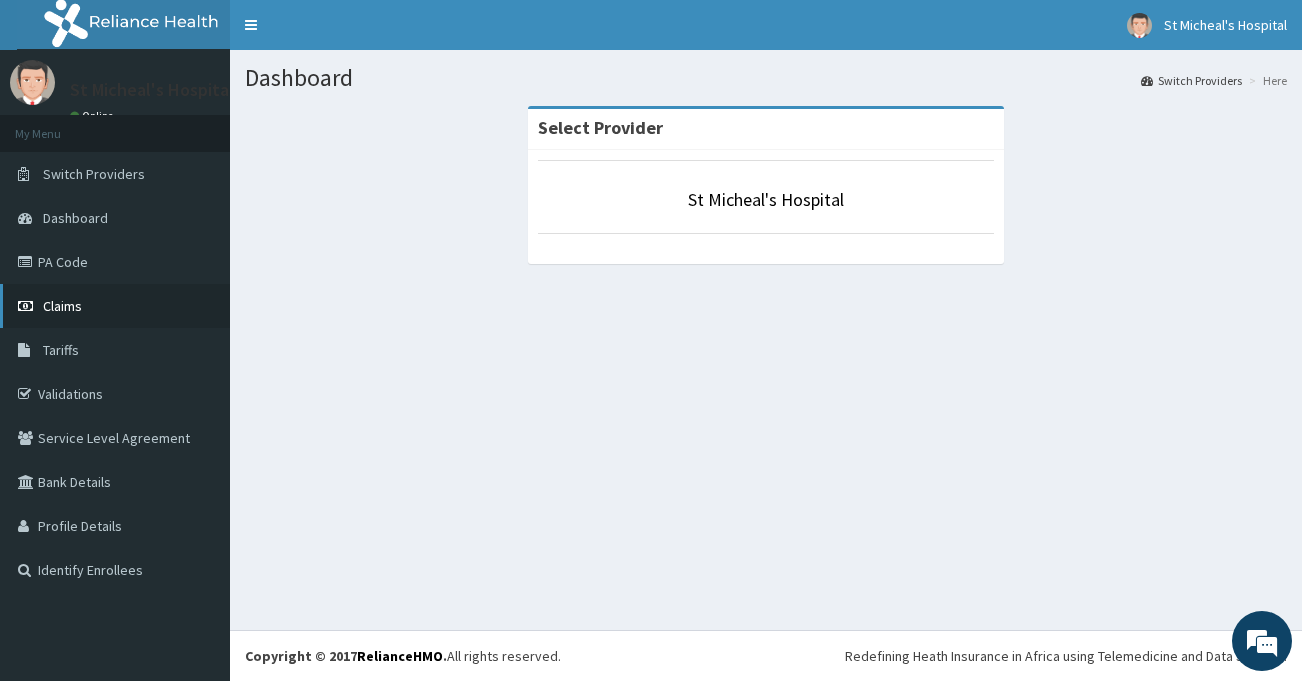 click on "Claims" at bounding box center [115, 306] 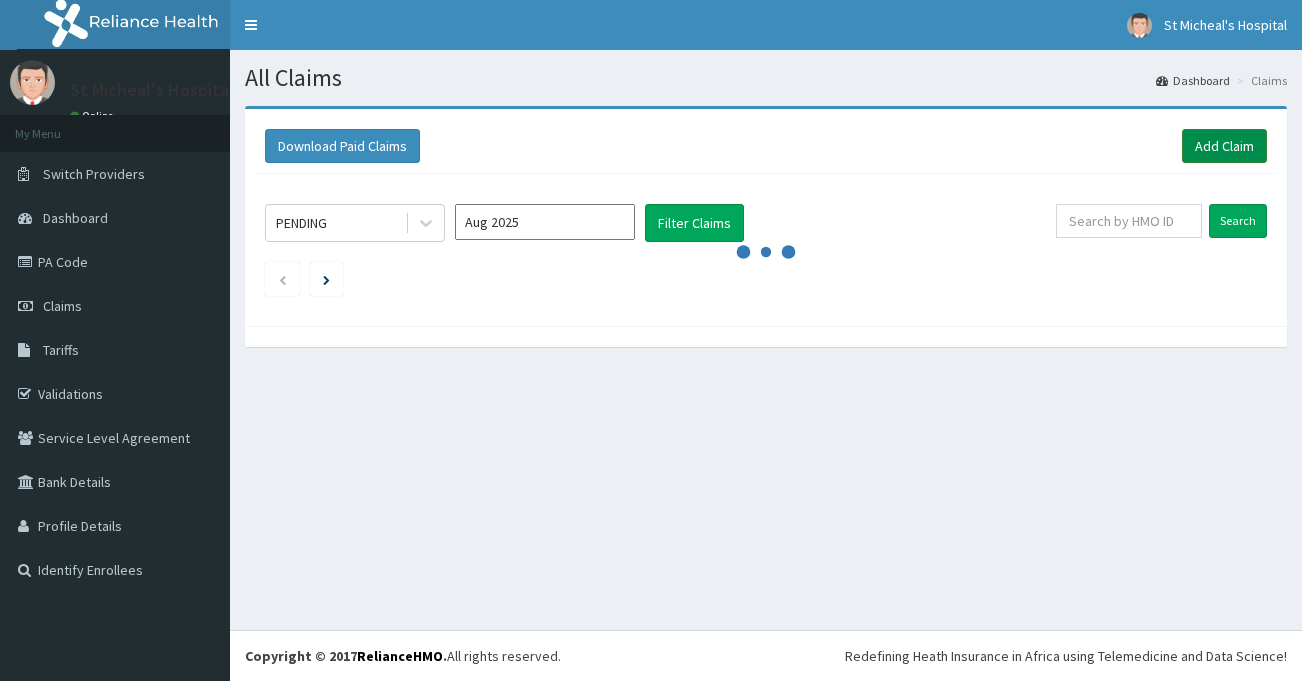scroll, scrollTop: 0, scrollLeft: 0, axis: both 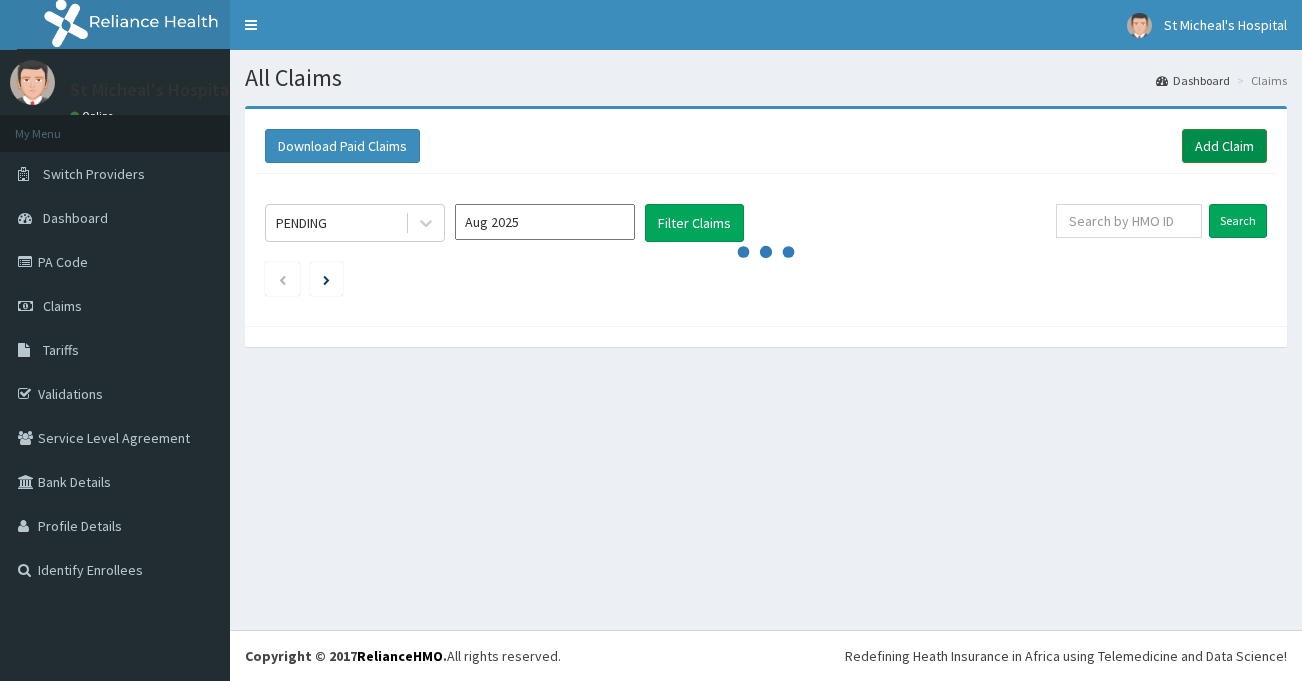click on "Add Claim" at bounding box center (1224, 146) 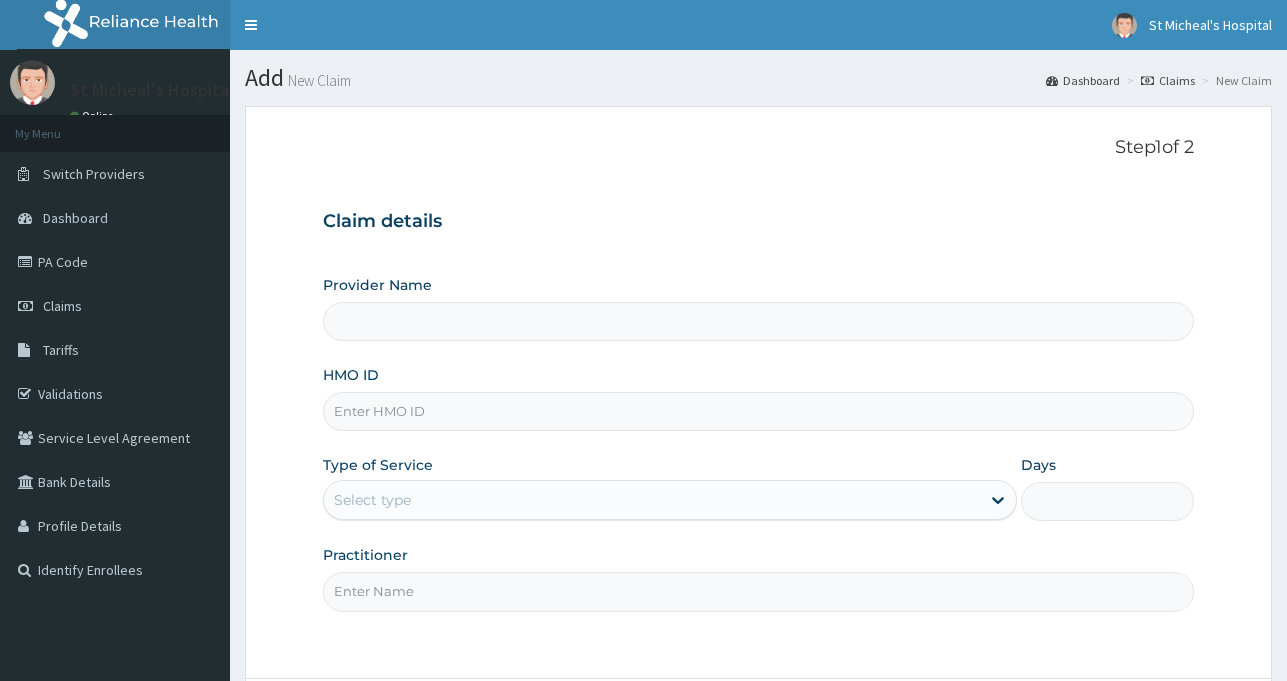 scroll, scrollTop: 0, scrollLeft: 0, axis: both 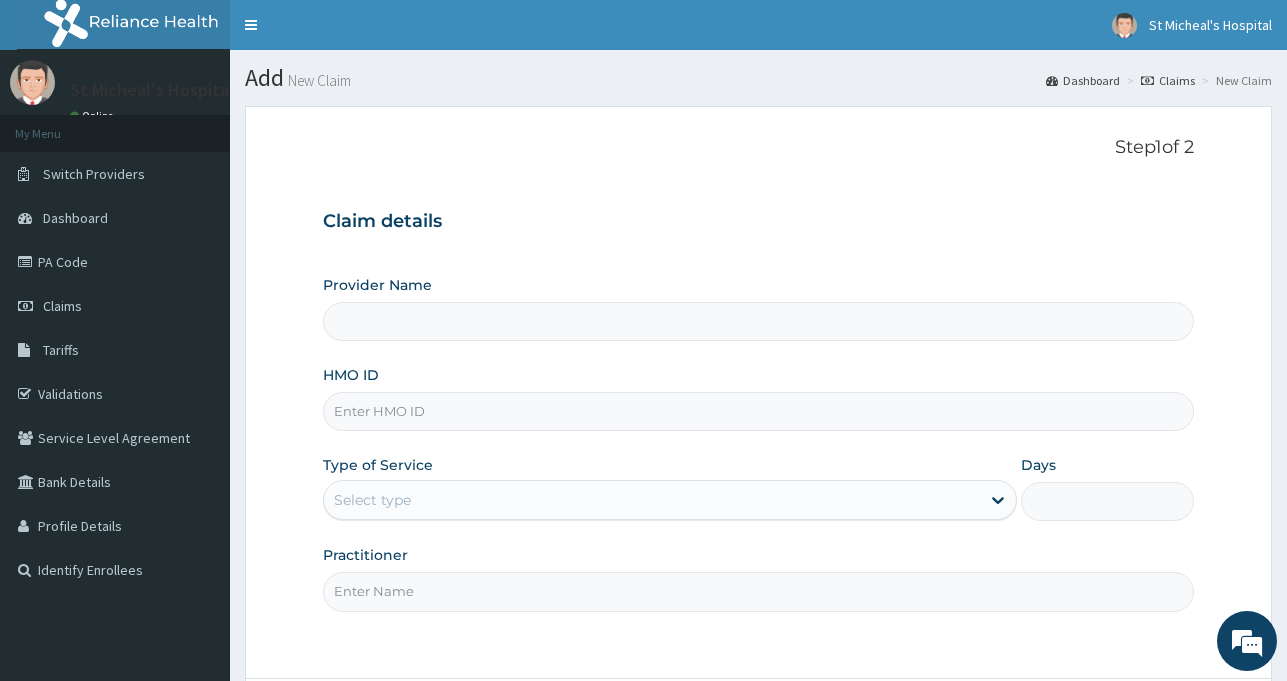 type on "St Micheal's Hospital" 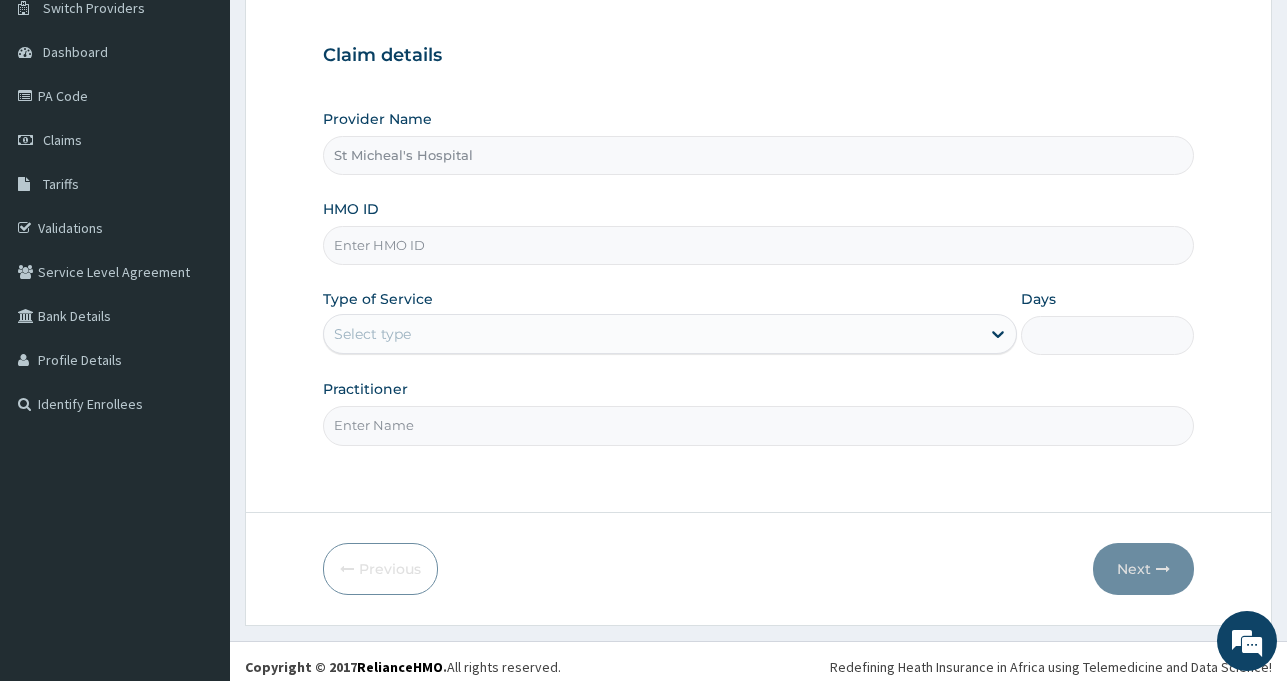 scroll, scrollTop: 177, scrollLeft: 0, axis: vertical 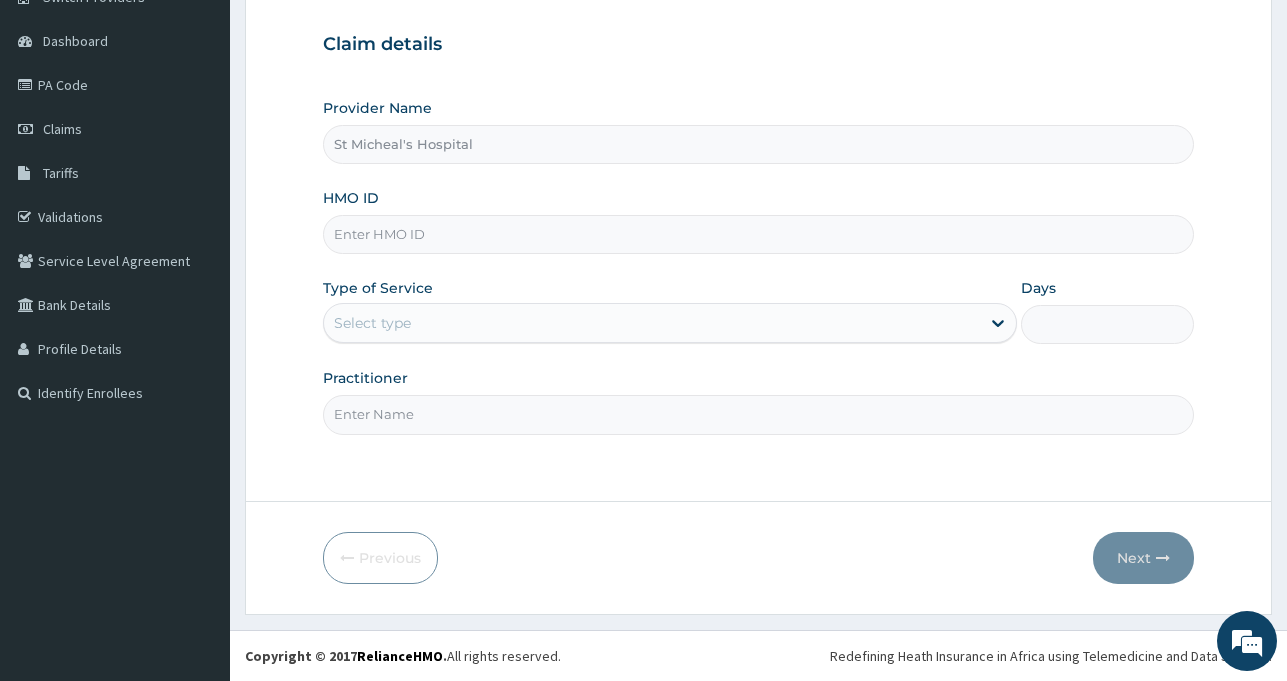 click on "HMO ID" at bounding box center (758, 234) 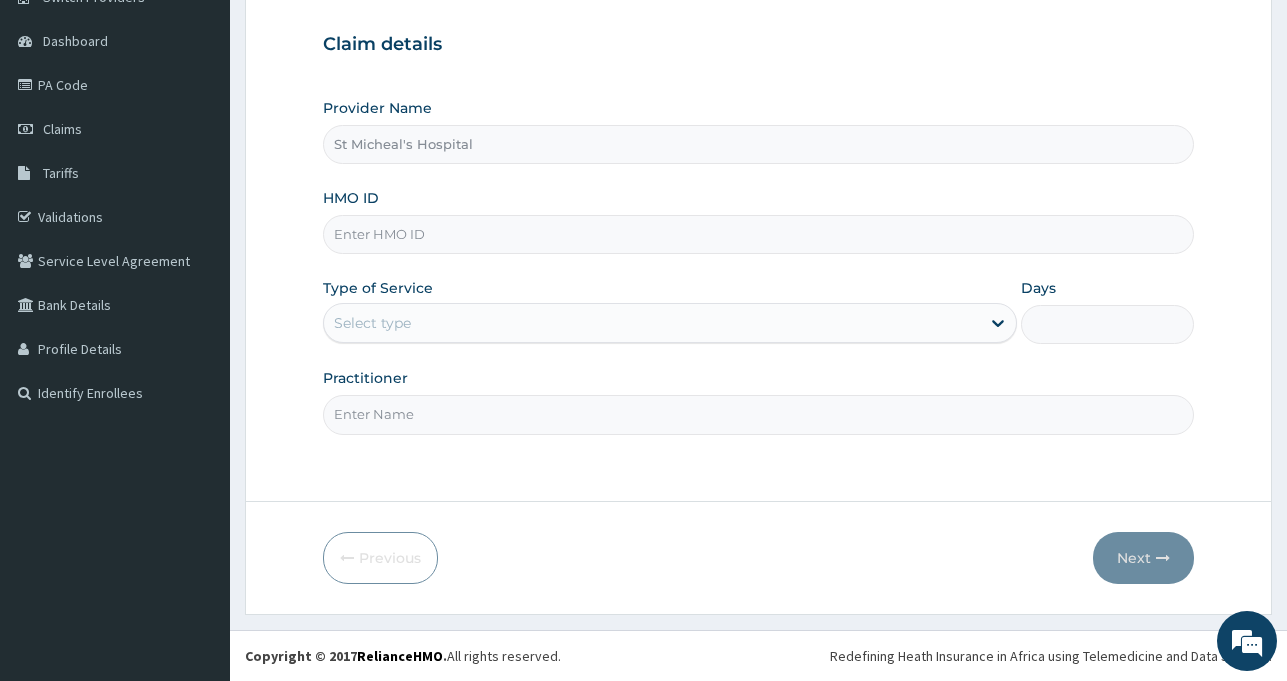 scroll, scrollTop: 0, scrollLeft: 0, axis: both 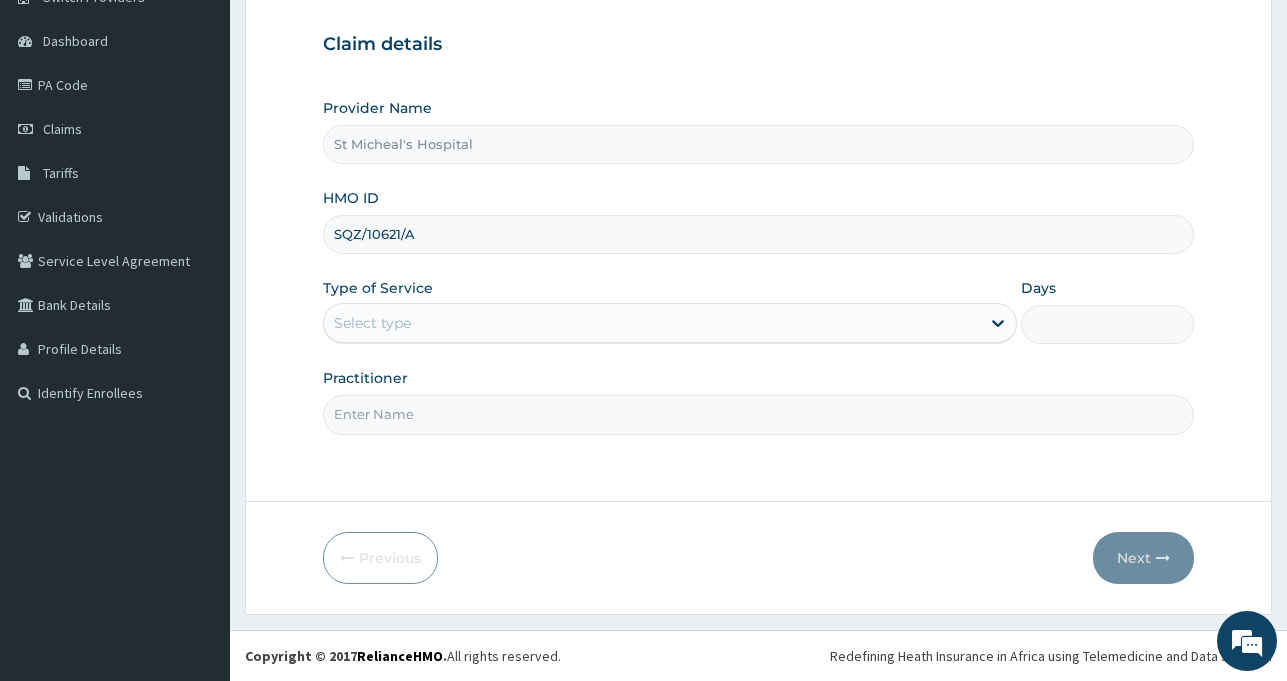 type on "SQZ/10621/A" 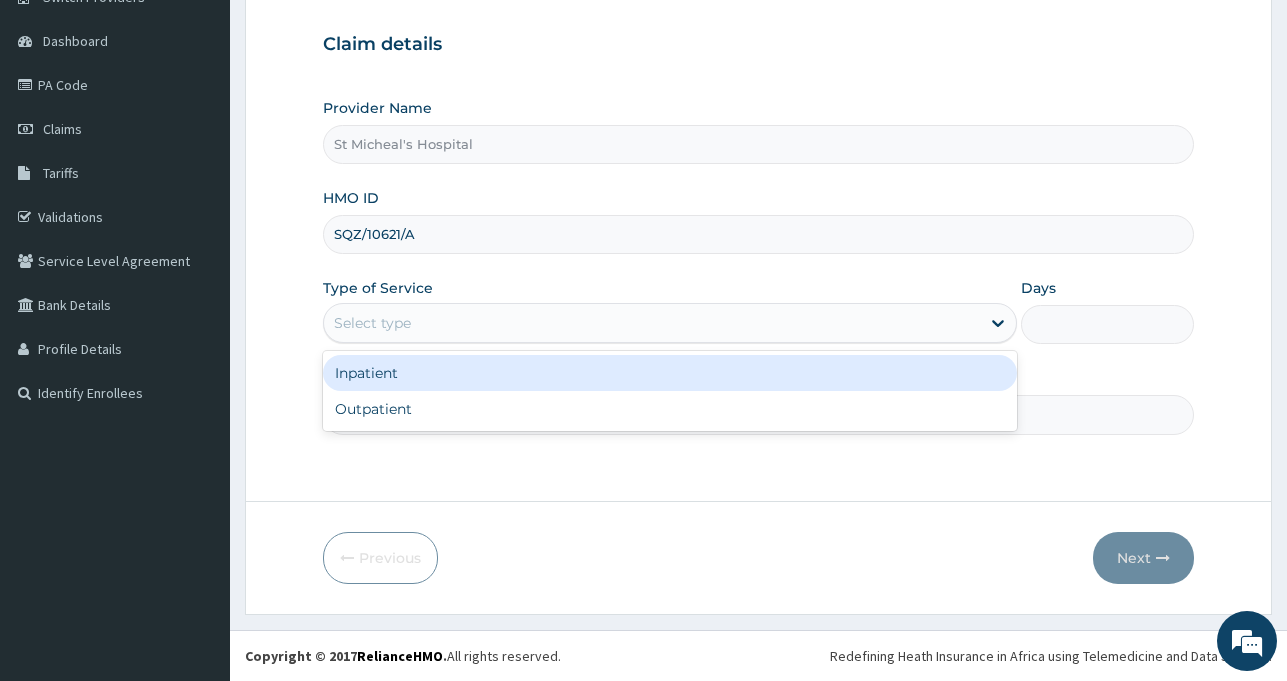 click on "Select type" at bounding box center (652, 323) 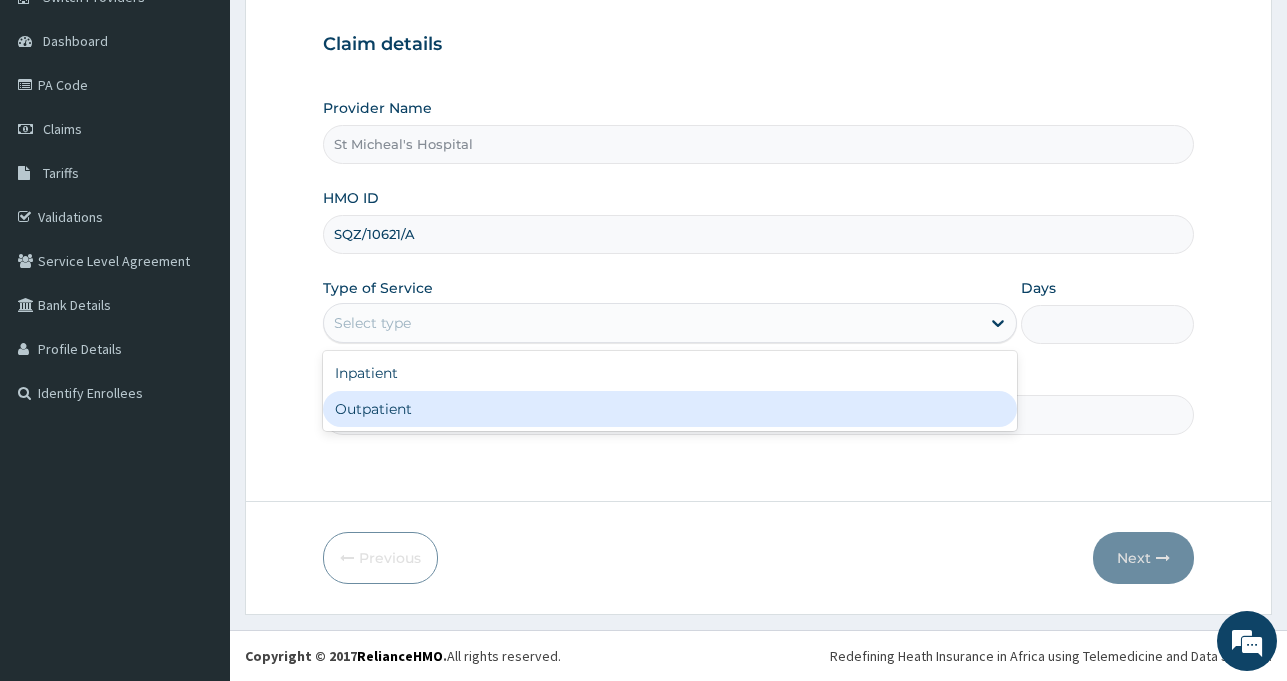 click on "Outpatient" at bounding box center [670, 409] 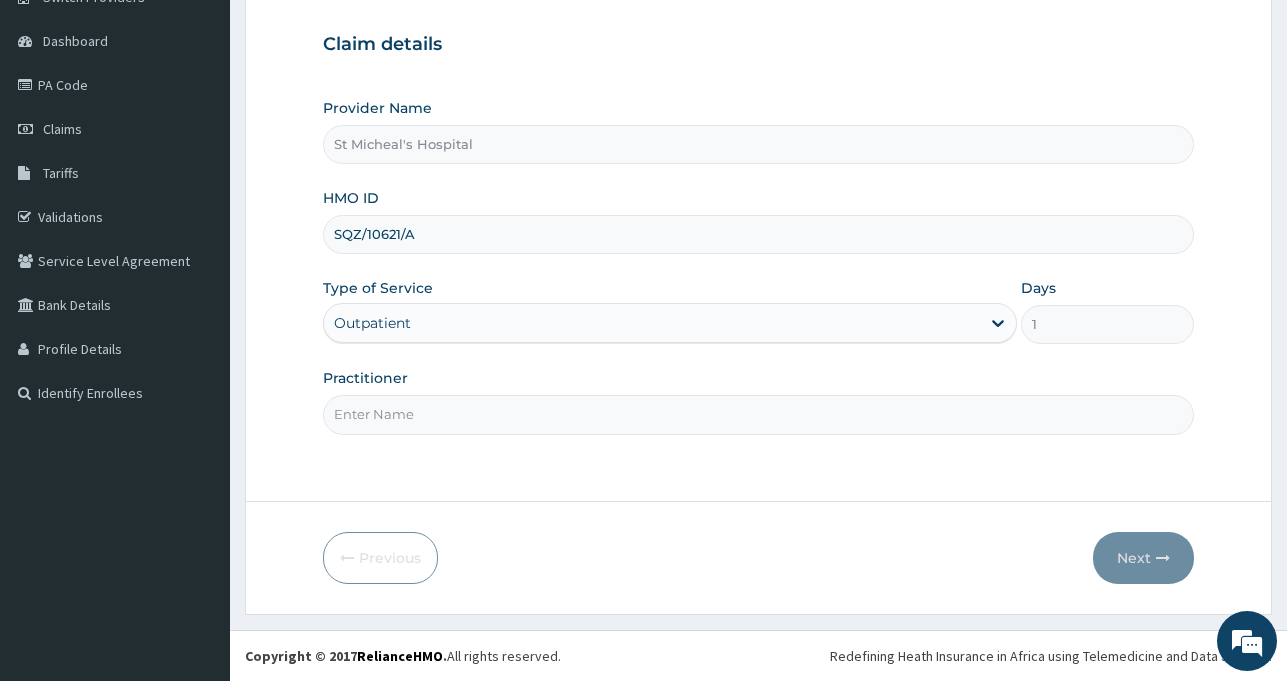 click on "Practitioner" at bounding box center (758, 414) 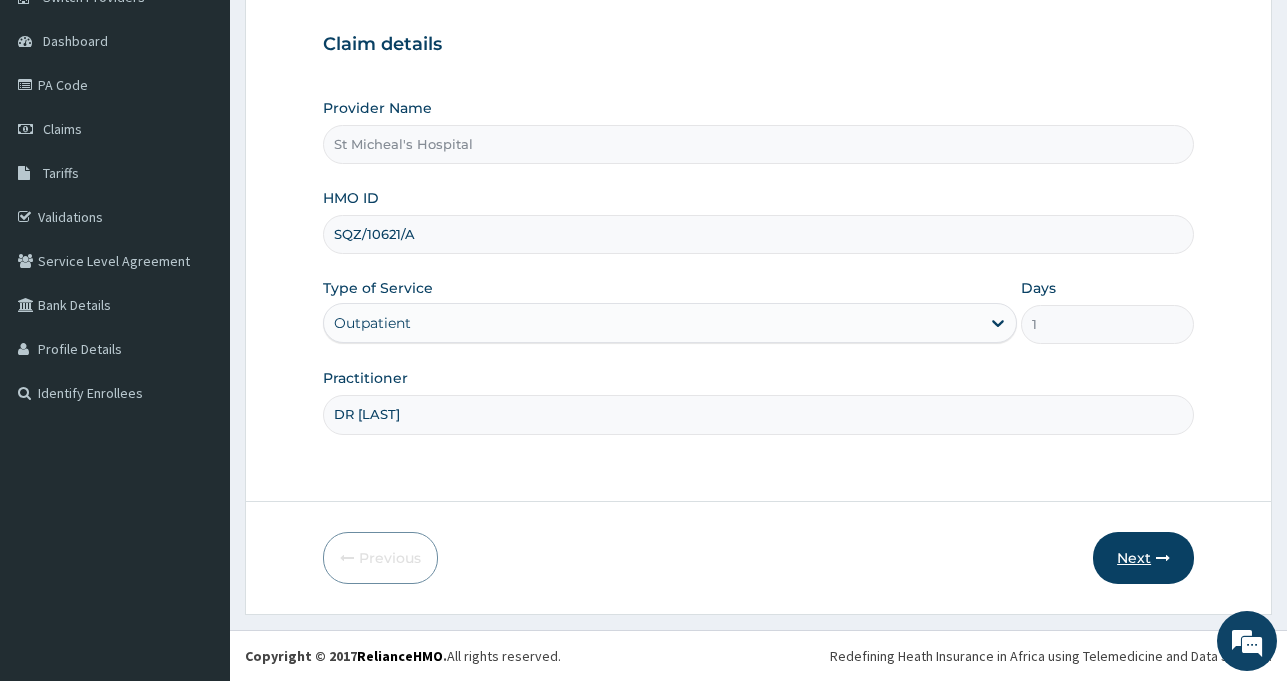 type on "DR PETER" 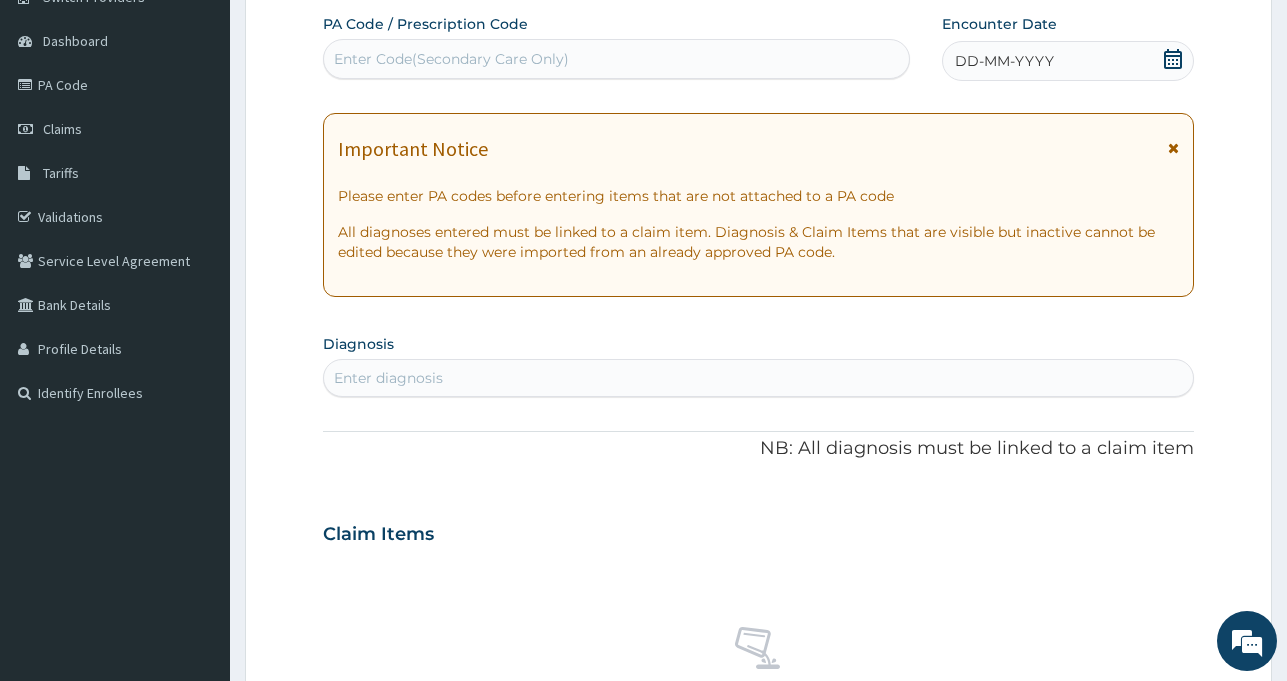 click 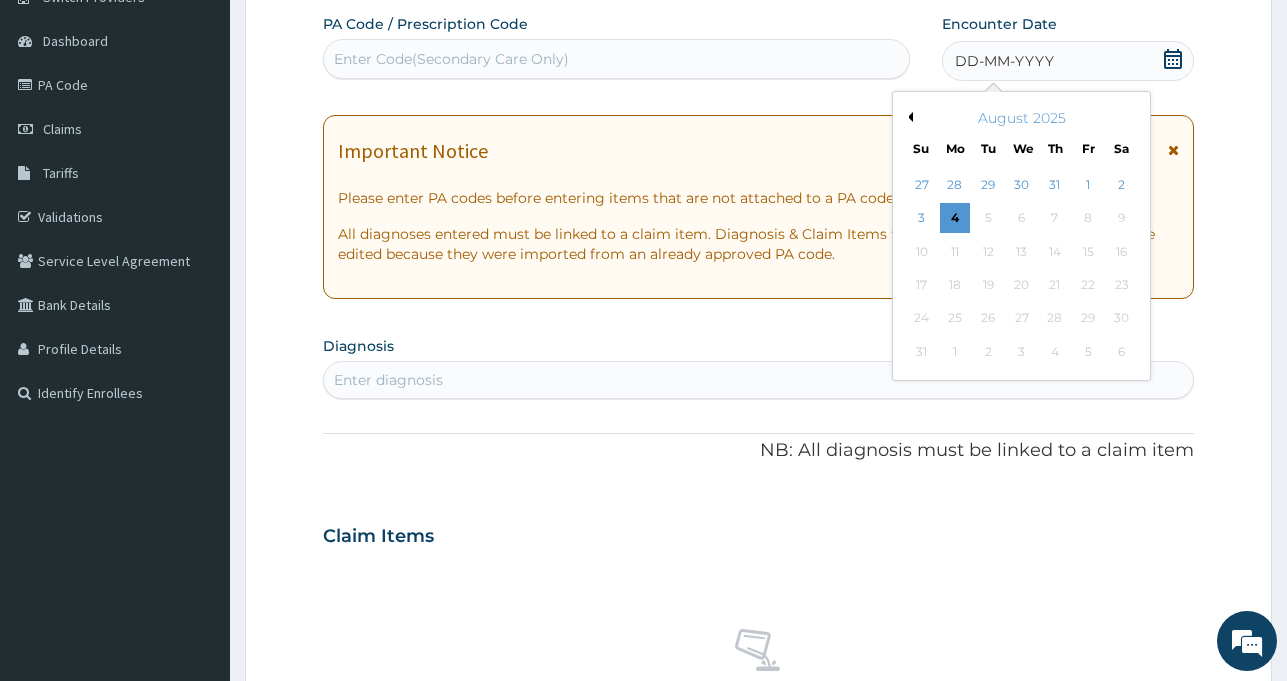 click on "August 2025" at bounding box center [1021, 118] 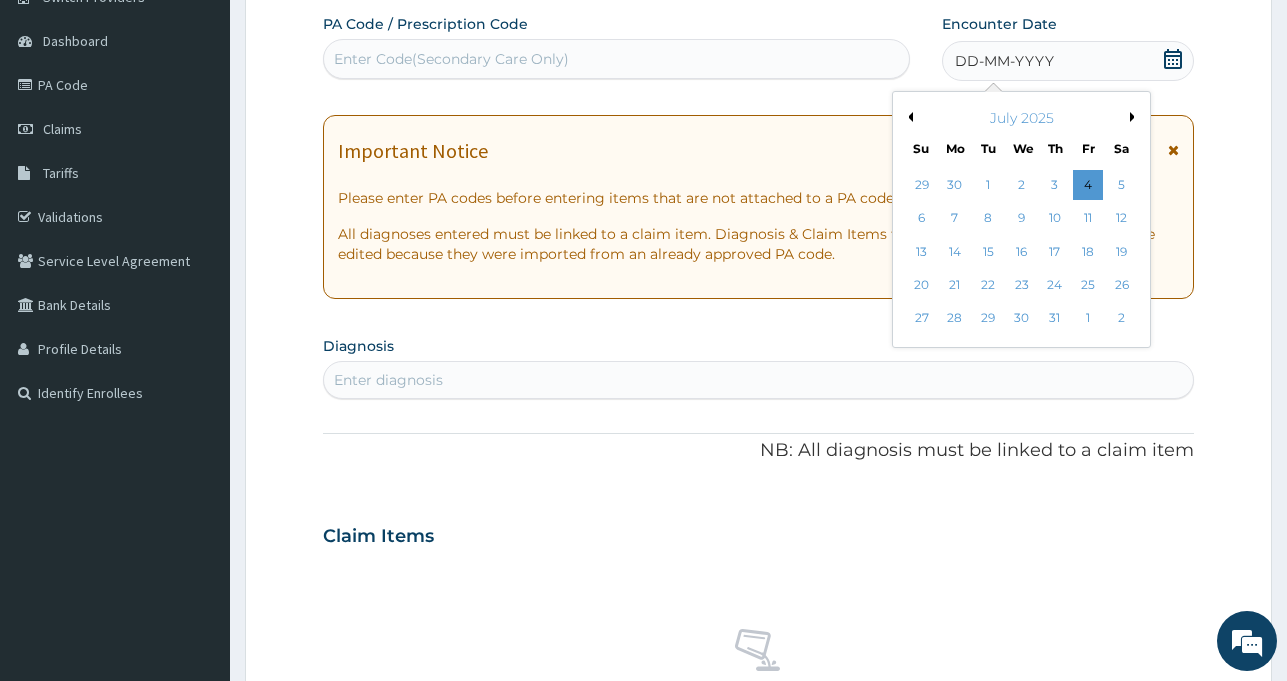 click on "30" at bounding box center [1022, 319] 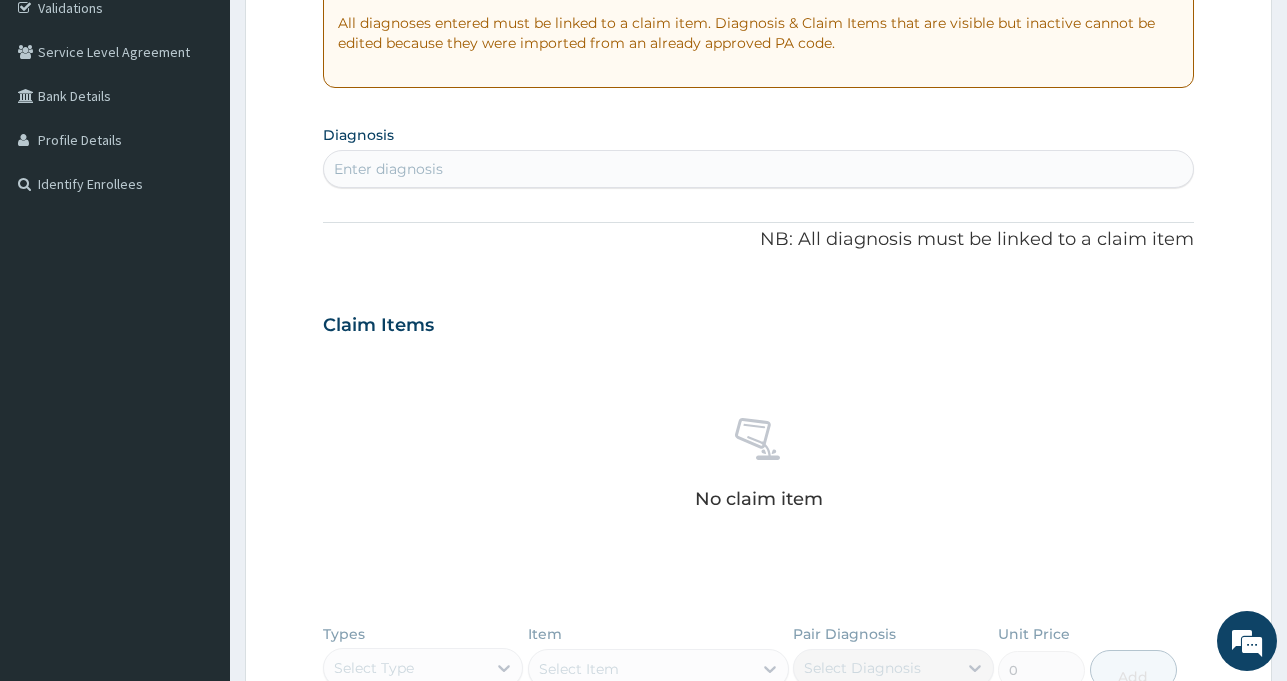 scroll, scrollTop: 406, scrollLeft: 0, axis: vertical 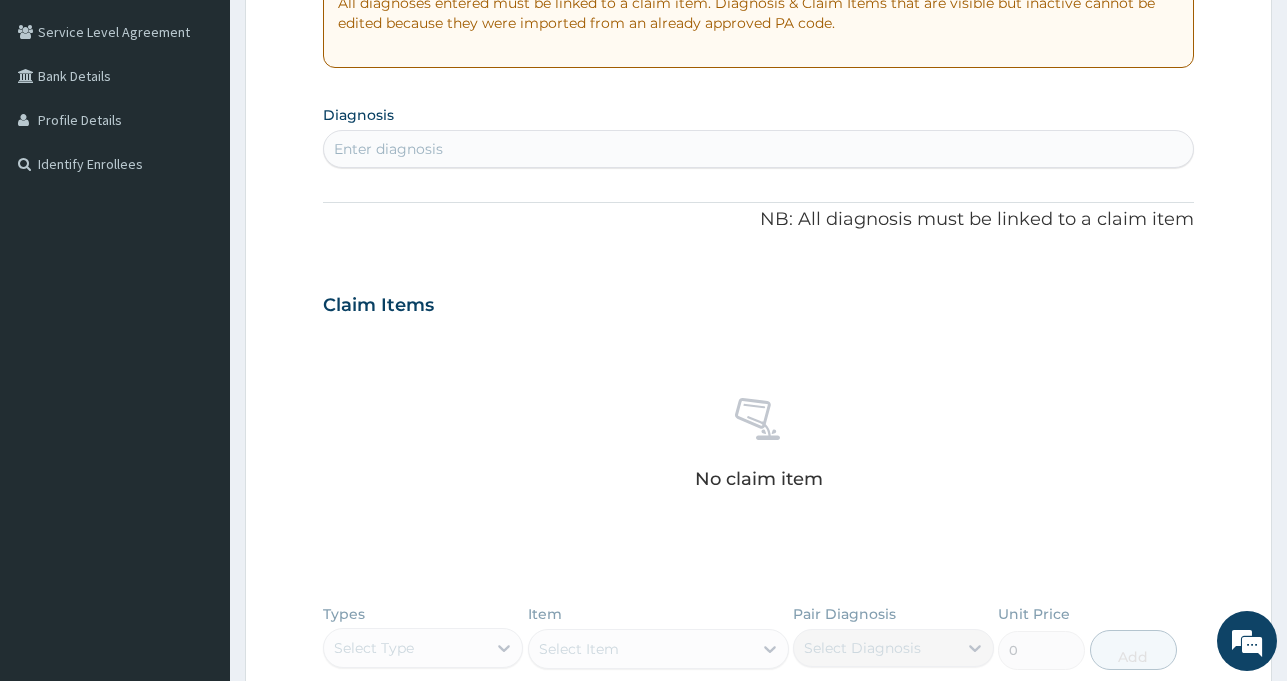 click on "Enter diagnosis" at bounding box center [758, 149] 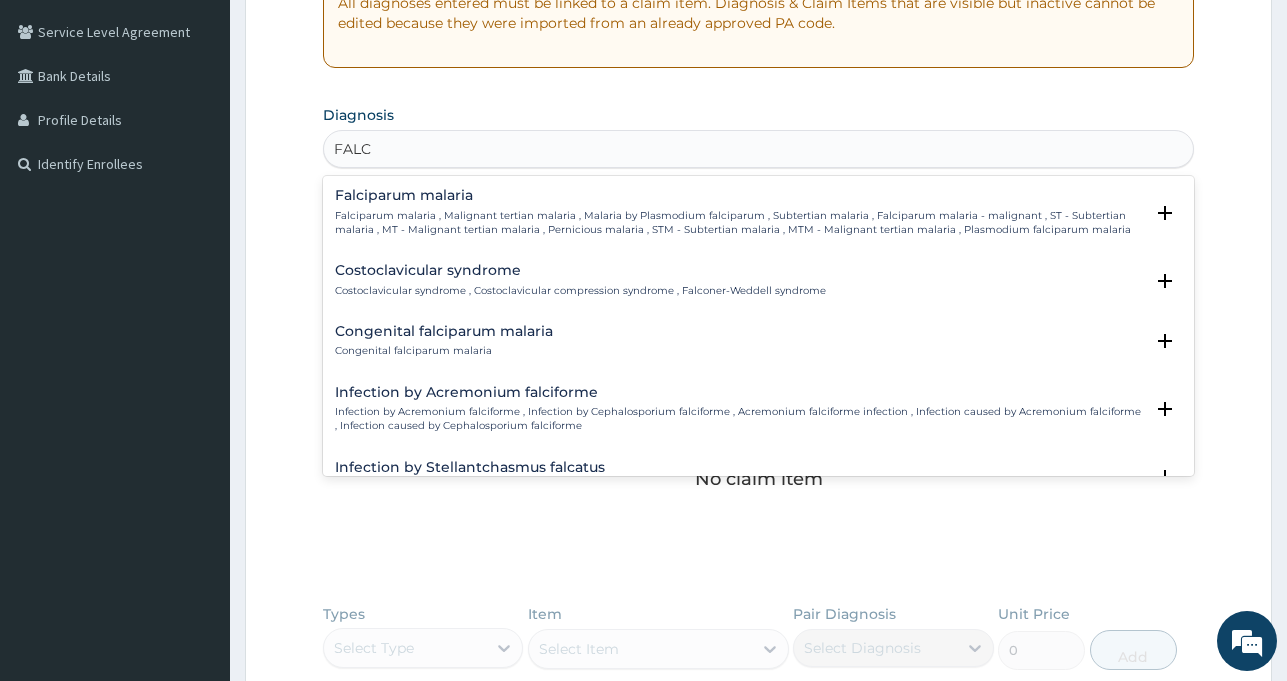 type on "FALCI" 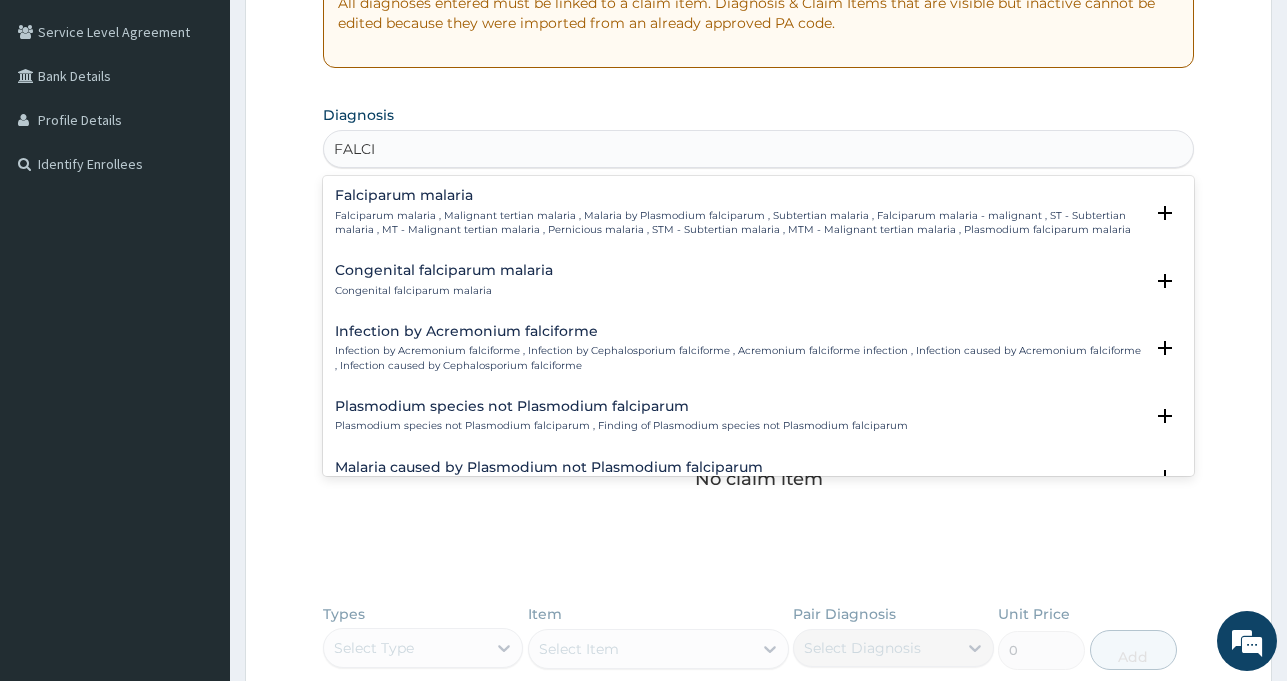 click on "Congenital falciparum malaria" at bounding box center (444, 270) 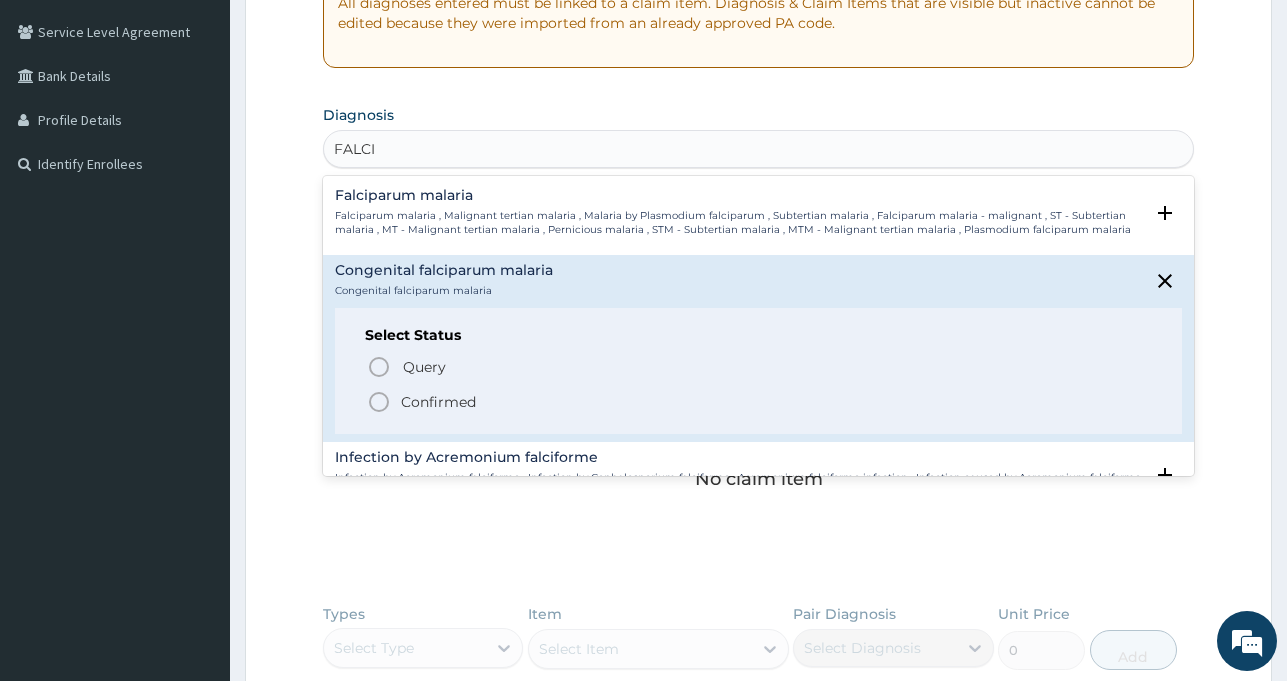 click on "Confirmed" at bounding box center [438, 402] 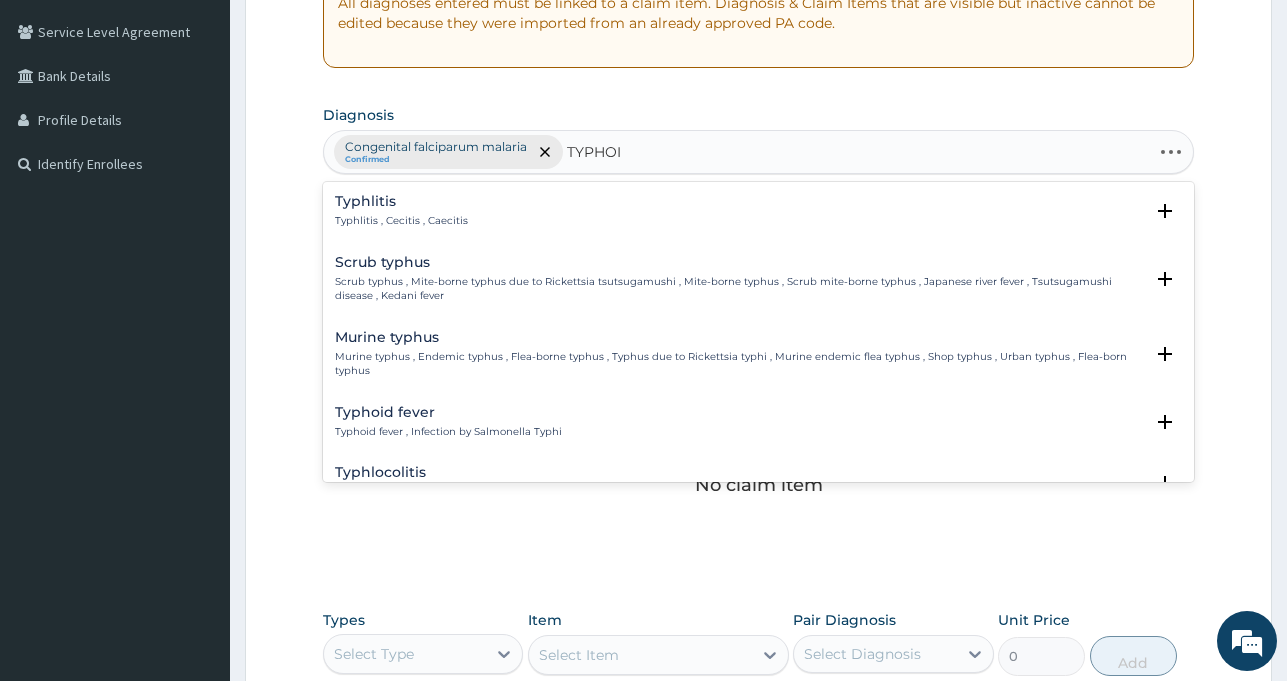 type on "TYPHOID" 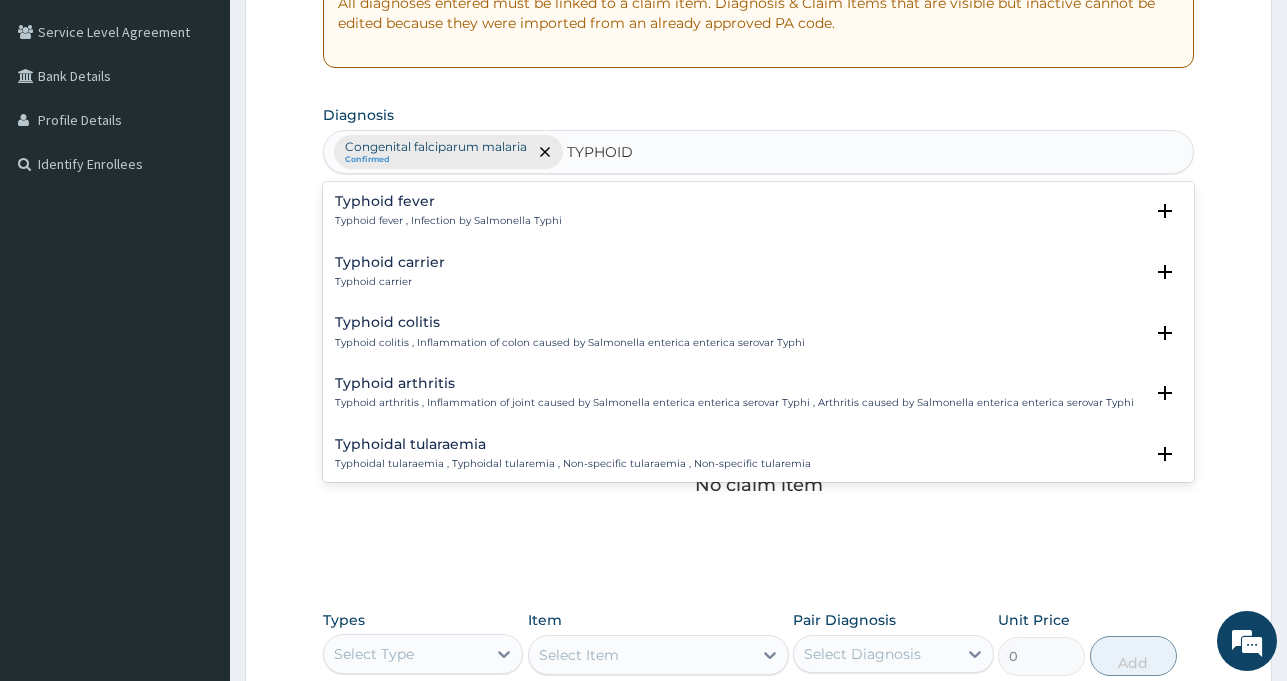 click on "Typhoid fever , Infection by Salmonella Typhi" at bounding box center [448, 221] 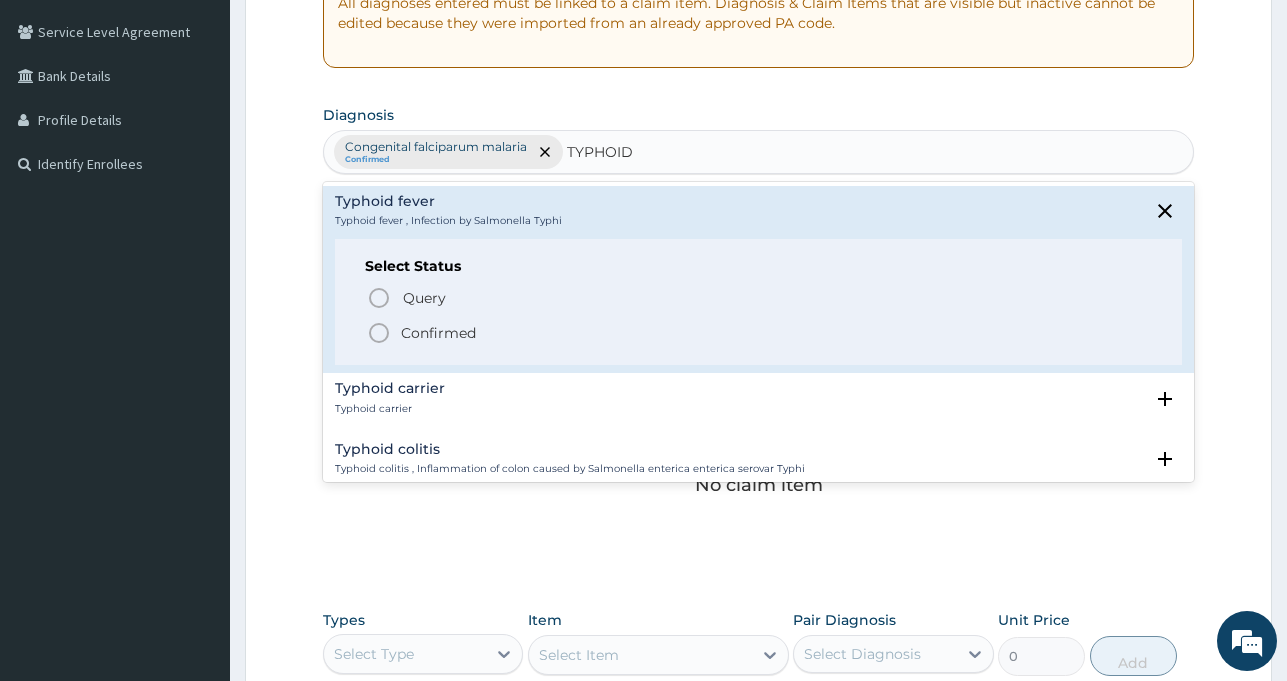 click on "Confirmed" at bounding box center [438, 333] 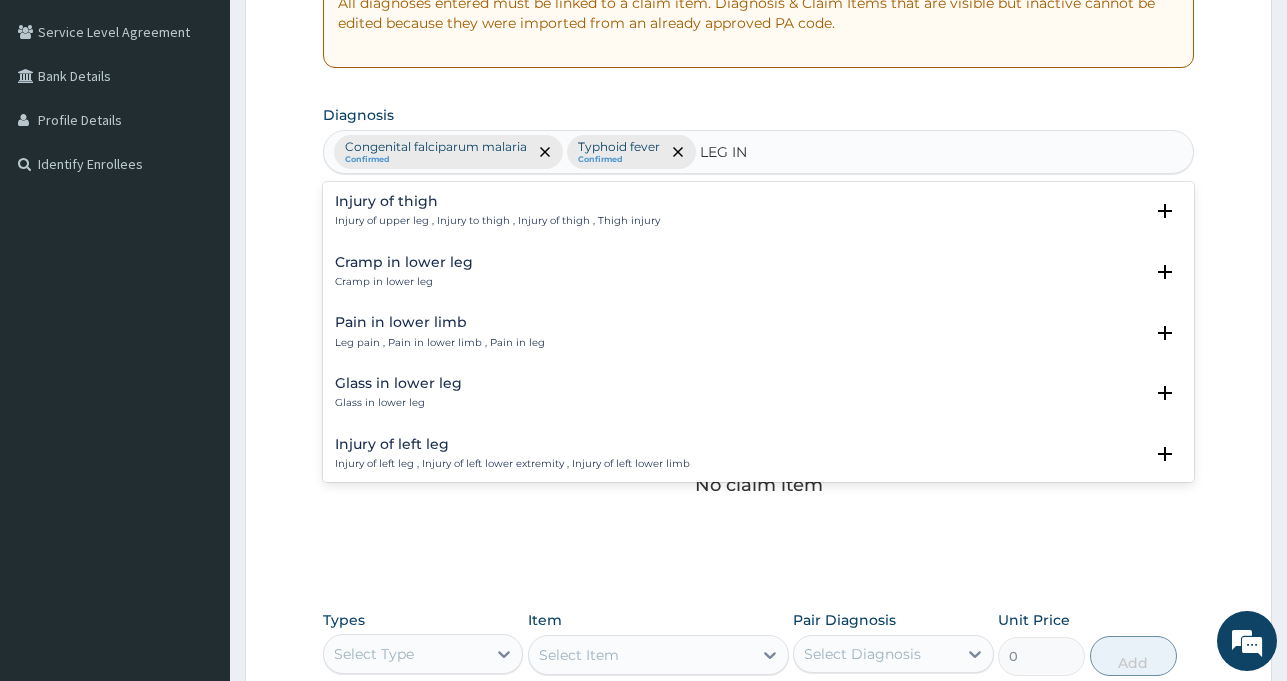 type on "LEG INJ" 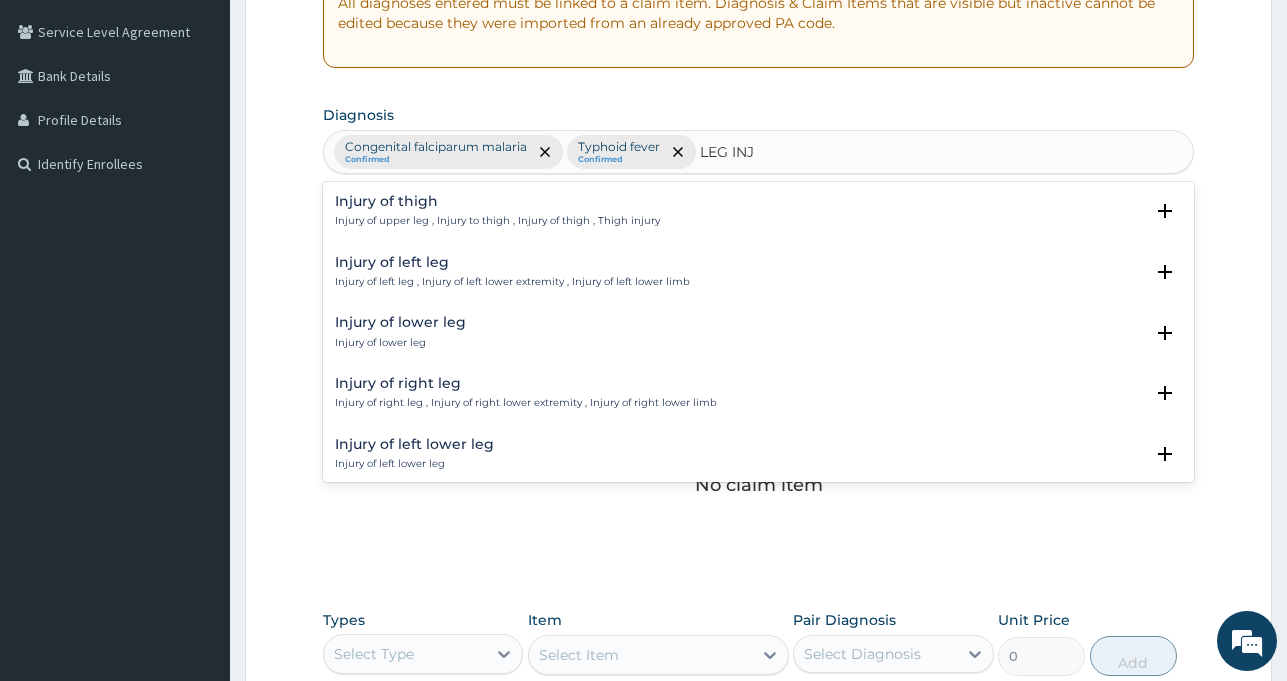 click on "Injury of left lower leg" at bounding box center [414, 444] 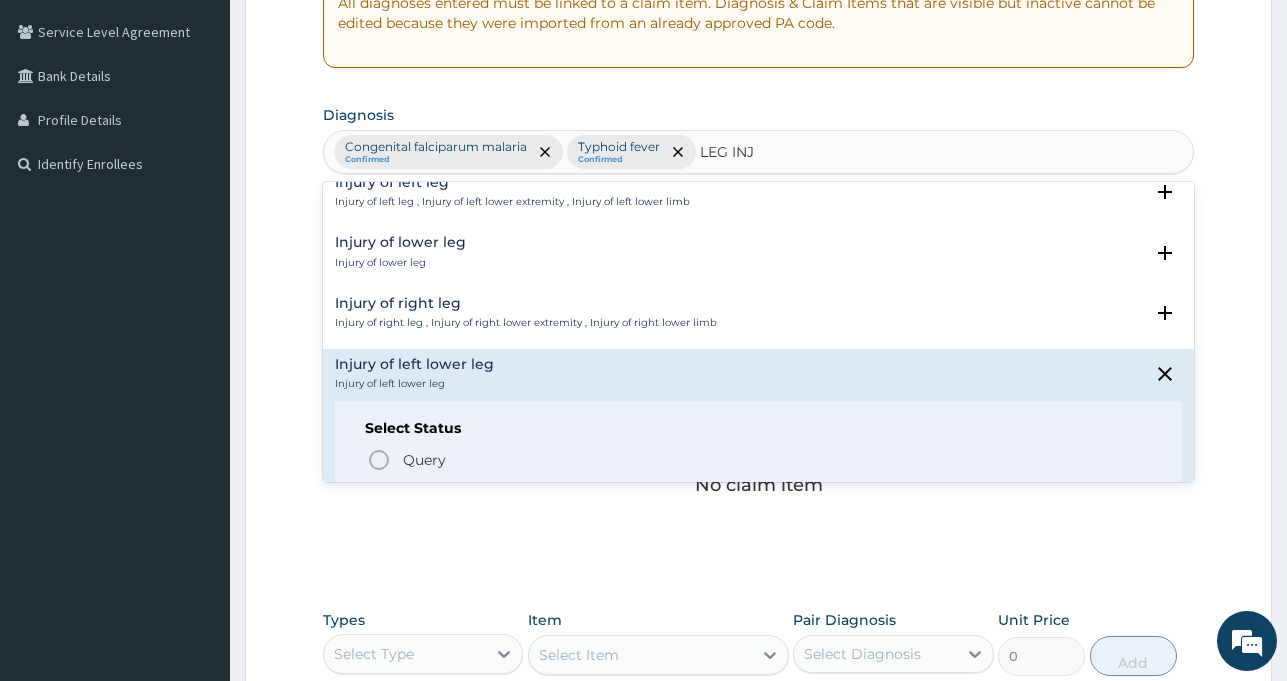 scroll, scrollTop: 120, scrollLeft: 0, axis: vertical 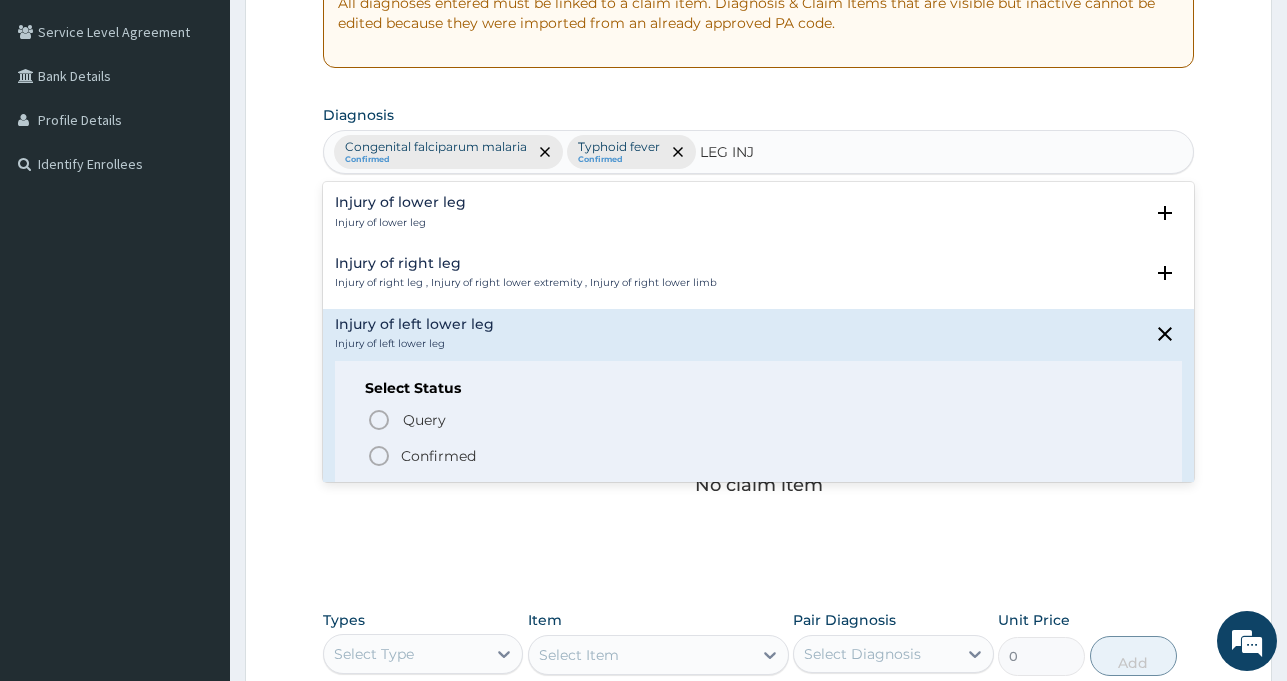 click on "Confirmed" at bounding box center [438, 456] 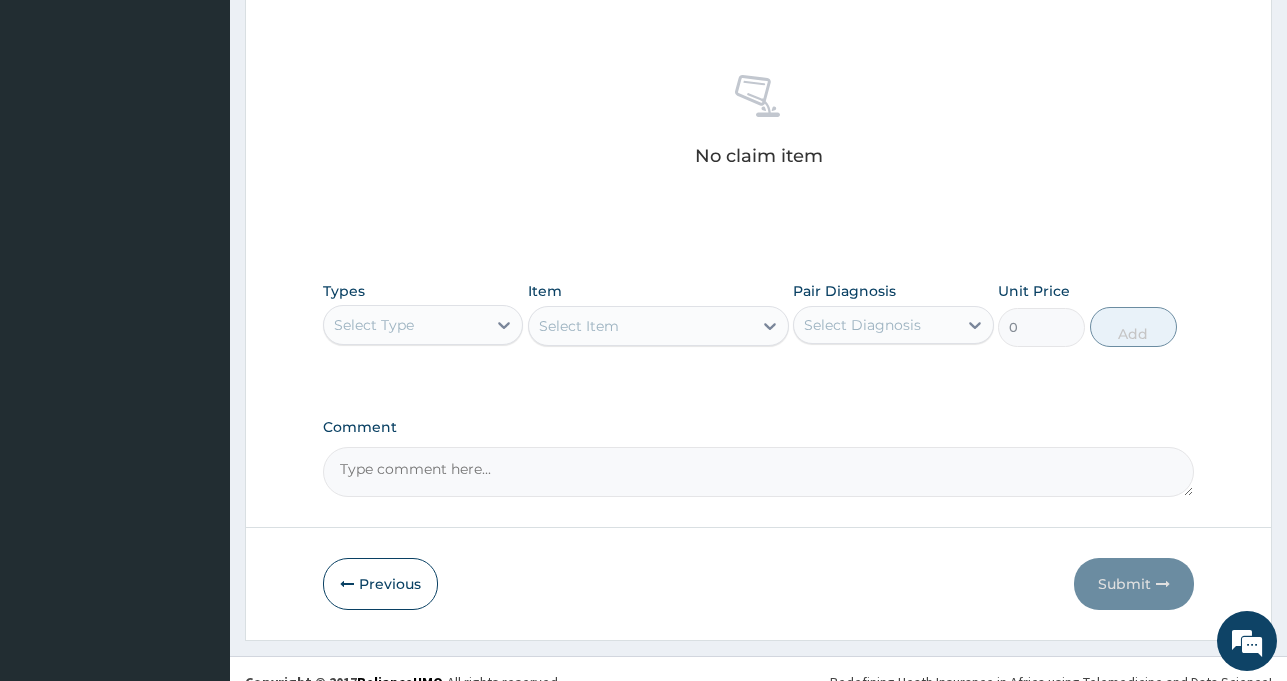 scroll, scrollTop: 747, scrollLeft: 0, axis: vertical 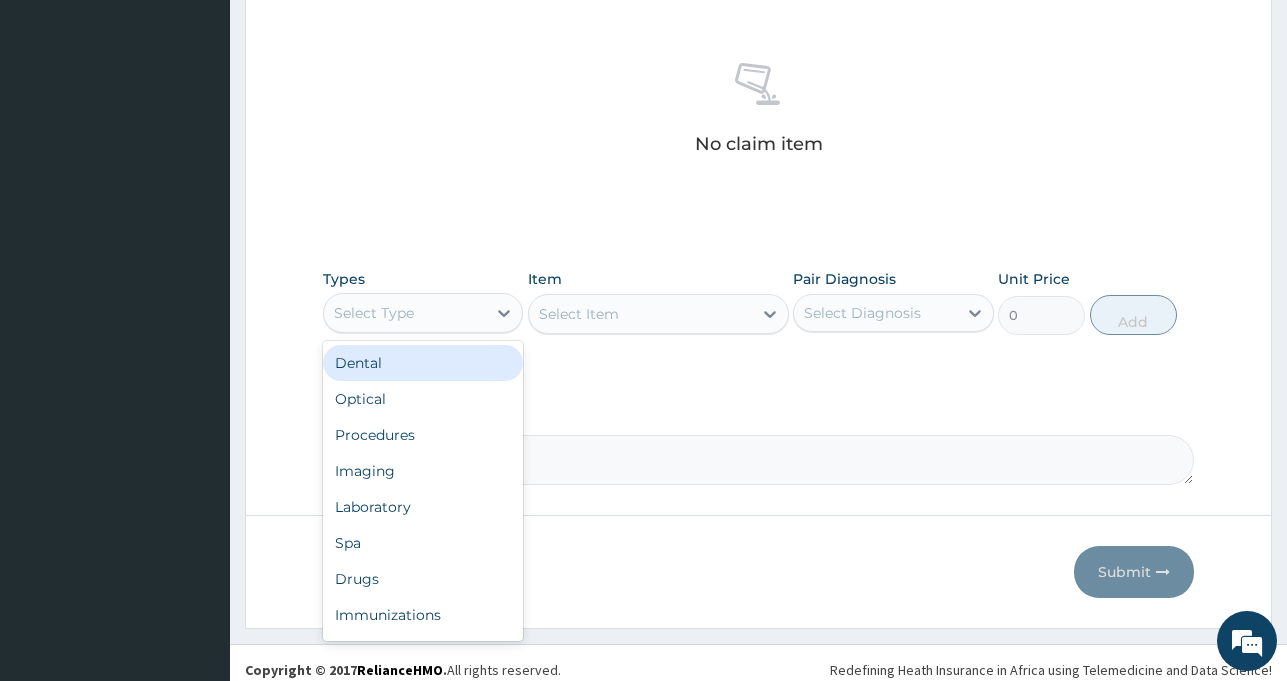 click on "Select Type" at bounding box center [374, 313] 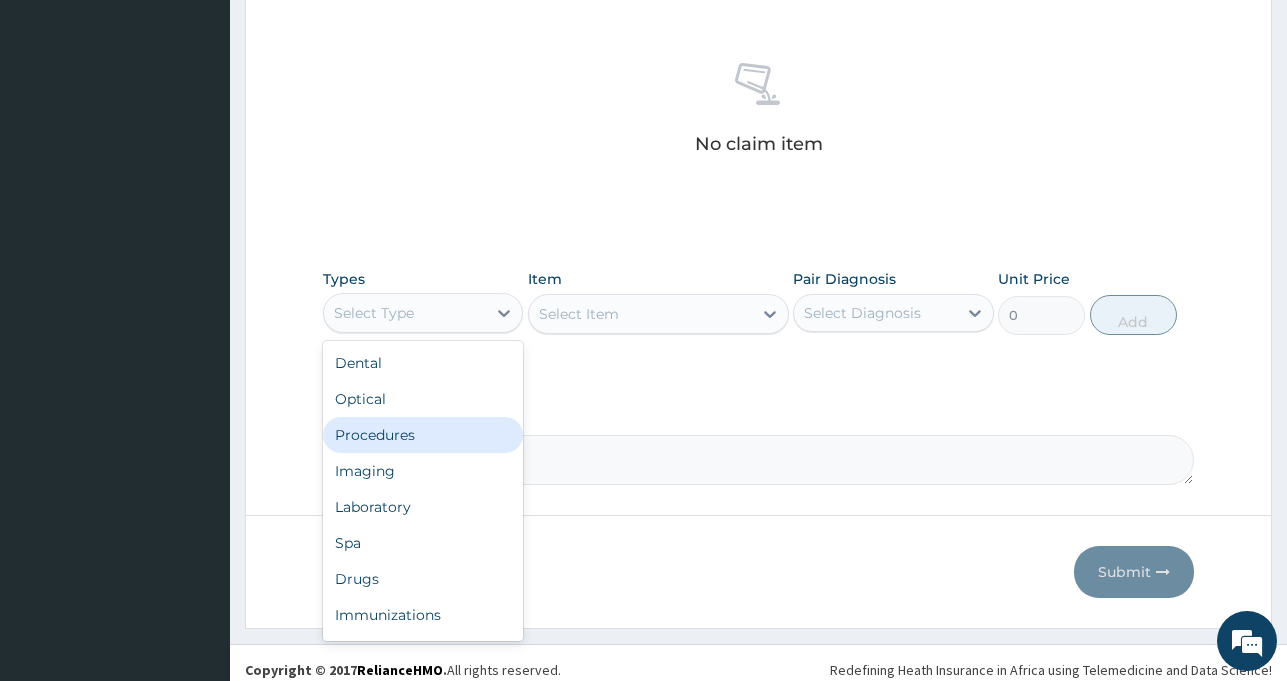 click on "Procedures" at bounding box center [423, 435] 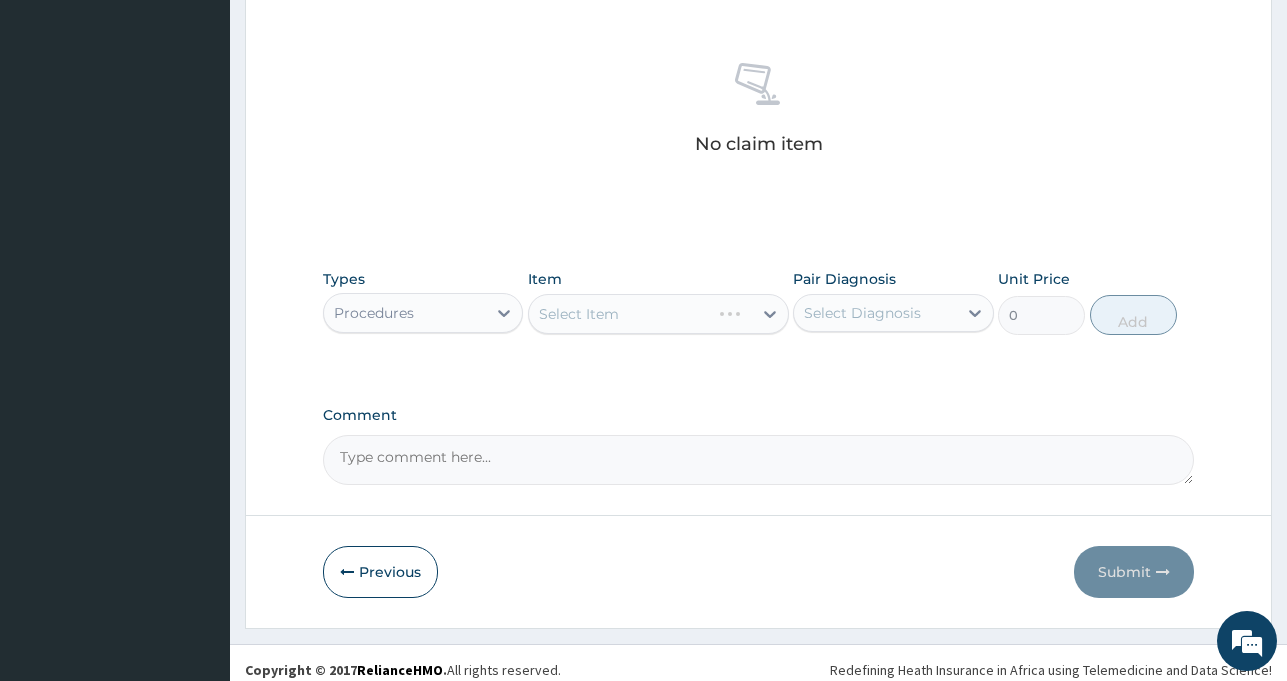 click on "Select Item" at bounding box center [658, 314] 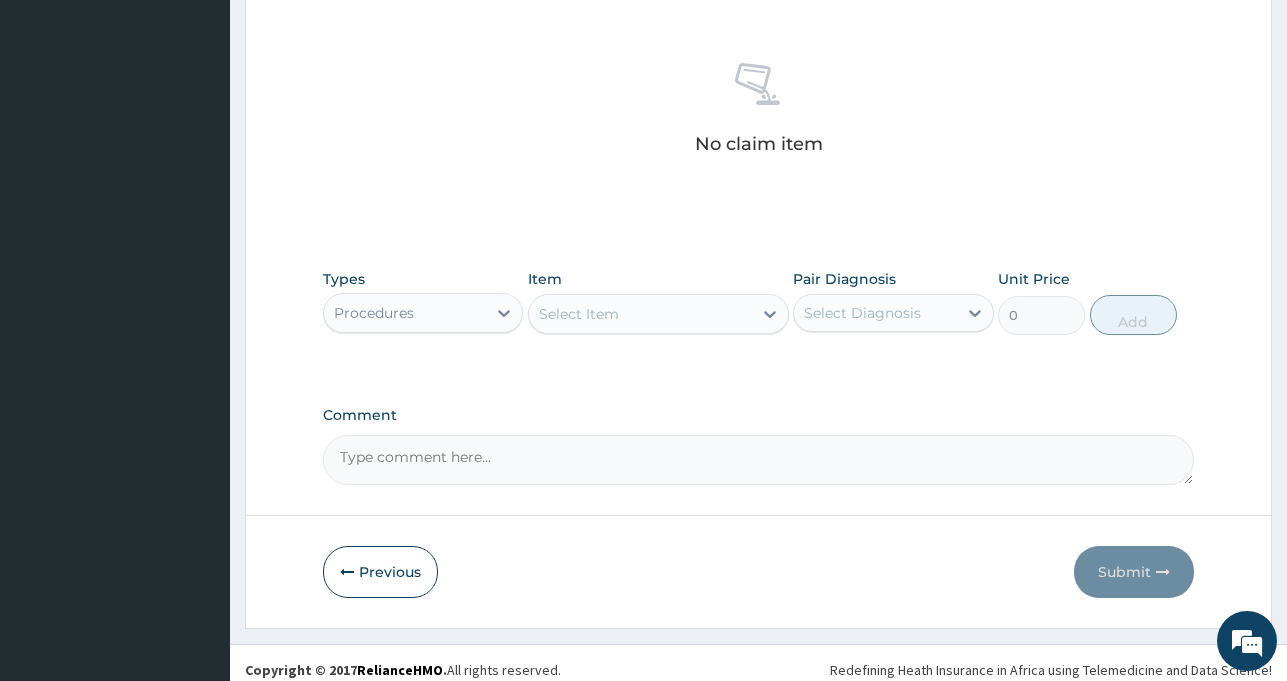 click on "Select Item" at bounding box center (640, 314) 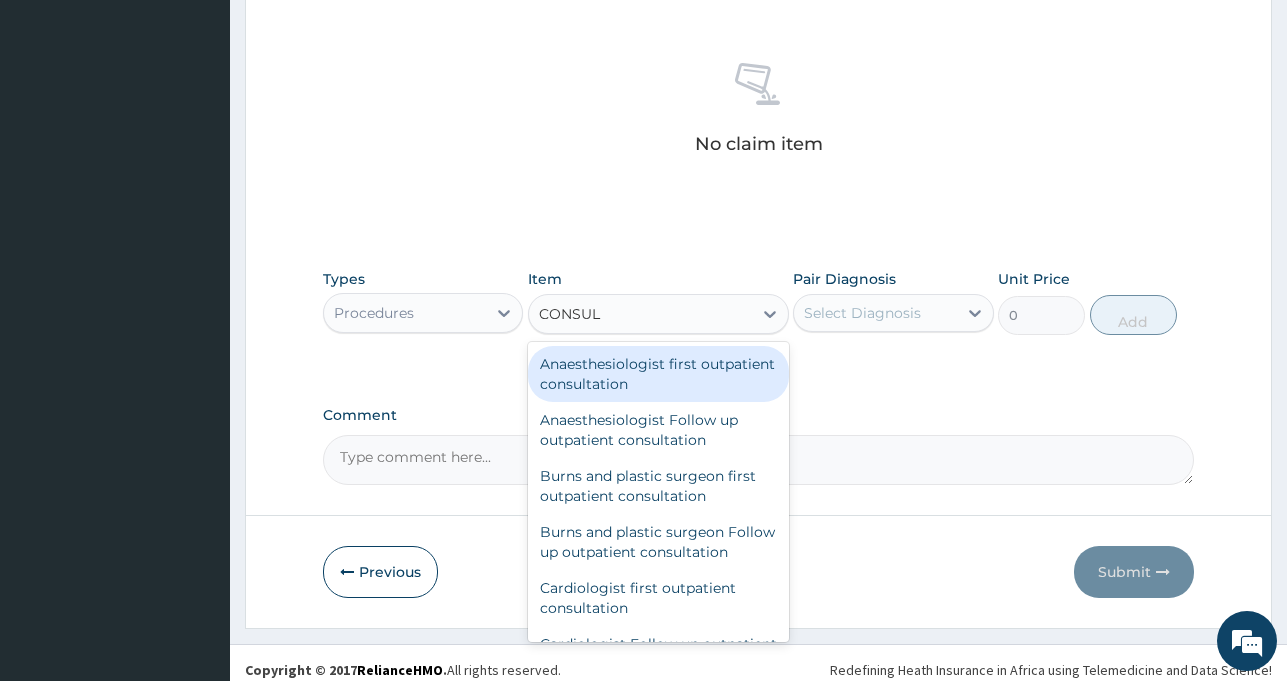 type on "CONSULT" 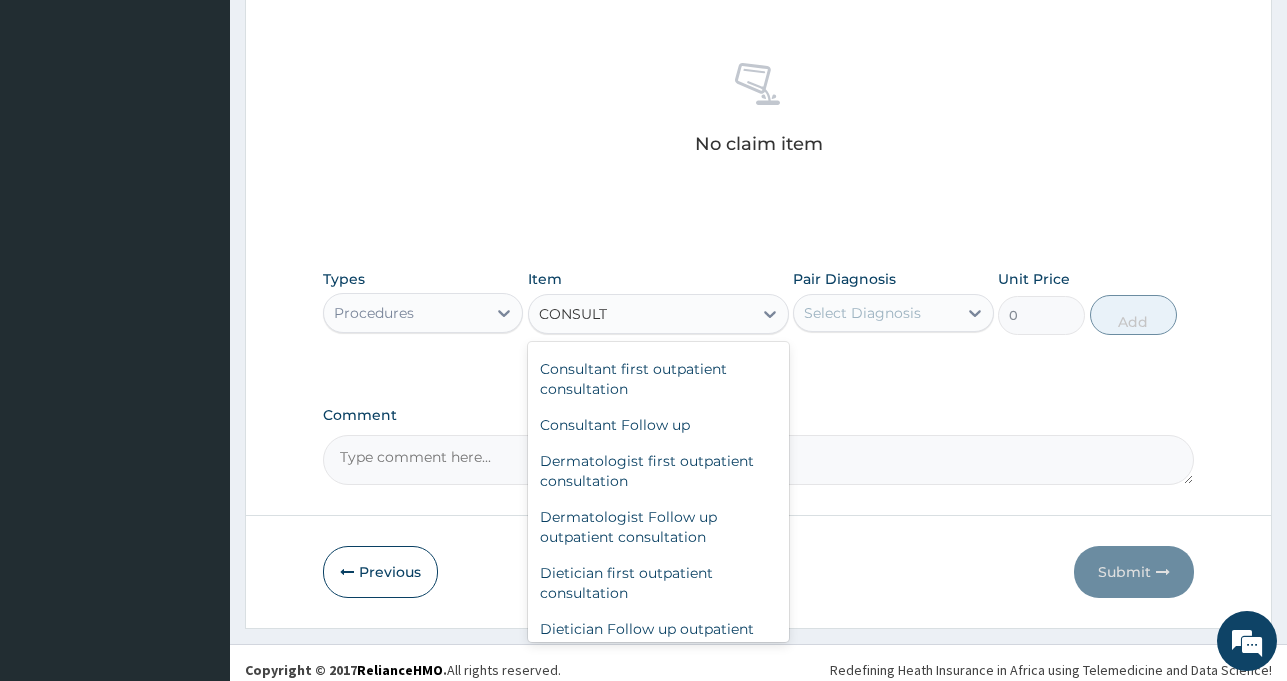 scroll, scrollTop: 494, scrollLeft: 0, axis: vertical 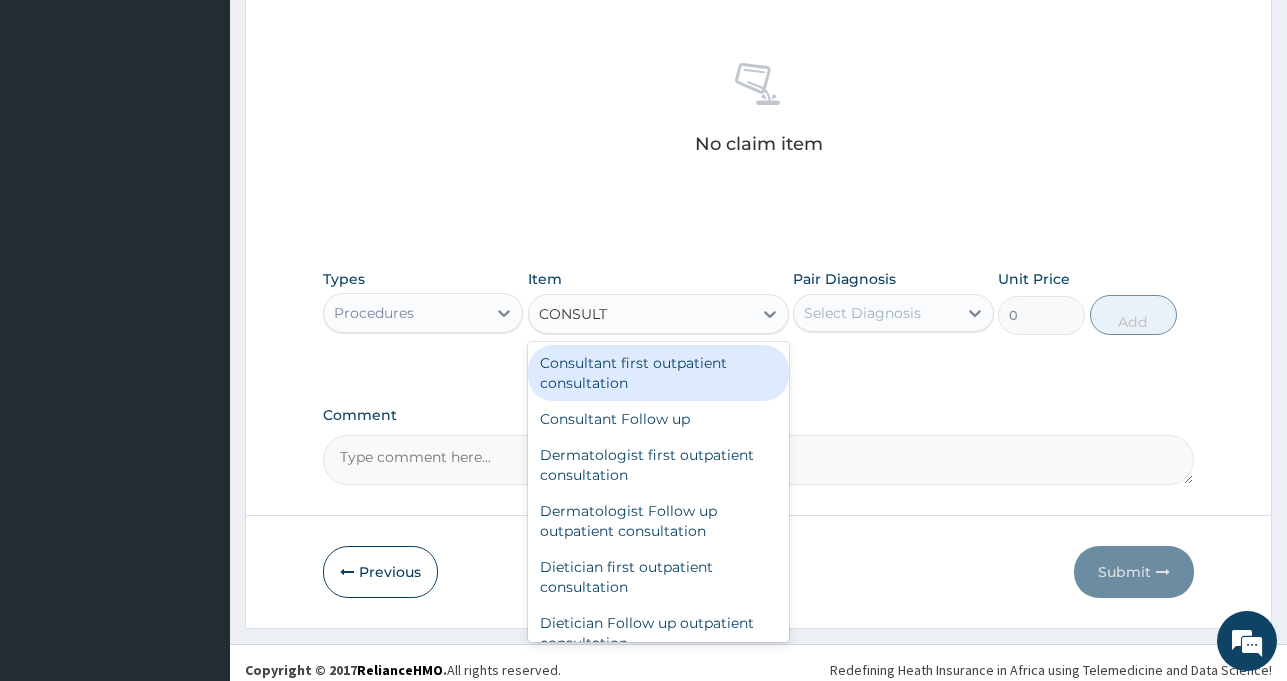 click on "Consultant first outpatient consultation" at bounding box center (658, 373) 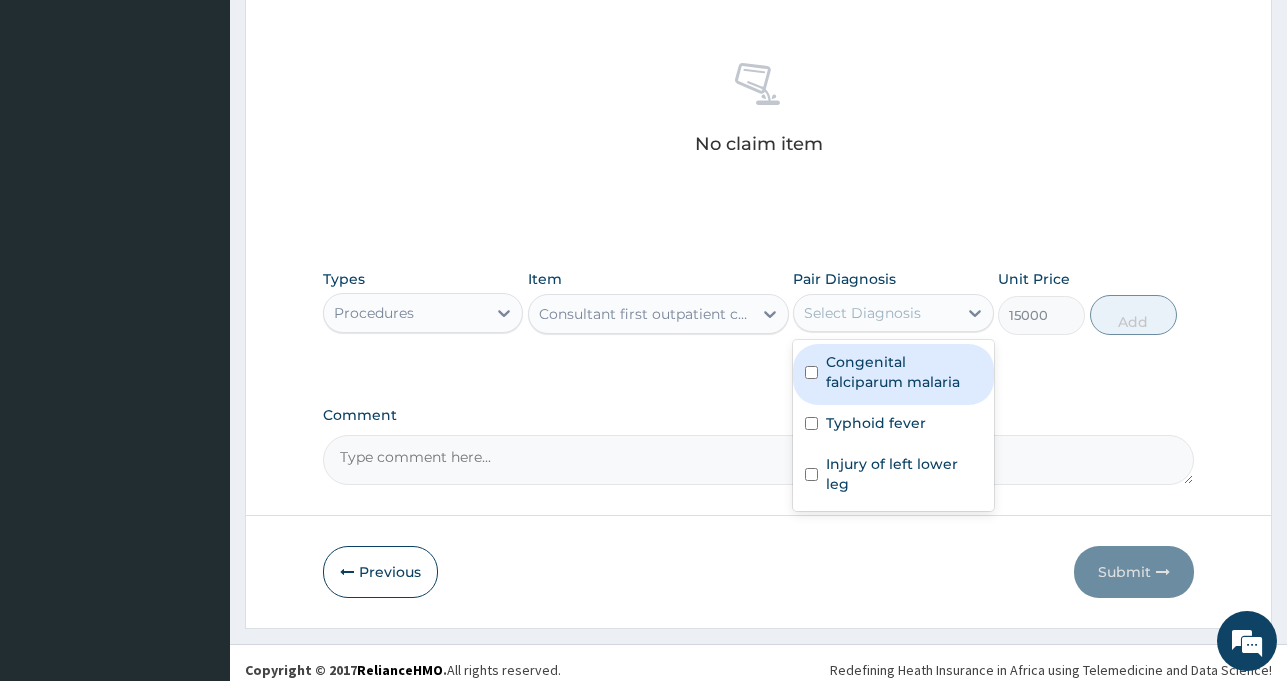 click on "Select Diagnosis" at bounding box center [862, 313] 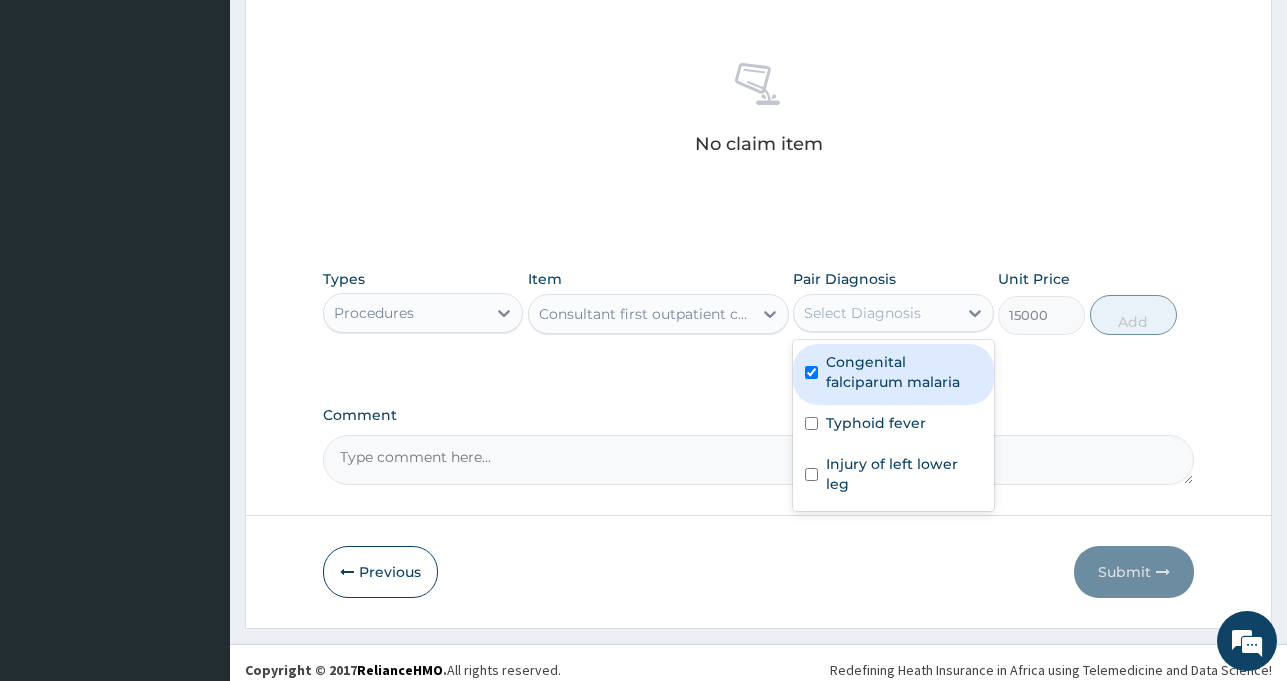 checkbox on "true" 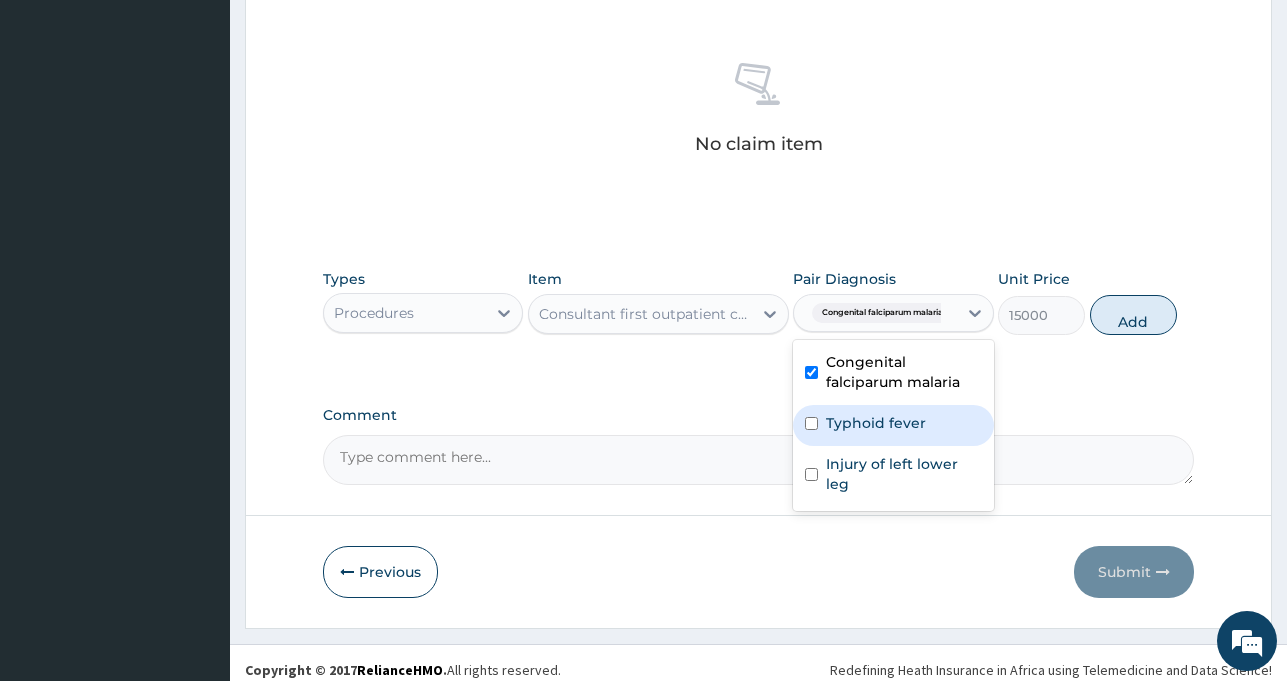 click on "Typhoid fever" at bounding box center [876, 423] 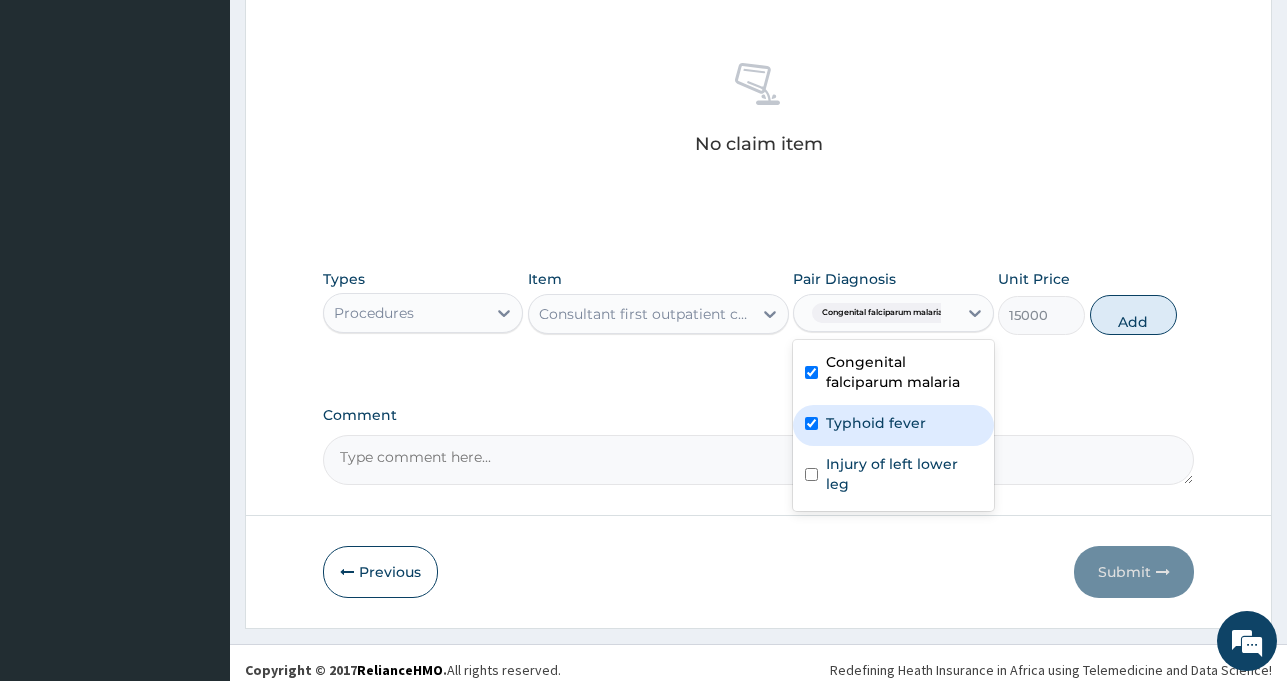 checkbox on "true" 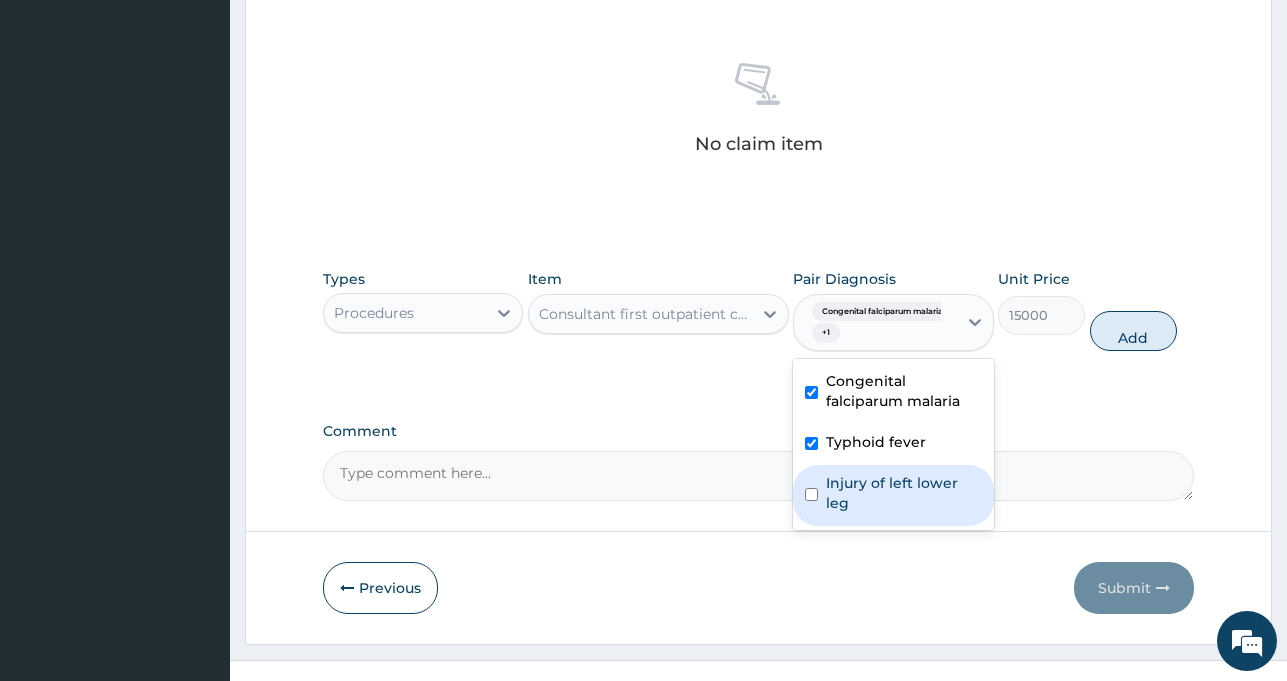 click on "Injury of left lower leg" at bounding box center [903, 493] 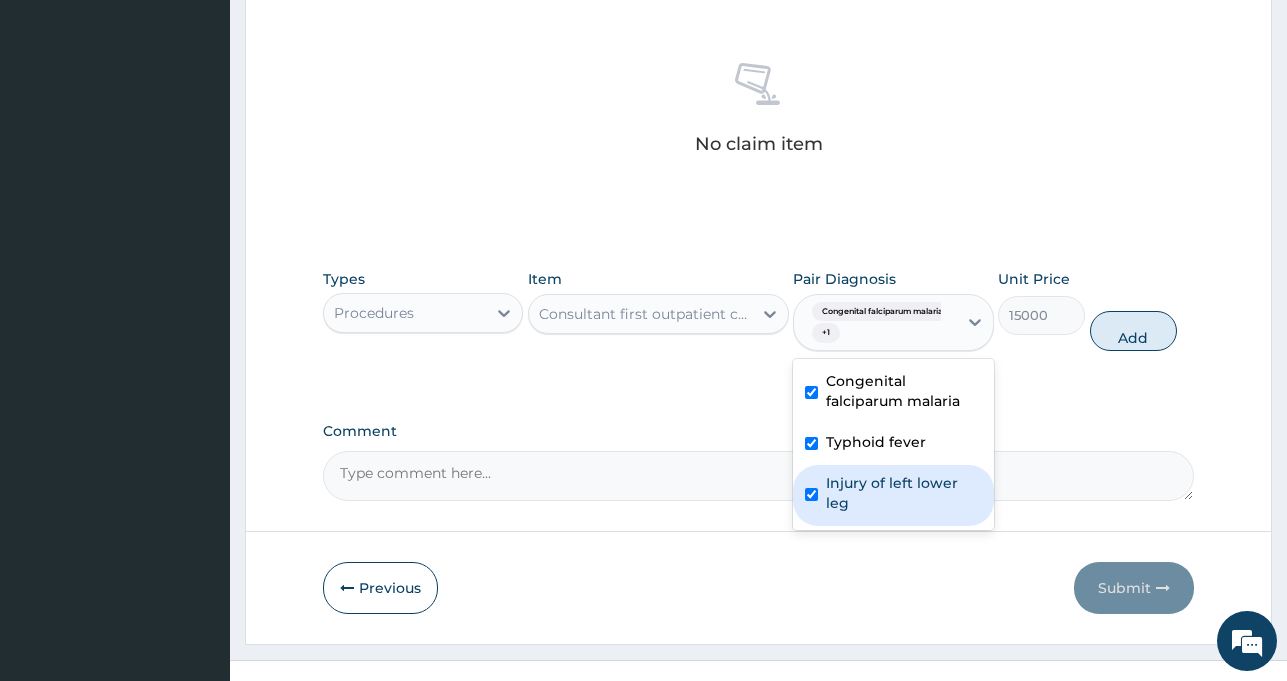 checkbox on "true" 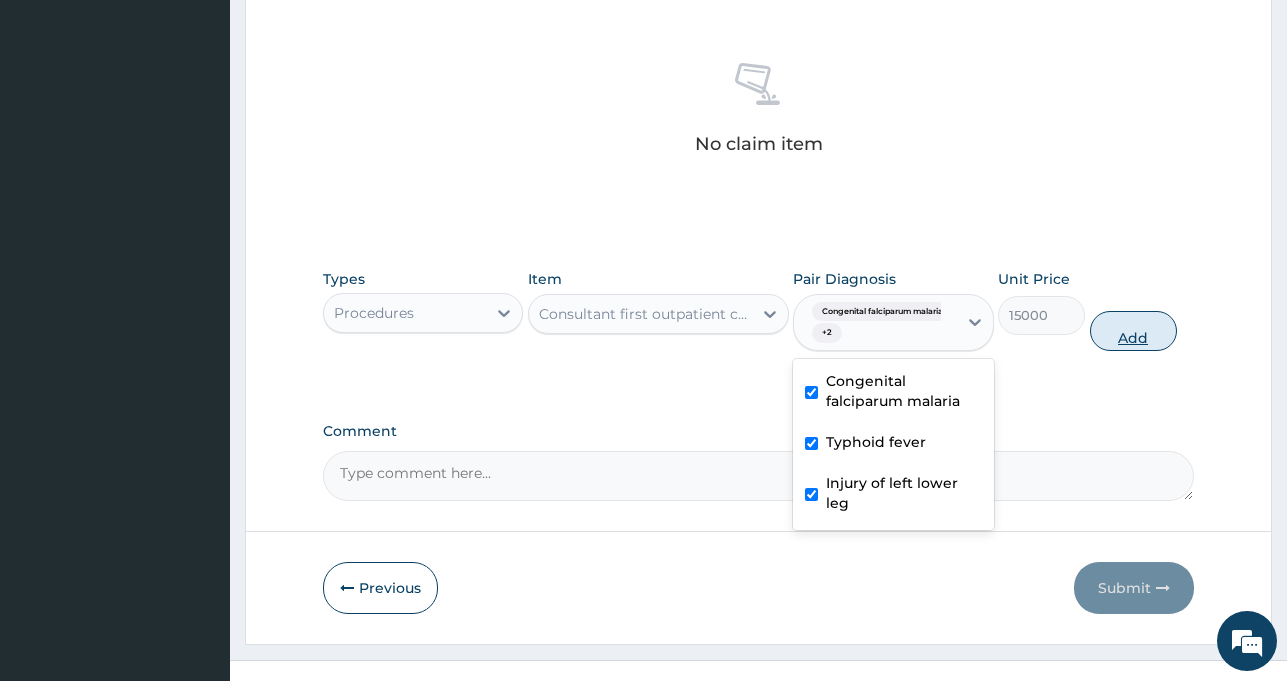 click on "Add" at bounding box center [1133, 331] 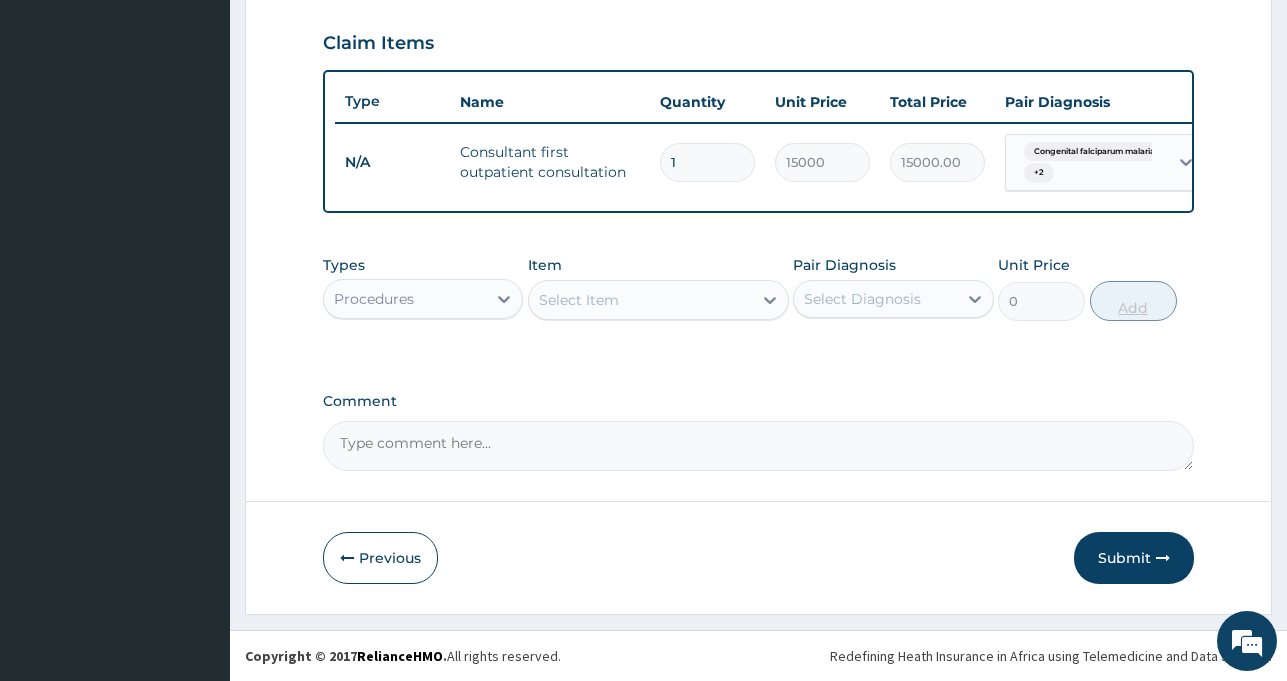 scroll, scrollTop: 689, scrollLeft: 0, axis: vertical 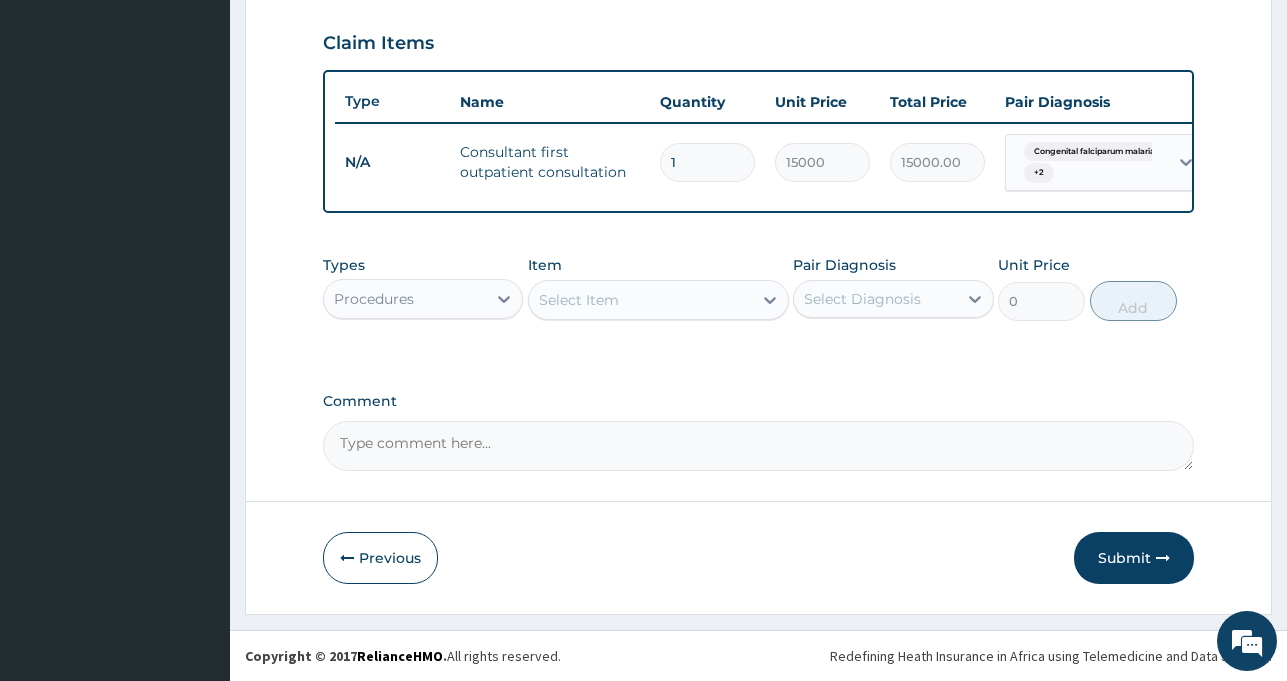 click on "Procedures" at bounding box center (405, 299) 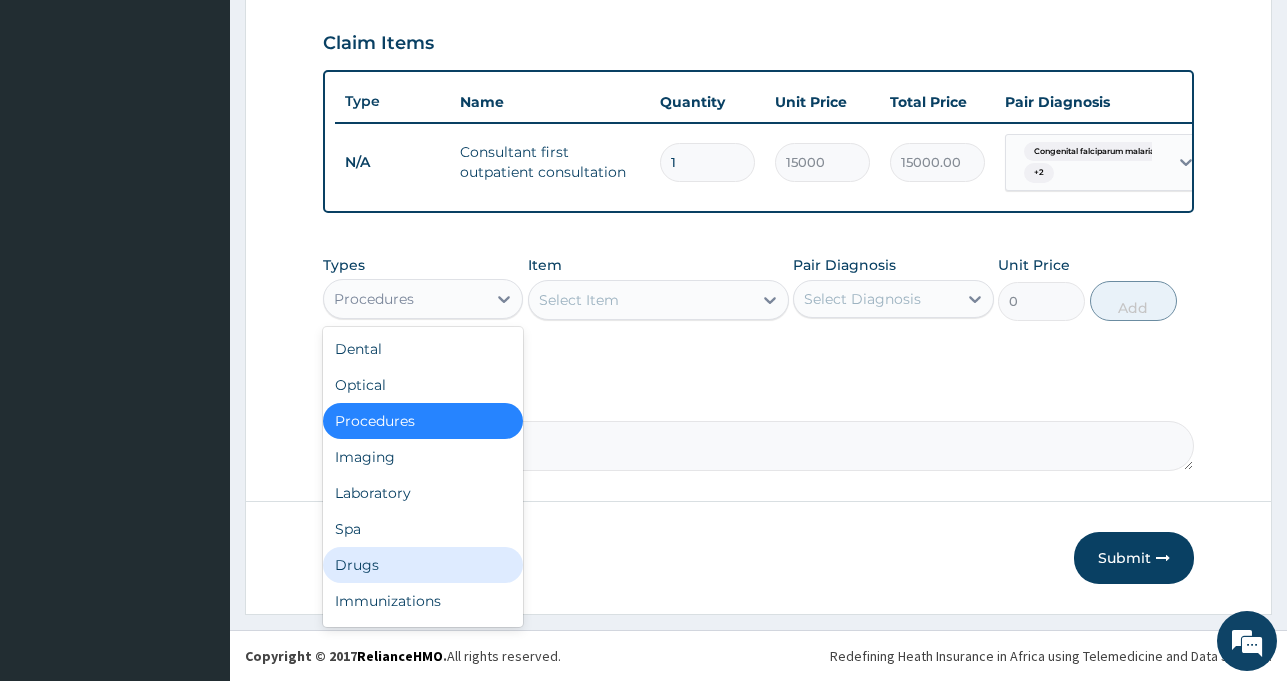 click on "Drugs" at bounding box center [423, 565] 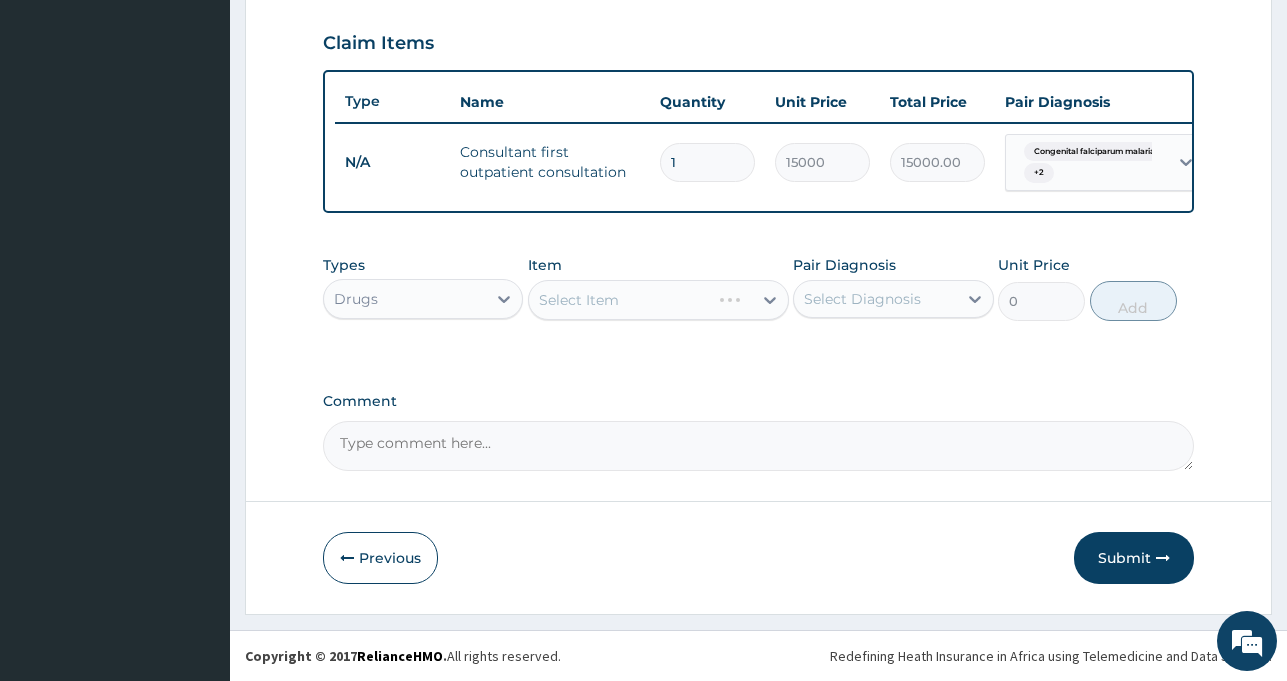 click on "Select Item" at bounding box center (658, 300) 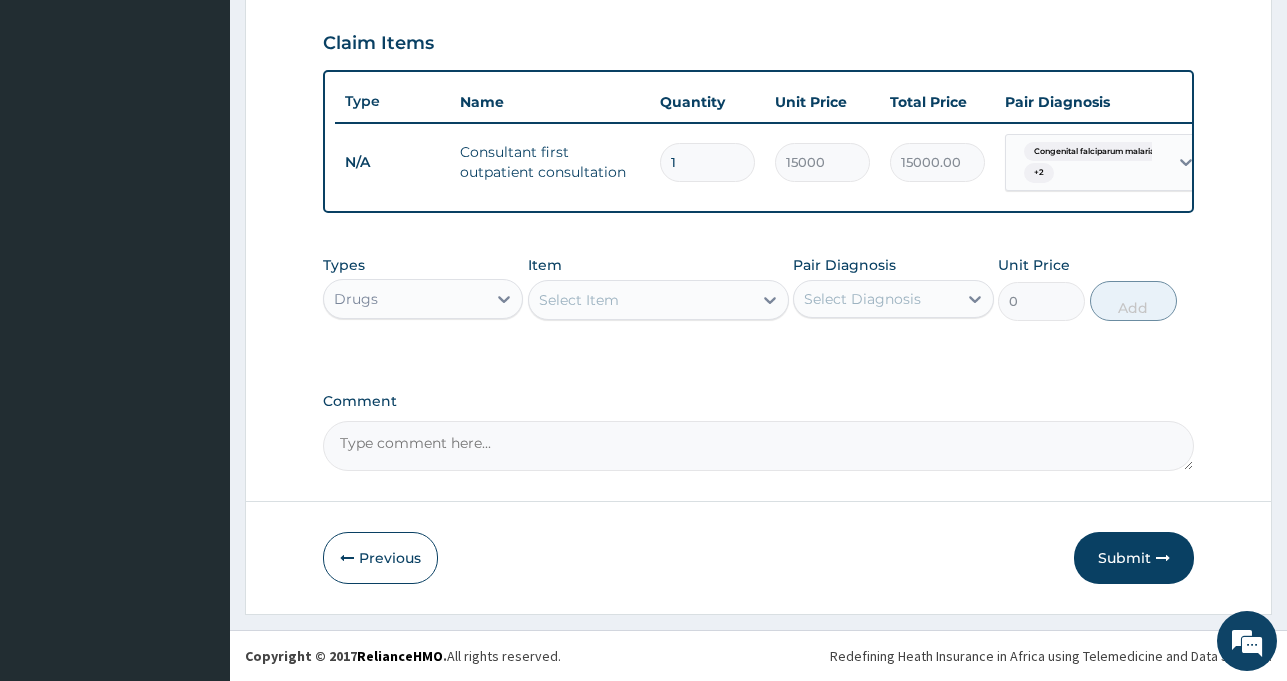 click on "Select Item" at bounding box center (579, 300) 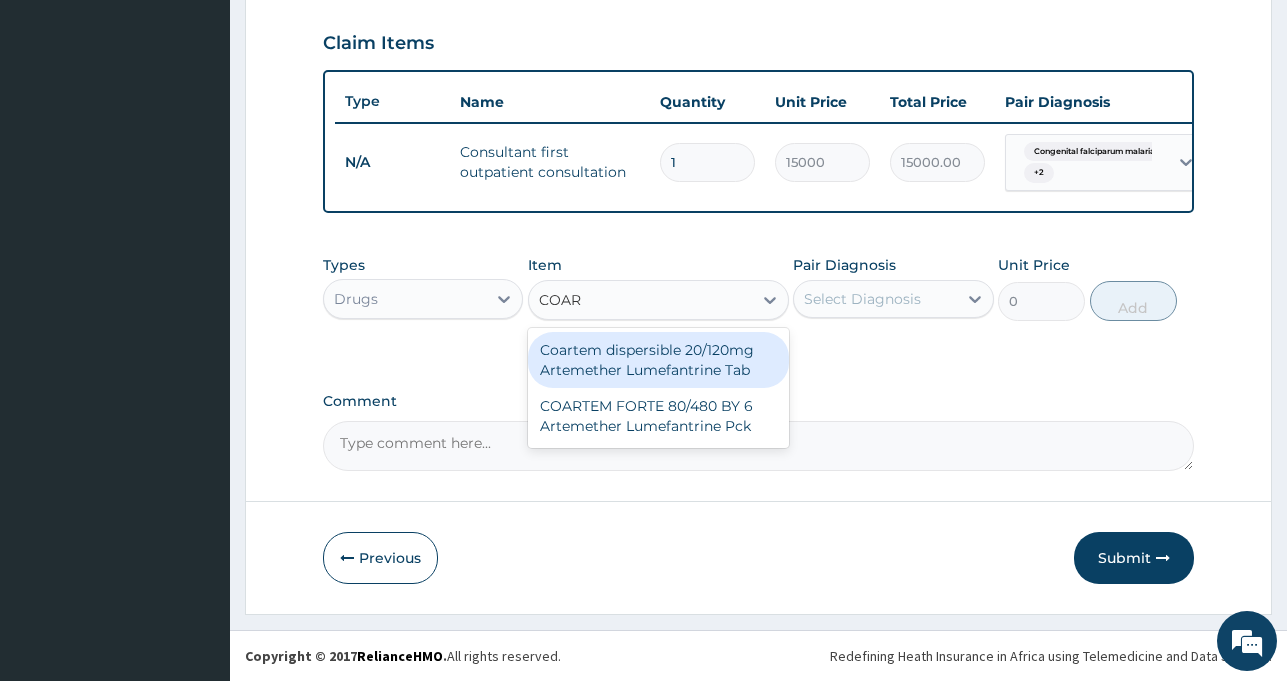type on "COART" 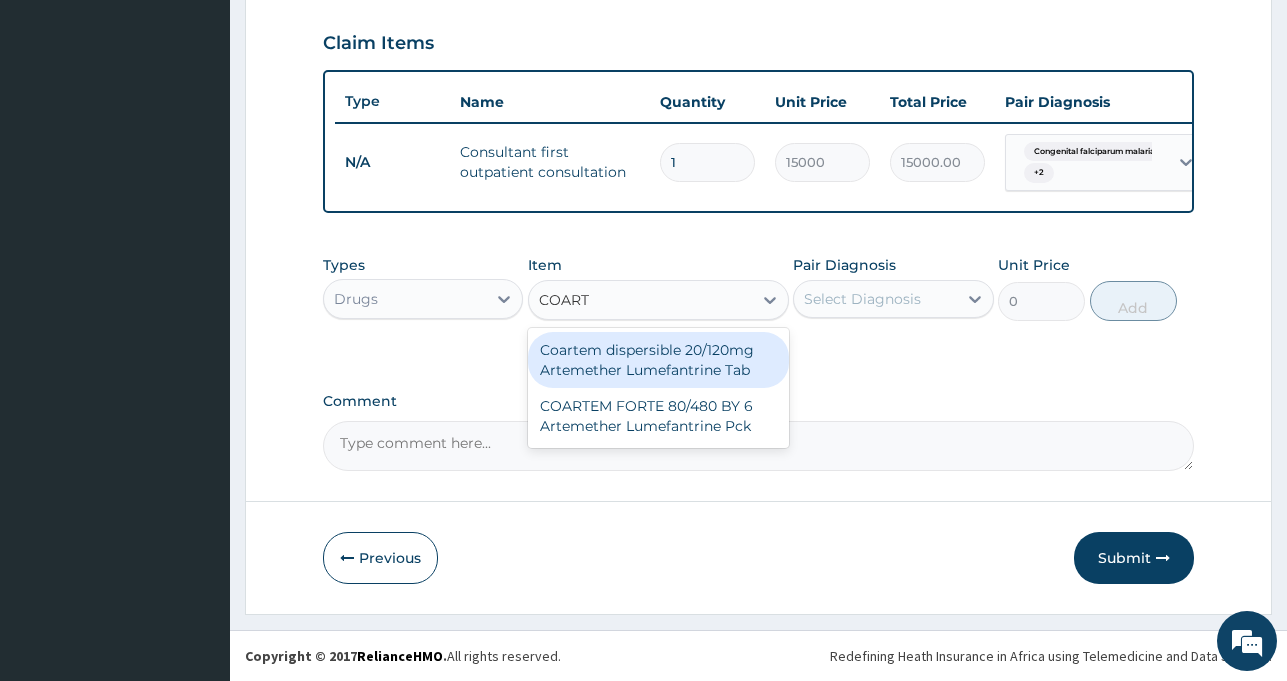 scroll, scrollTop: 589, scrollLeft: 0, axis: vertical 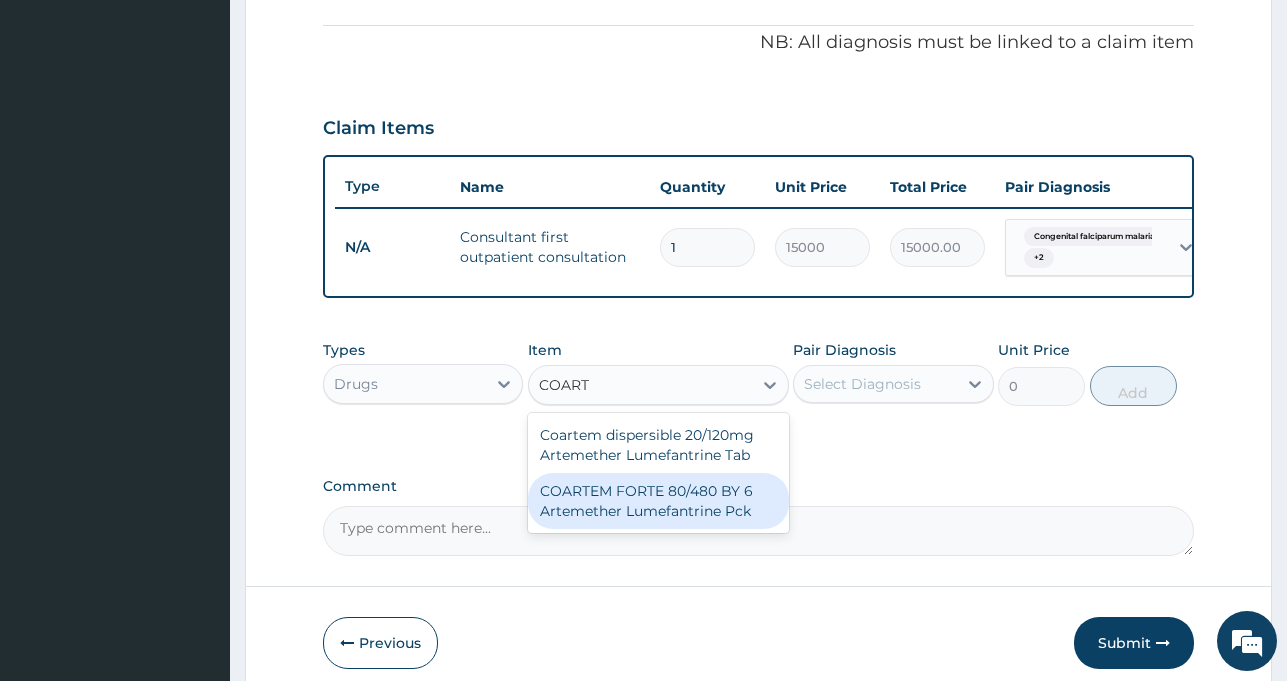 click on "COARTEM FORTE 80/480 BY 6 Artemether Lumefantrine Pck" at bounding box center (658, 501) 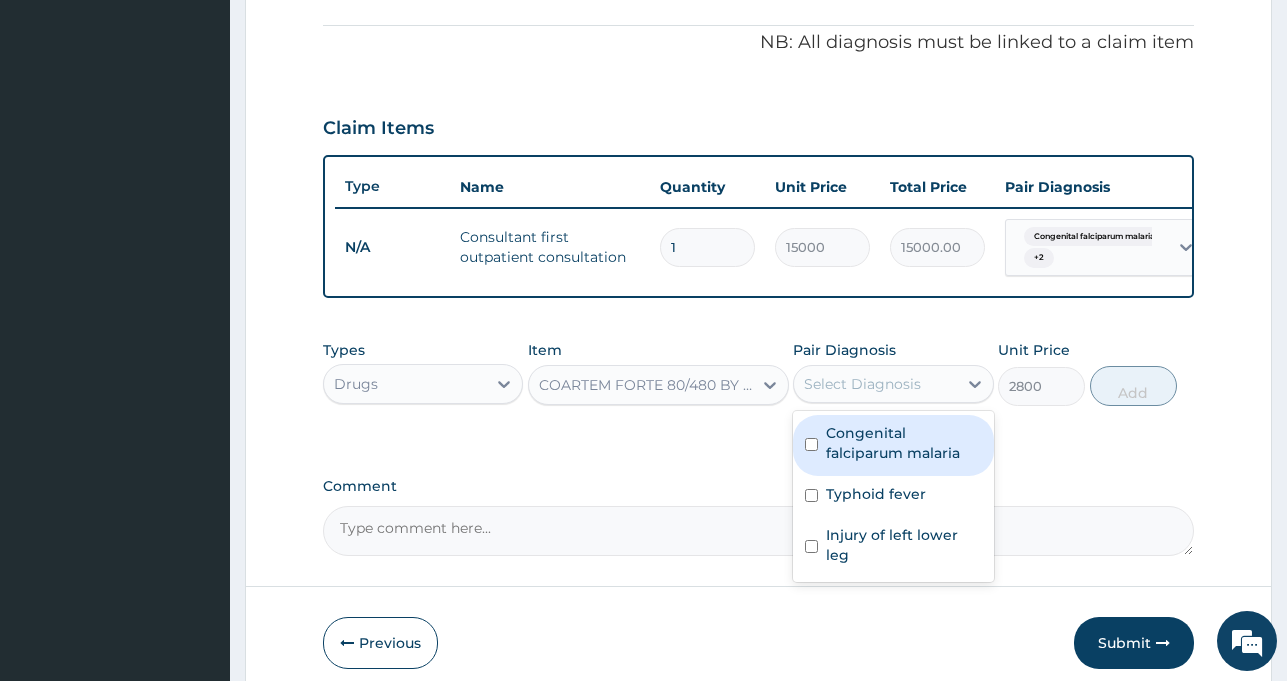 click on "Select Diagnosis" at bounding box center (862, 384) 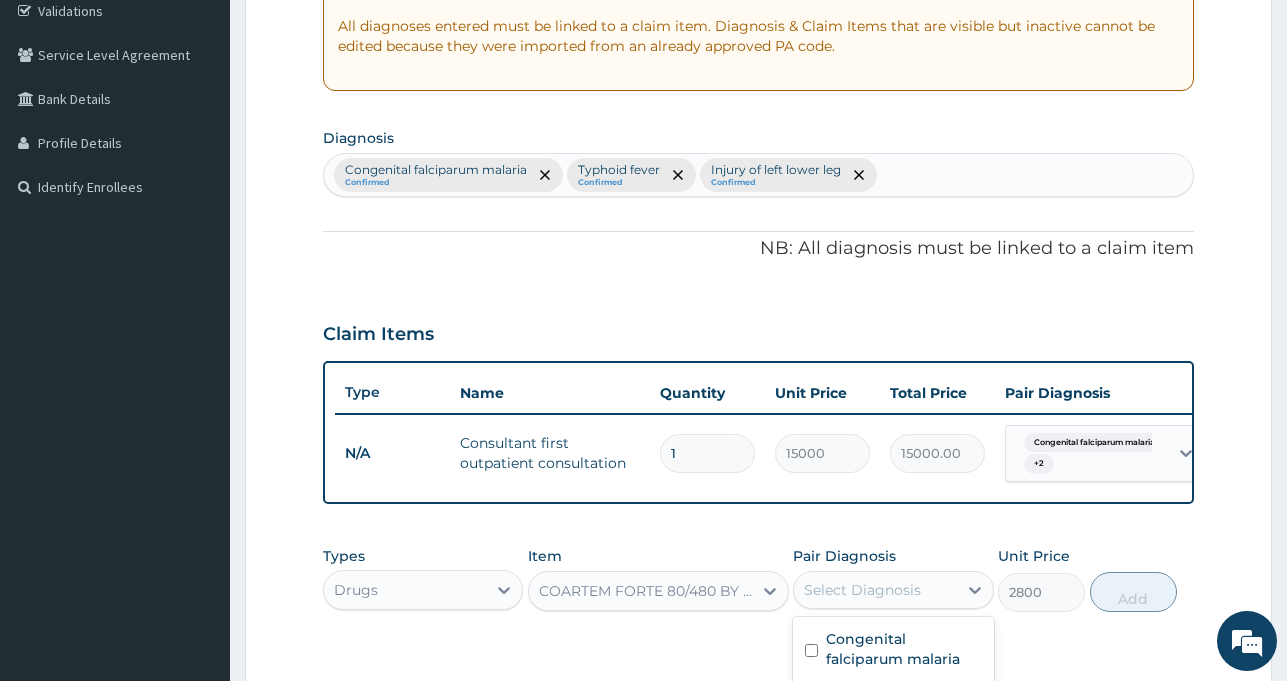 scroll, scrollTop: 385, scrollLeft: 0, axis: vertical 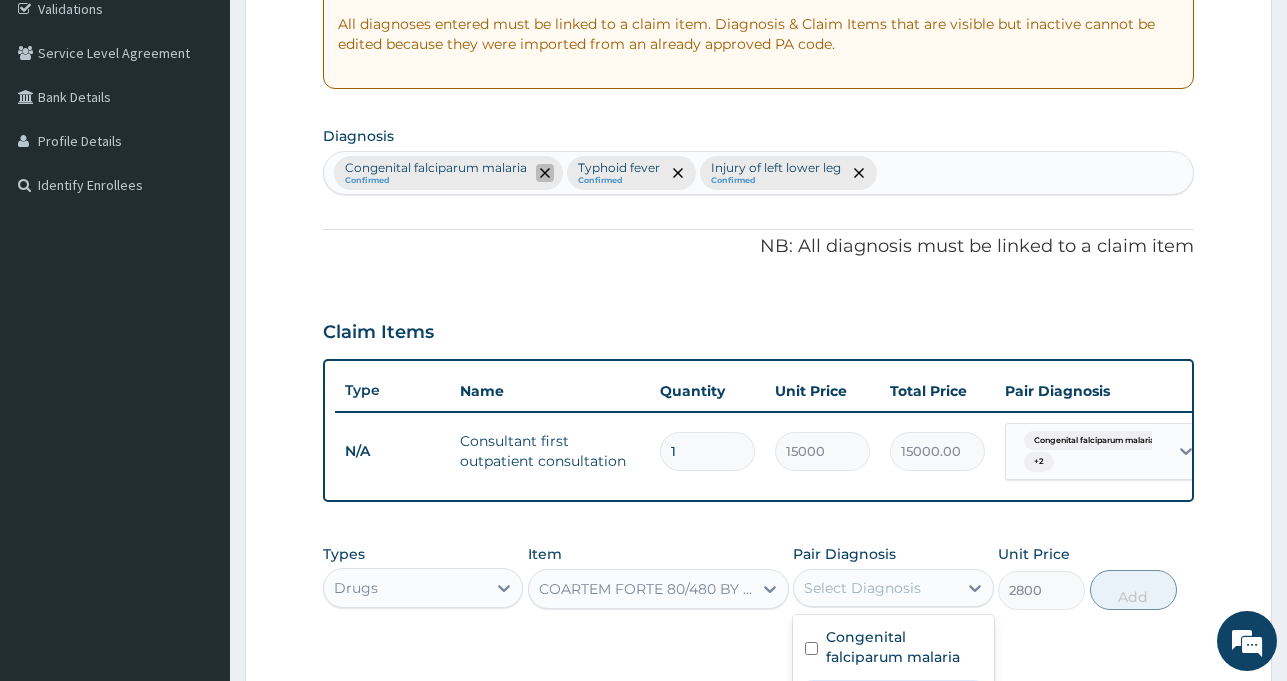 click at bounding box center [545, 173] 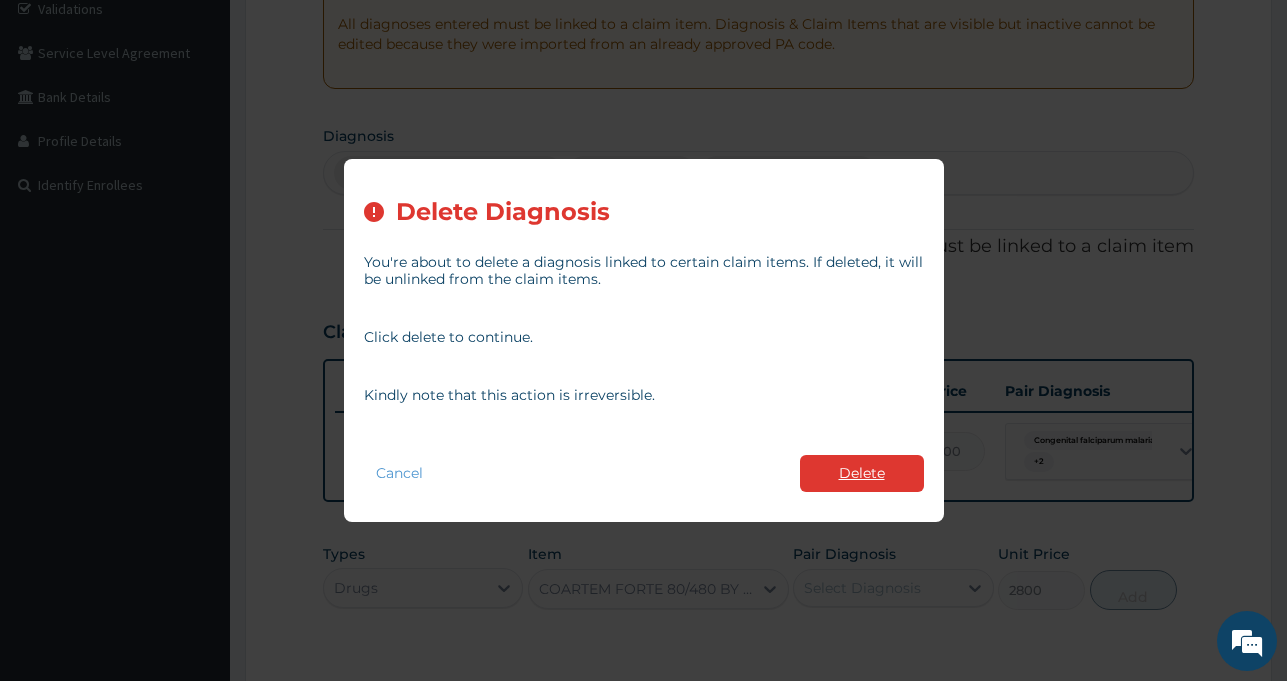 click on "Delete" at bounding box center (862, 473) 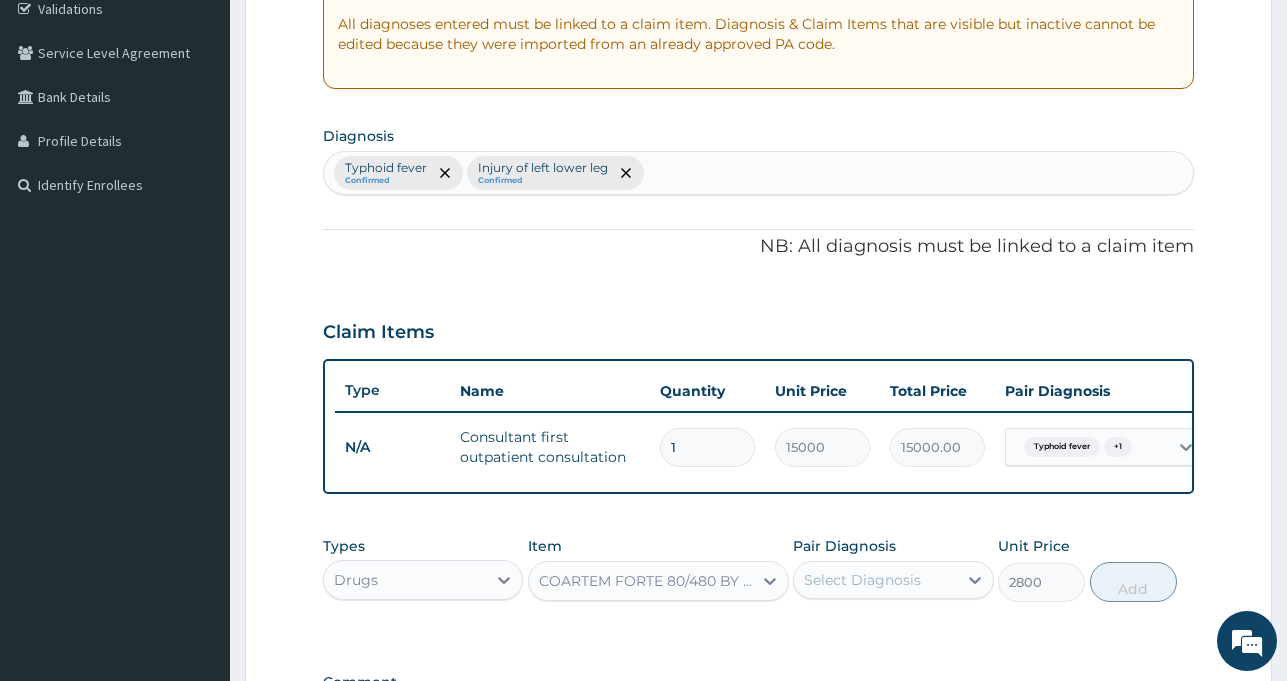 click on "Typhoid fever Confirmed Injury of left lower leg Confirmed" at bounding box center [758, 173] 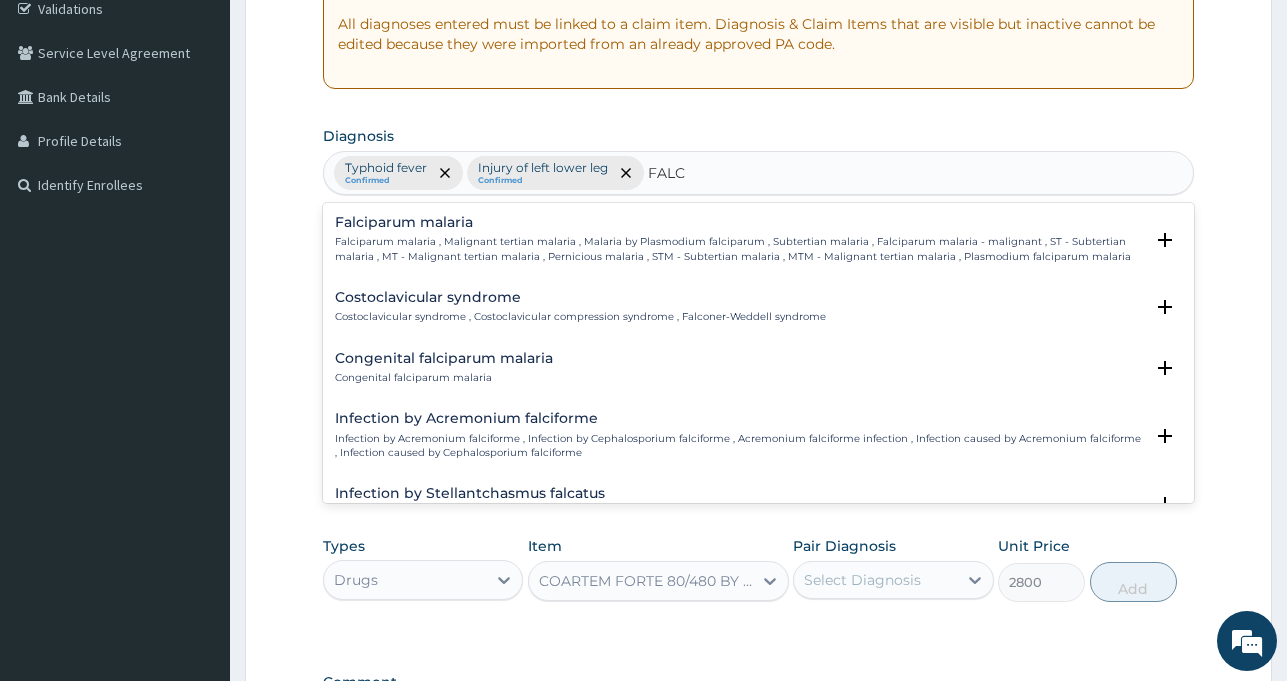 type on "FALCI" 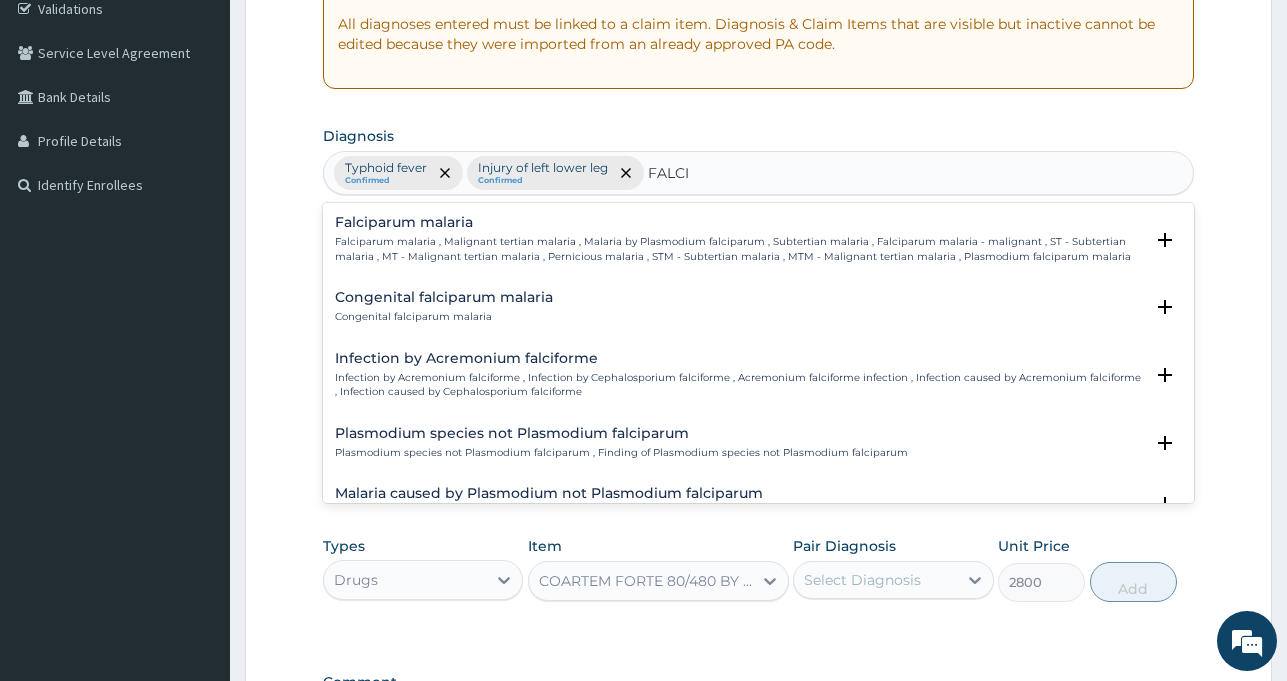 click on "Falciparum malaria , Malignant tertian malaria , Malaria by Plasmodium falciparum , Subtertian malaria , Falciparum malaria - malignant , ST - Subtertian malaria , MT - Malignant tertian malaria , Pernicious malaria , STM - Subtertian malaria , MTM - Malignant tertian malaria , Plasmodium falciparum malaria" at bounding box center [739, 249] 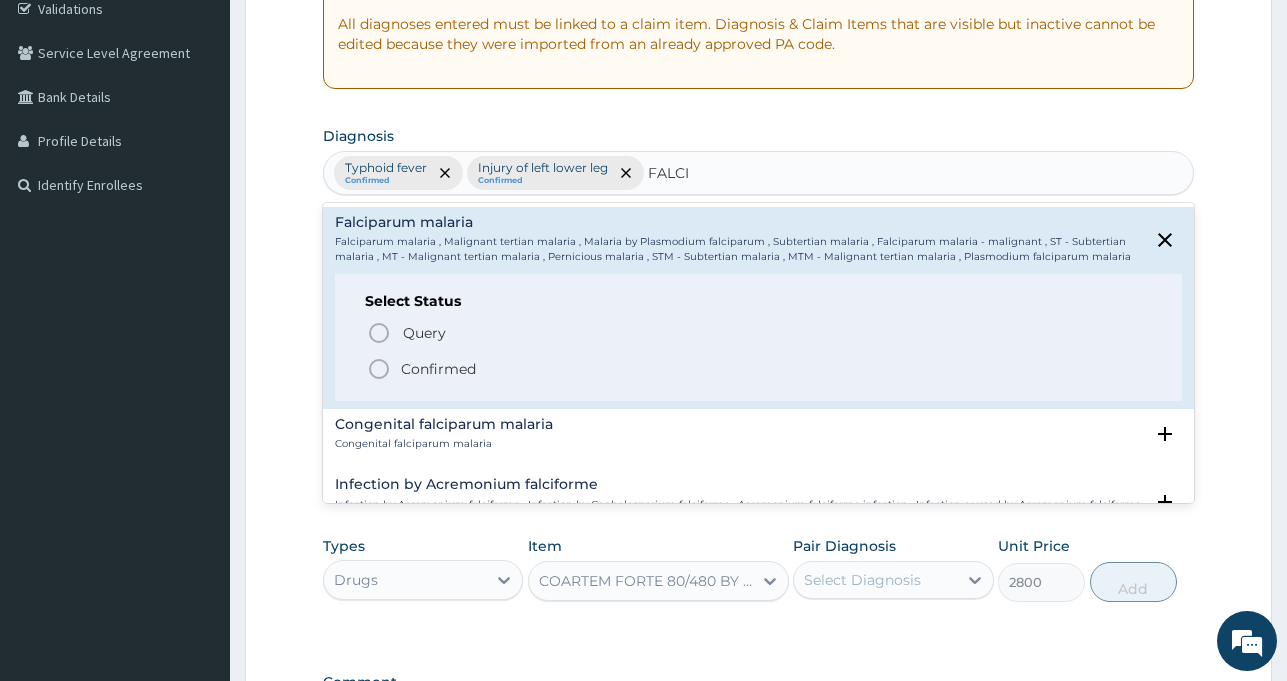 click on "Confirmed" at bounding box center [759, 369] 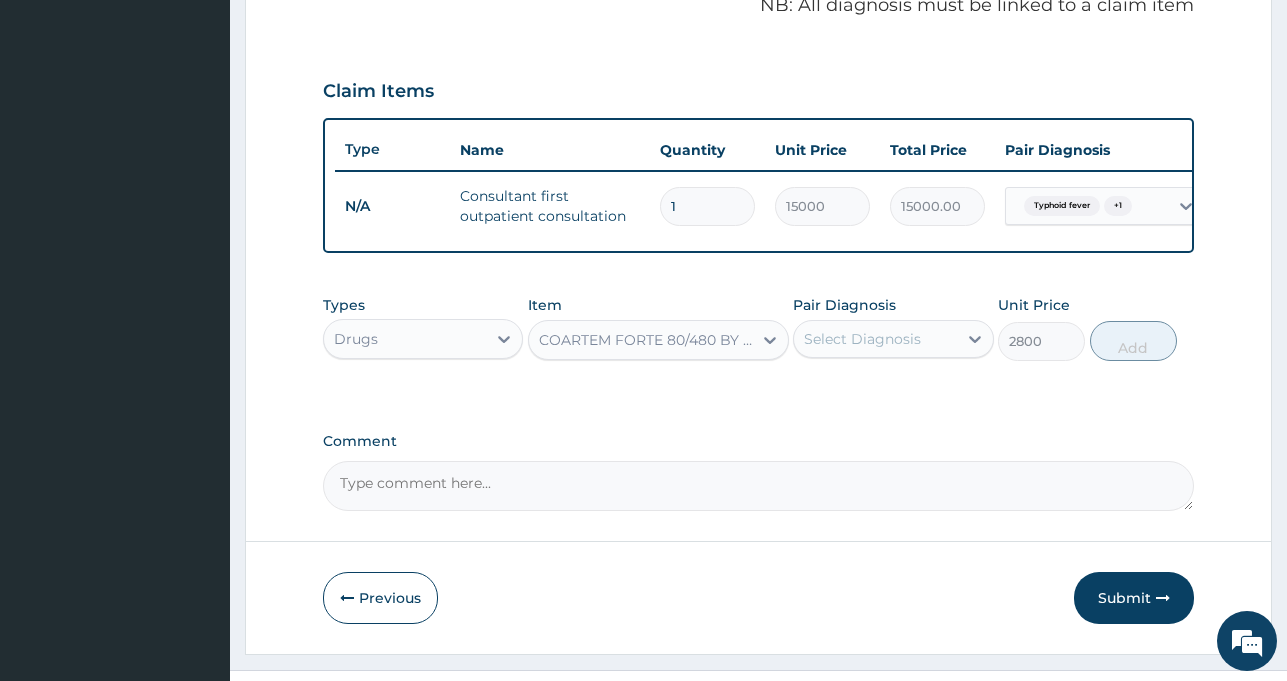 scroll, scrollTop: 639, scrollLeft: 0, axis: vertical 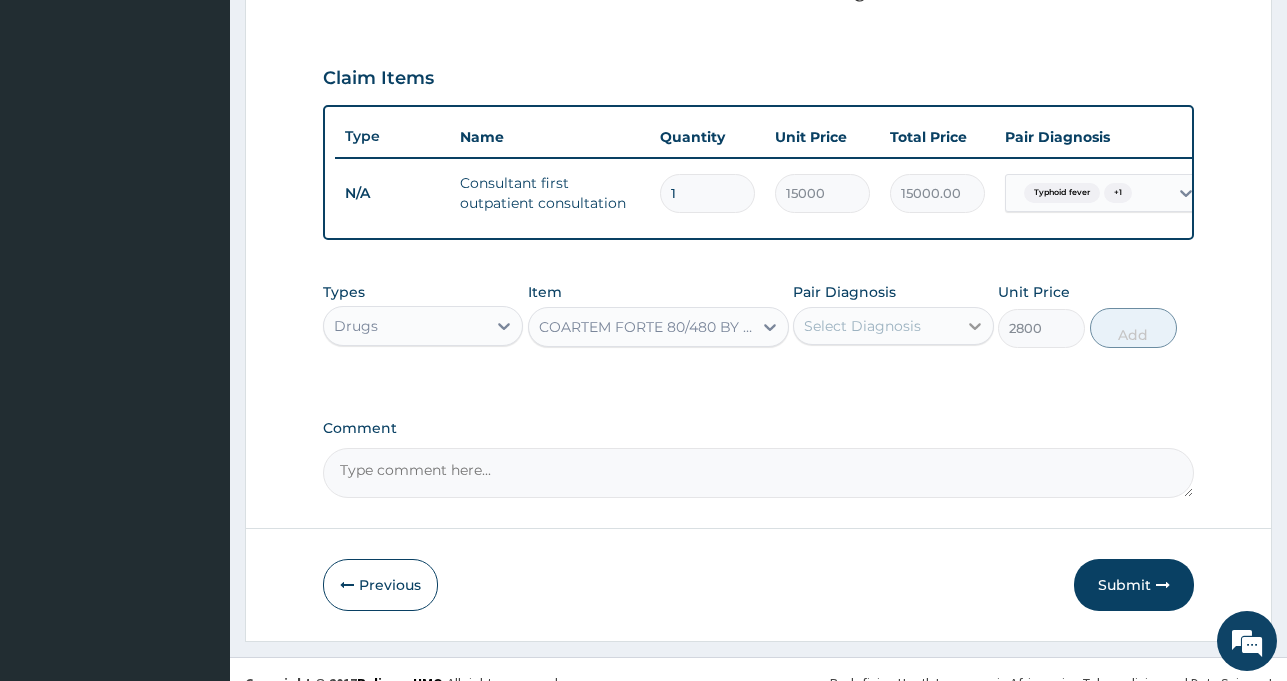 click 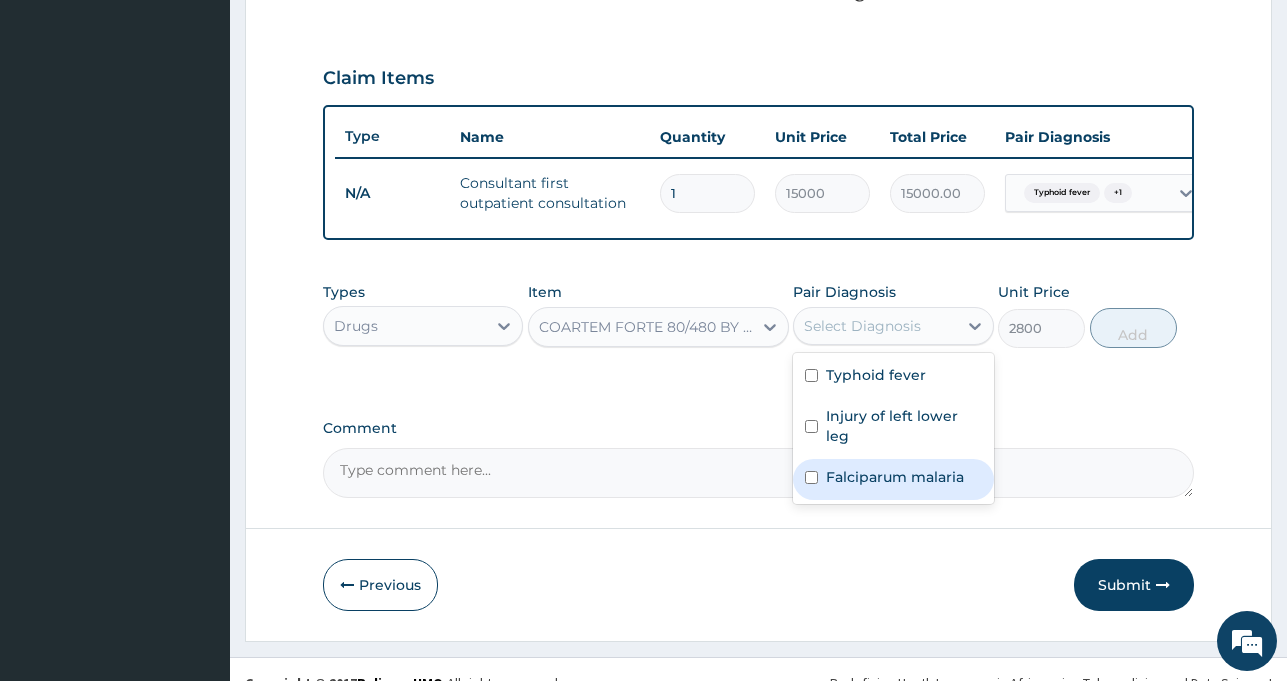 click on "Falciparum malaria" at bounding box center (895, 477) 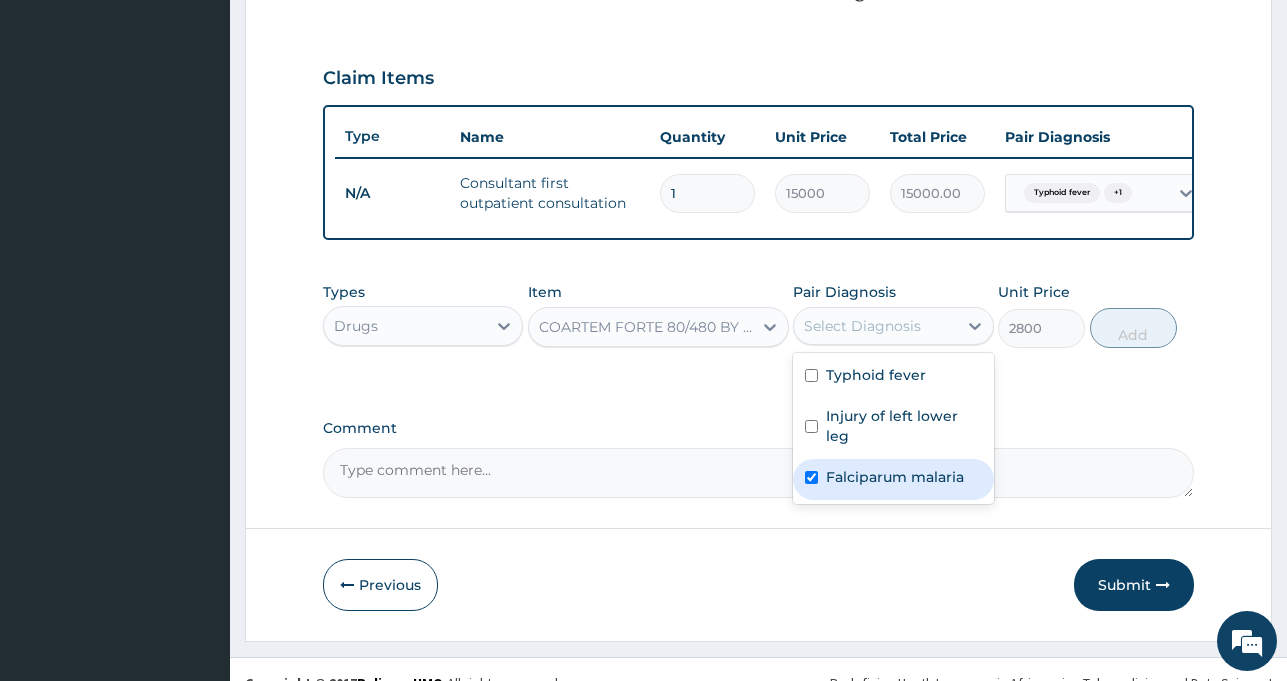checkbox on "true" 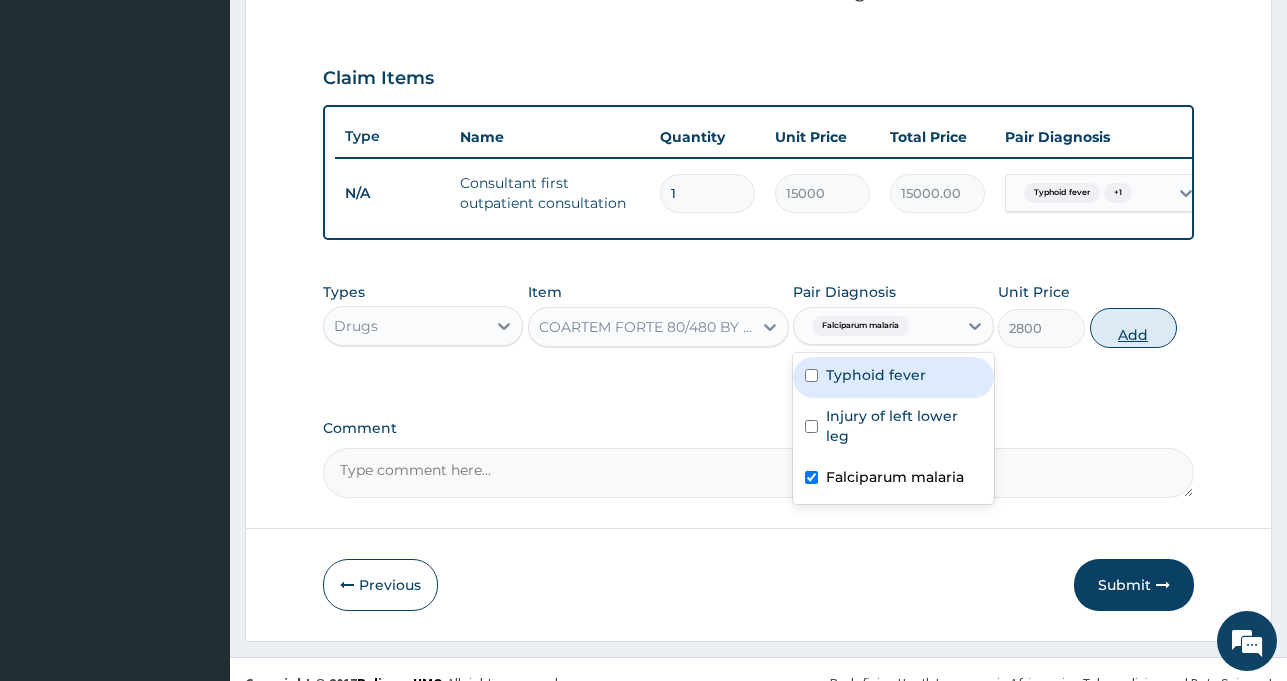 click on "Add" at bounding box center (1133, 328) 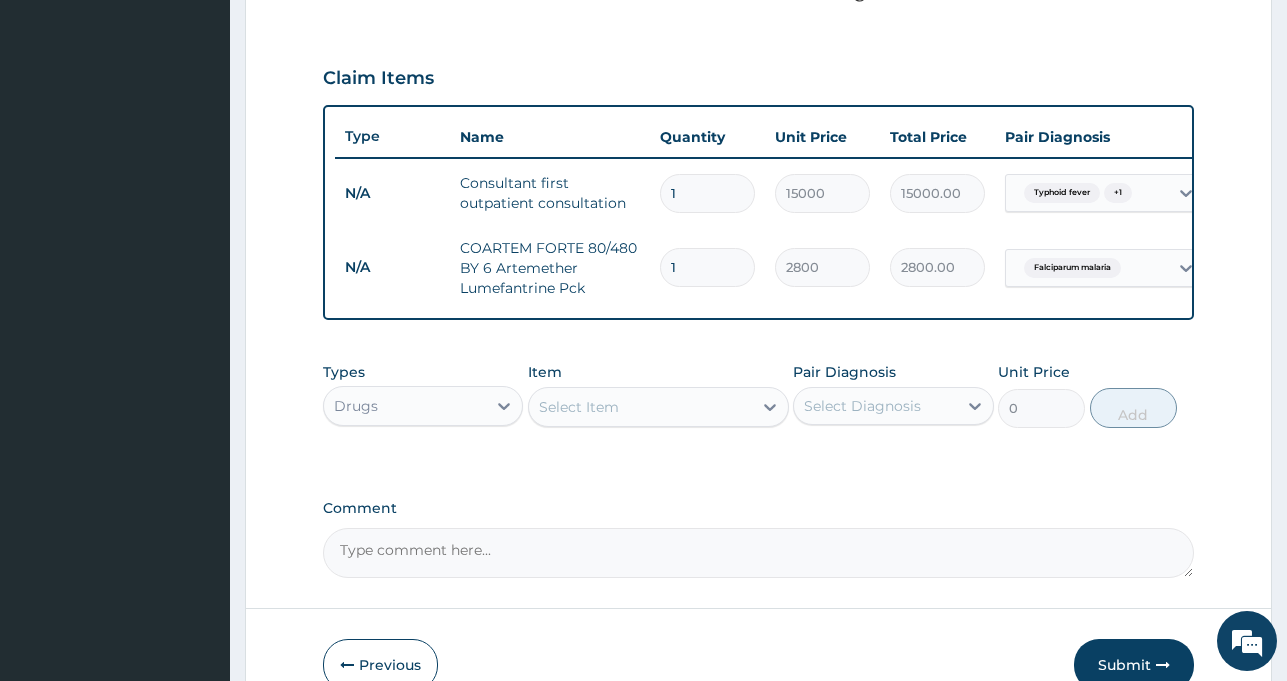 click on "Select Item" at bounding box center (579, 407) 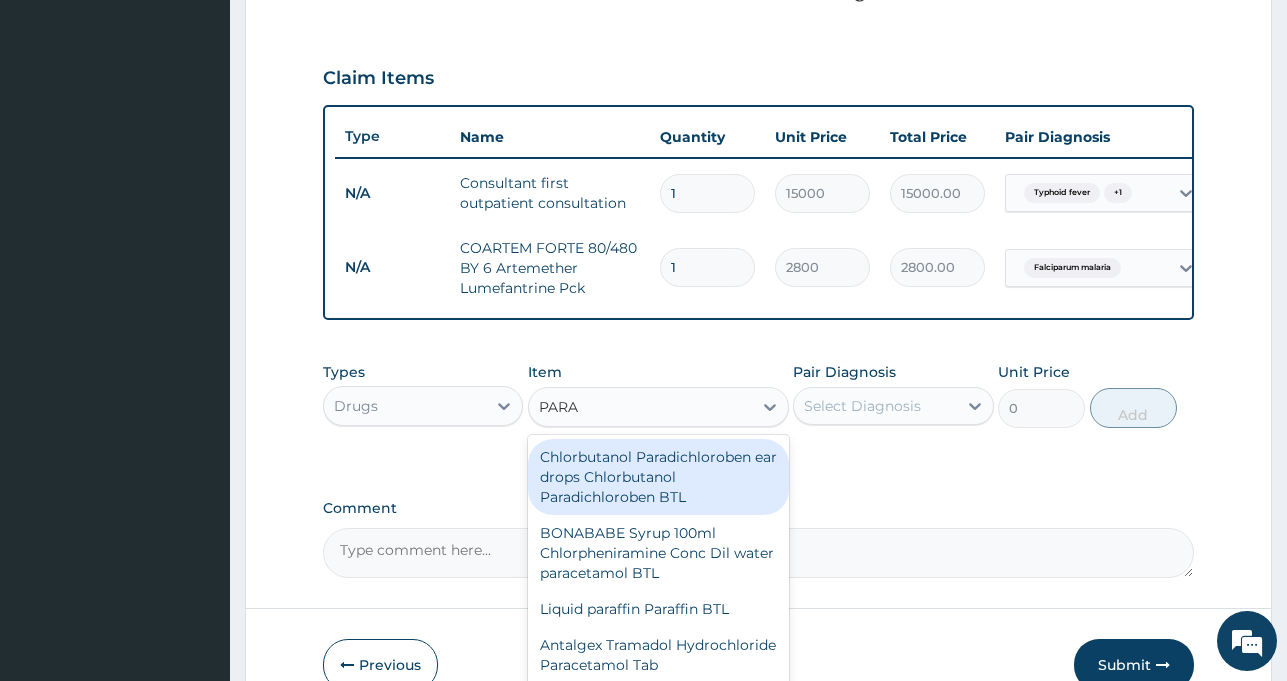 type on "PARAC" 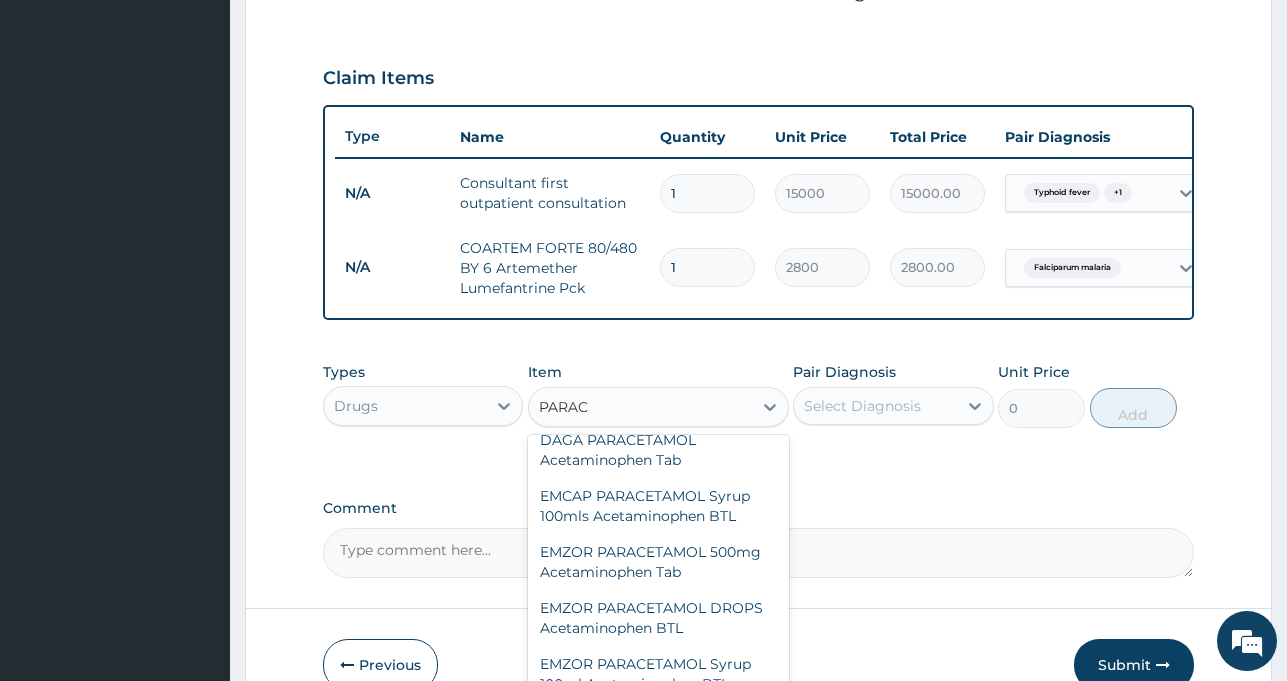 scroll, scrollTop: 153, scrollLeft: 0, axis: vertical 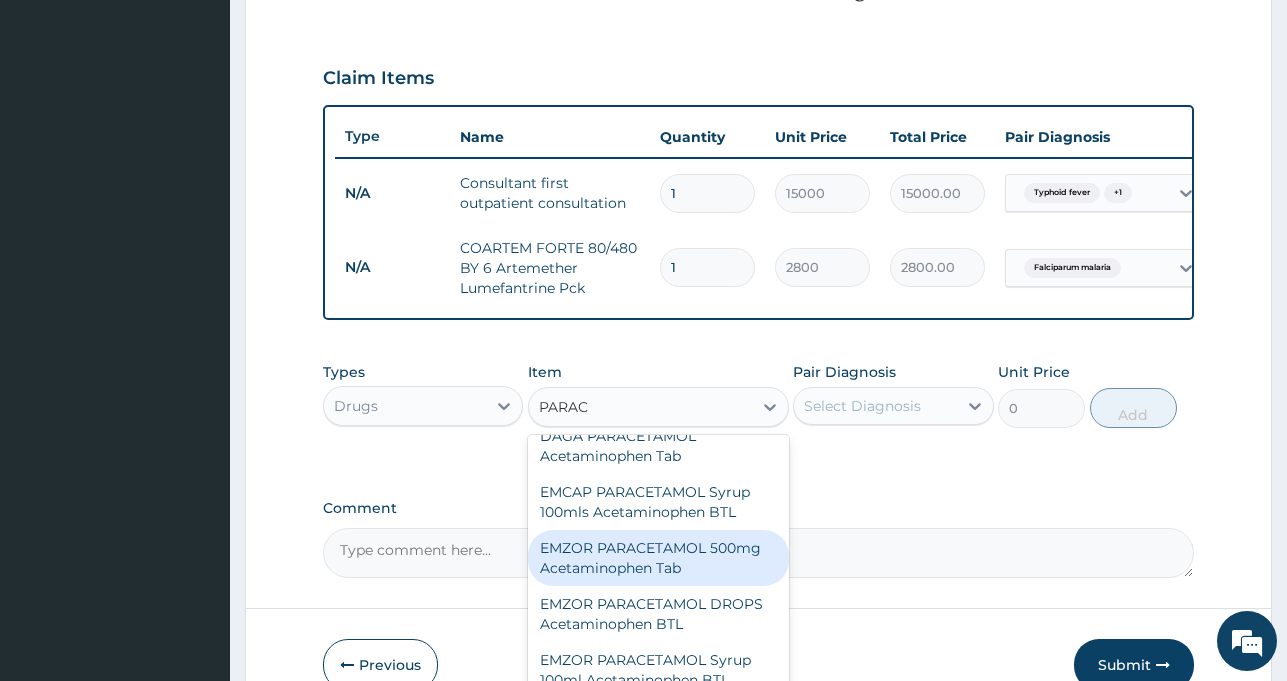 click on "EMZOR PARACETAMOL 500mg Acetaminophen Tab" at bounding box center [658, 558] 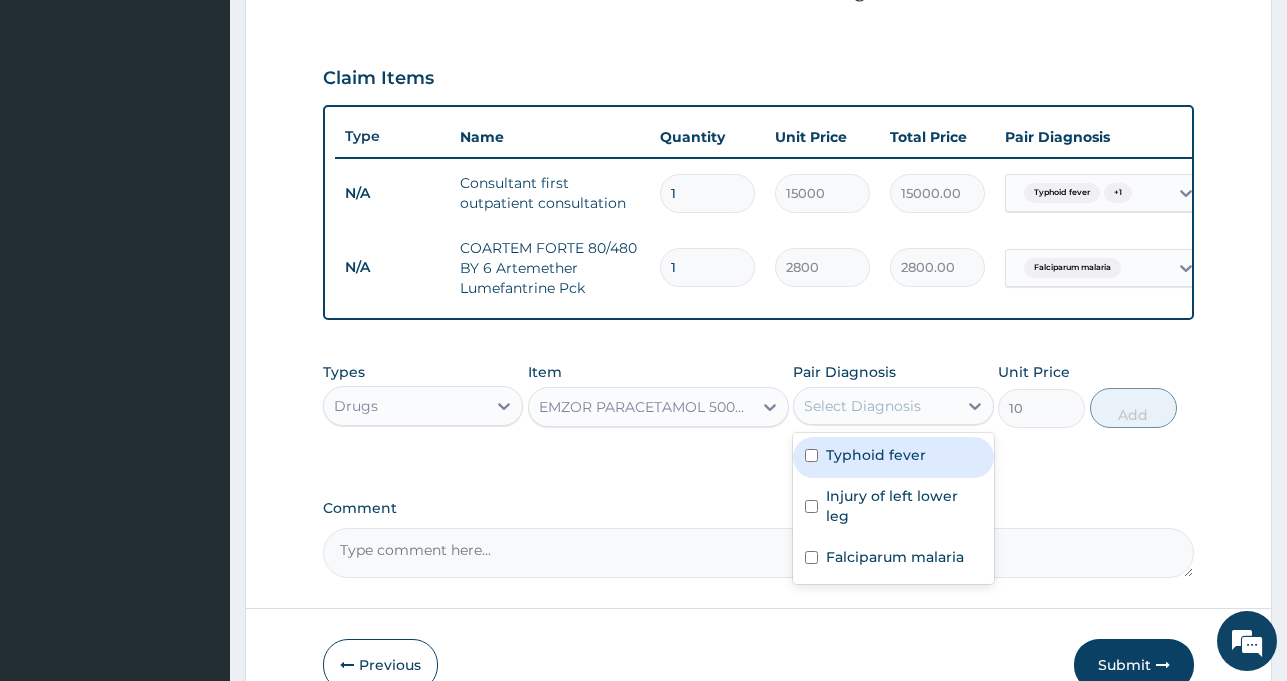 click on "Select Diagnosis" at bounding box center [862, 406] 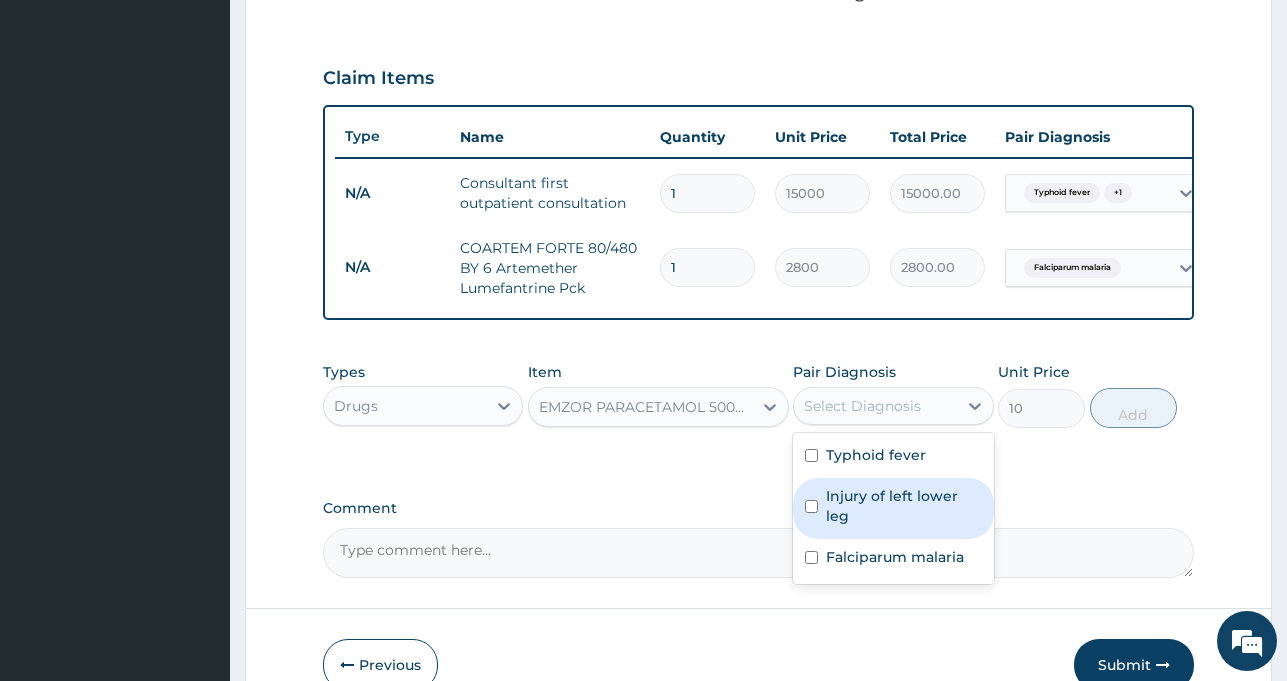 click on "Injury of left lower leg" at bounding box center (903, 506) 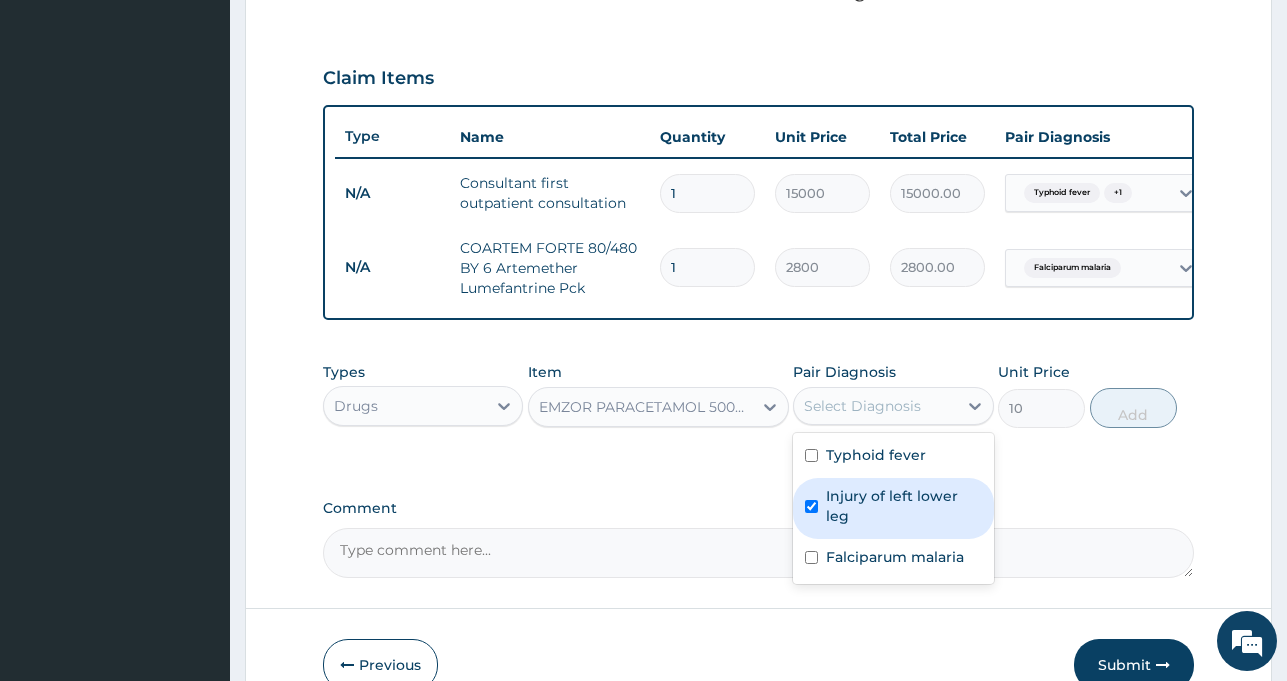 checkbox on "true" 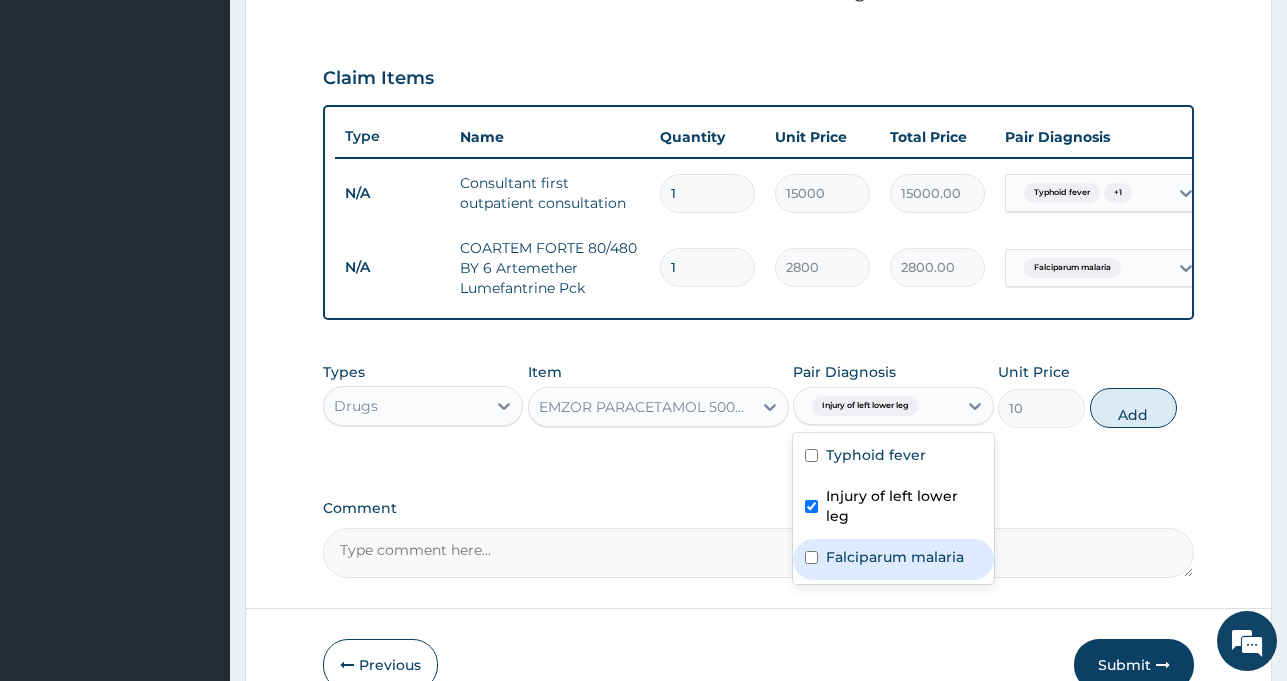 drag, startPoint x: 865, startPoint y: 555, endPoint x: 1036, endPoint y: 485, distance: 184.77283 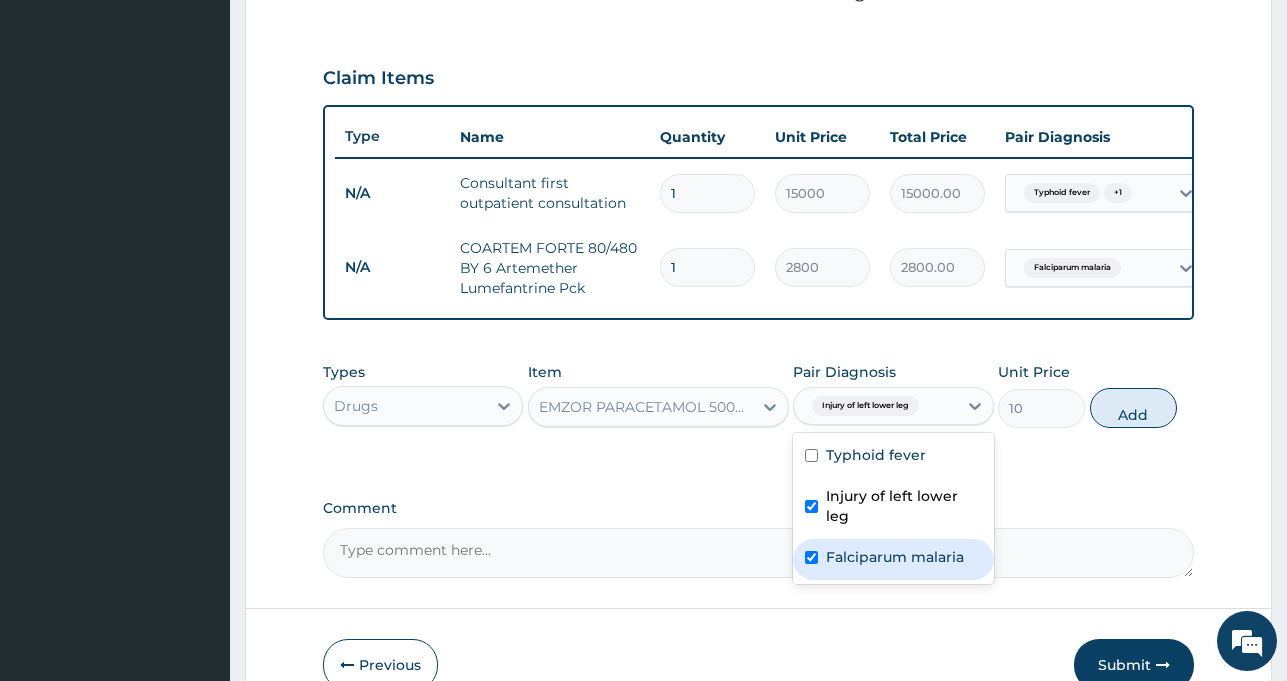 checkbox on "true" 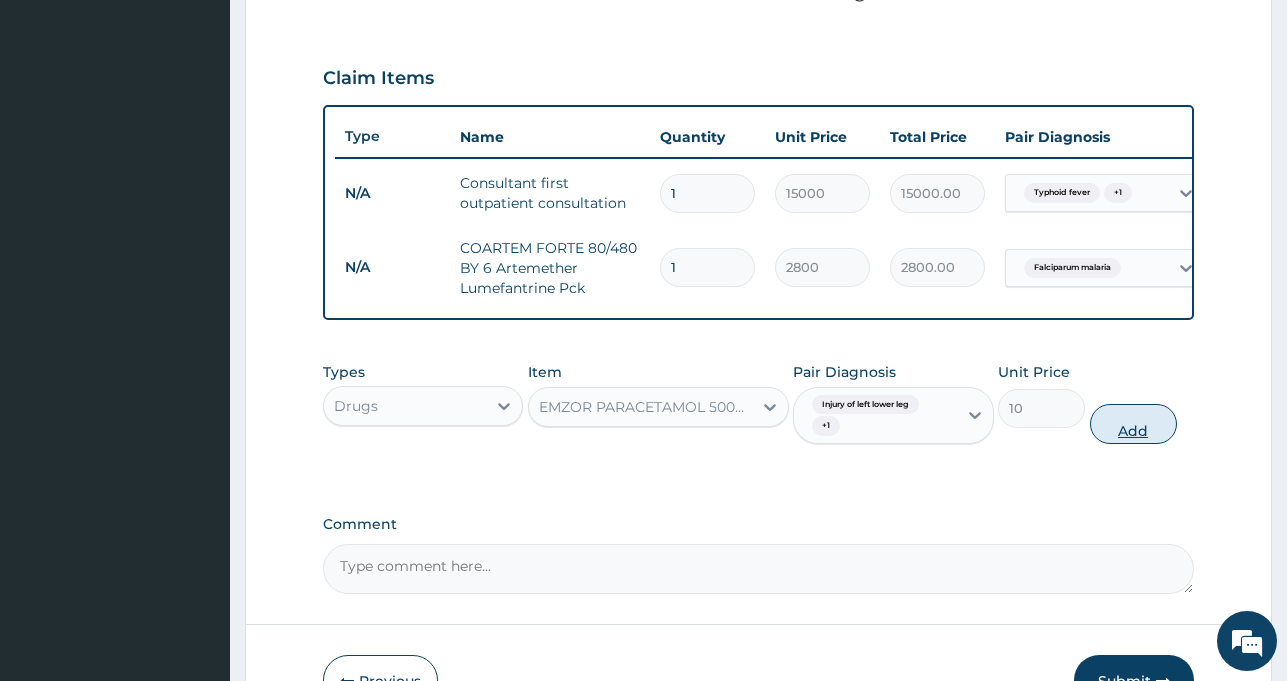 click on "Add" at bounding box center [1133, 424] 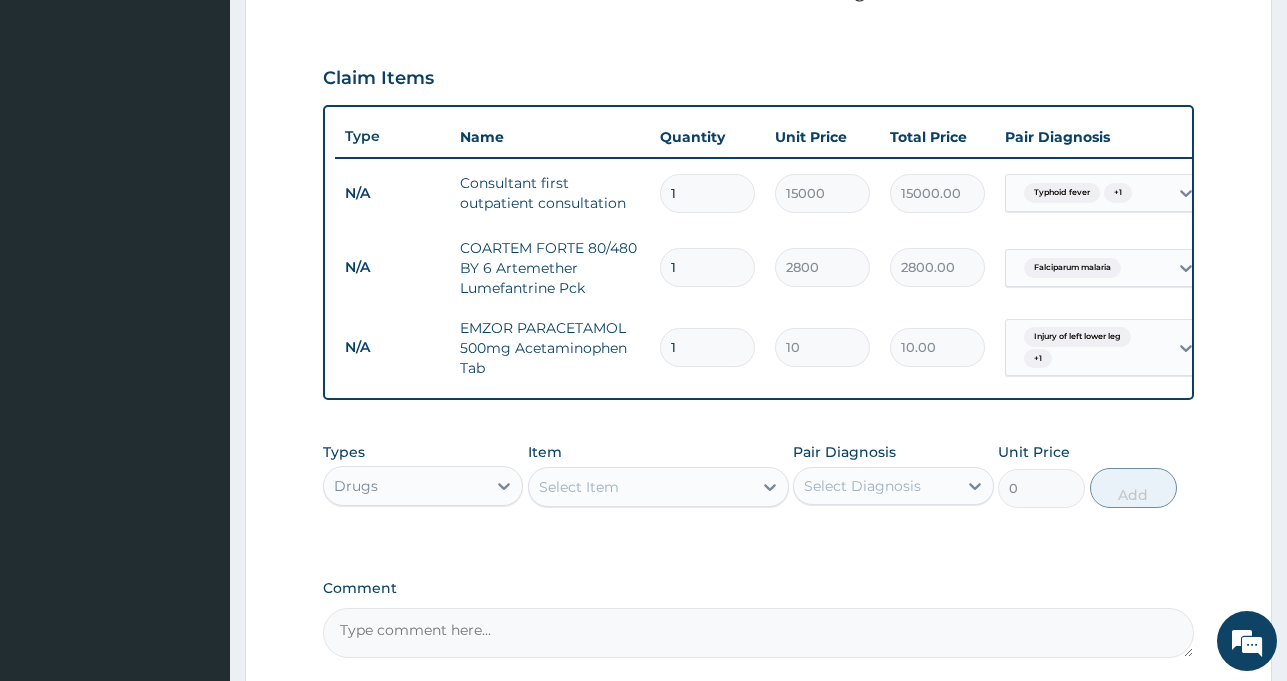 type on "12" 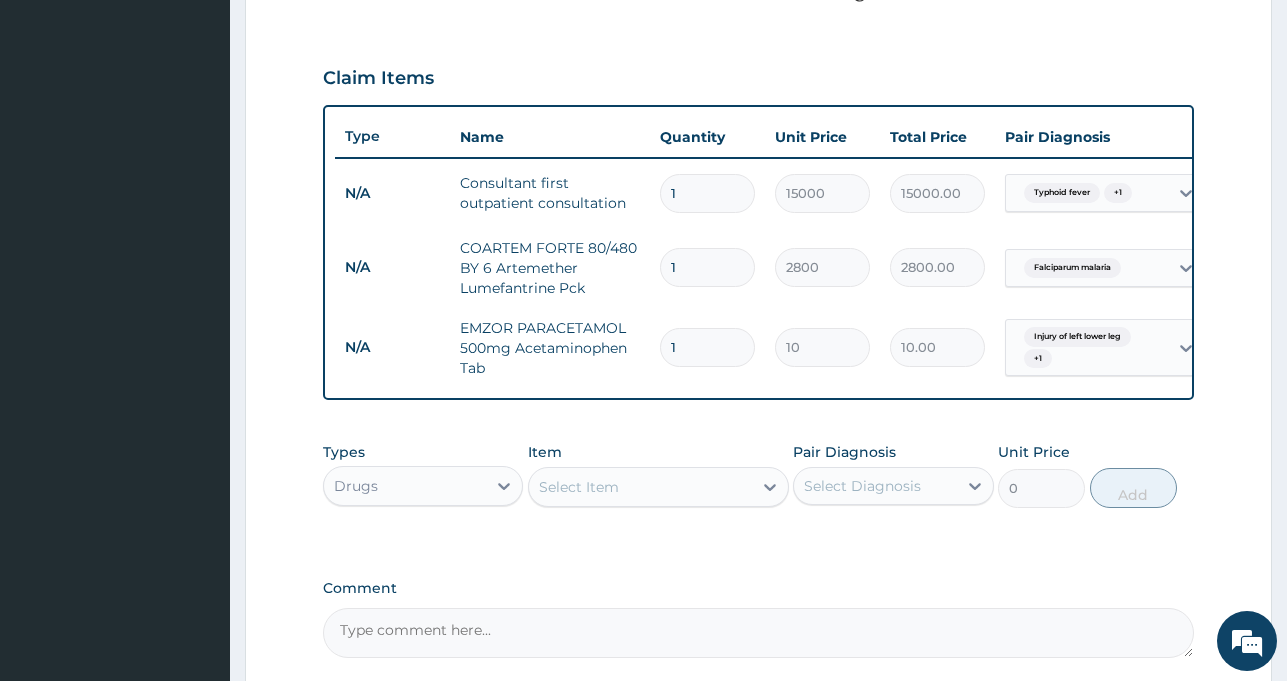 type on "120.00" 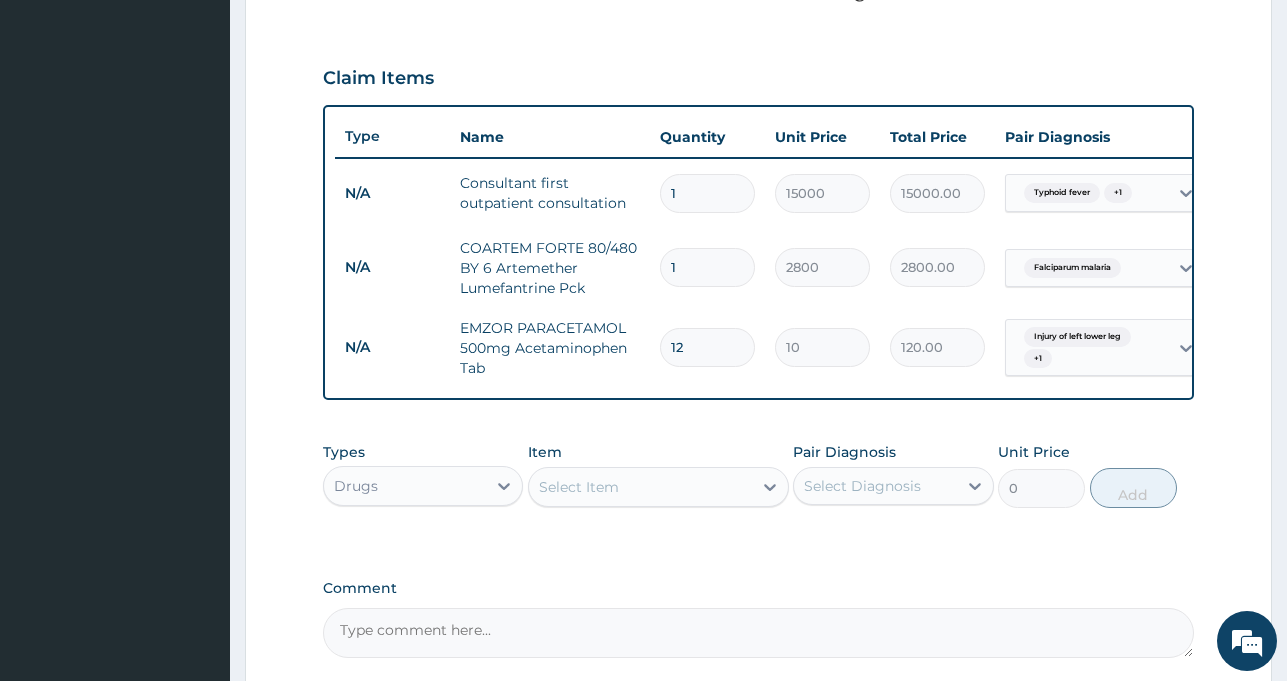 type on "12" 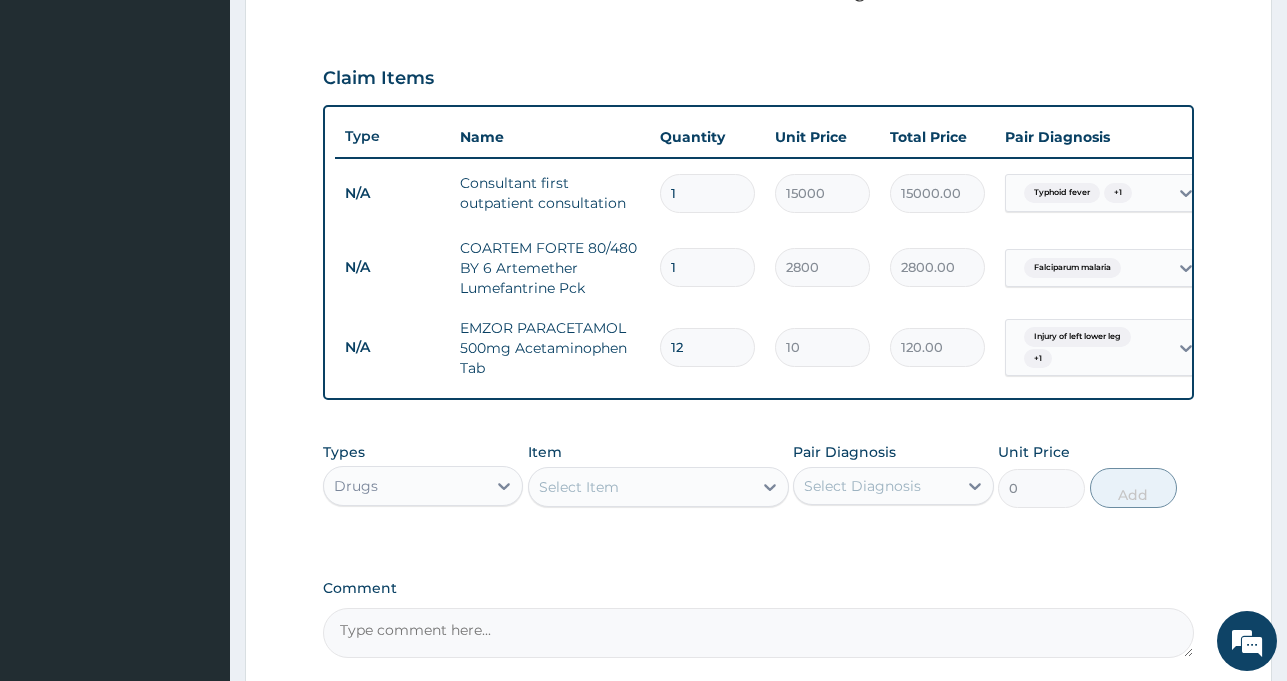 click on "Select Item" at bounding box center (579, 487) 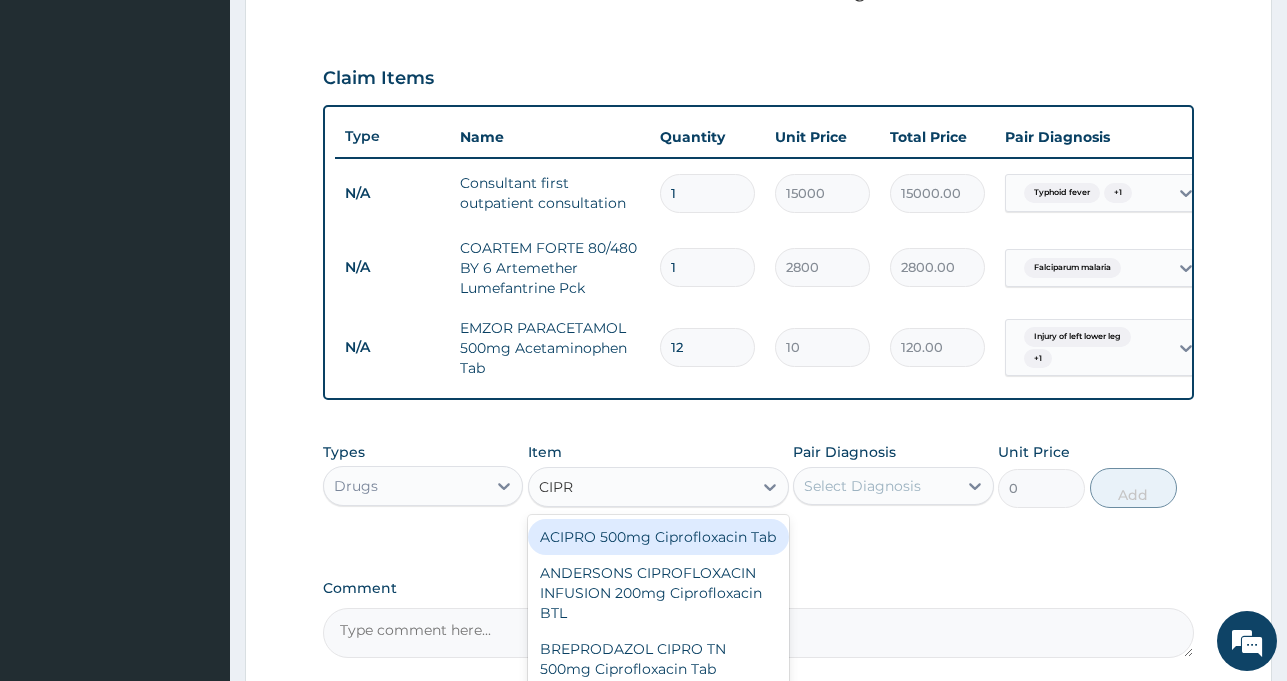 type on "CIPRO" 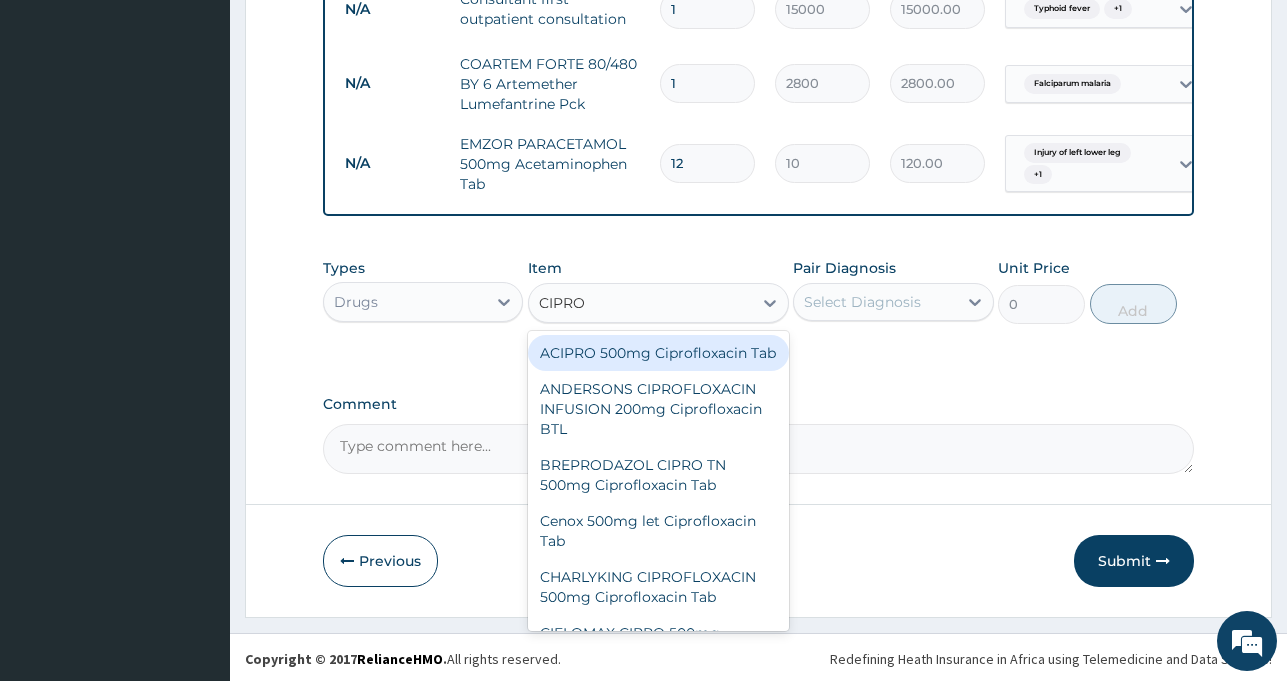 scroll, scrollTop: 841, scrollLeft: 0, axis: vertical 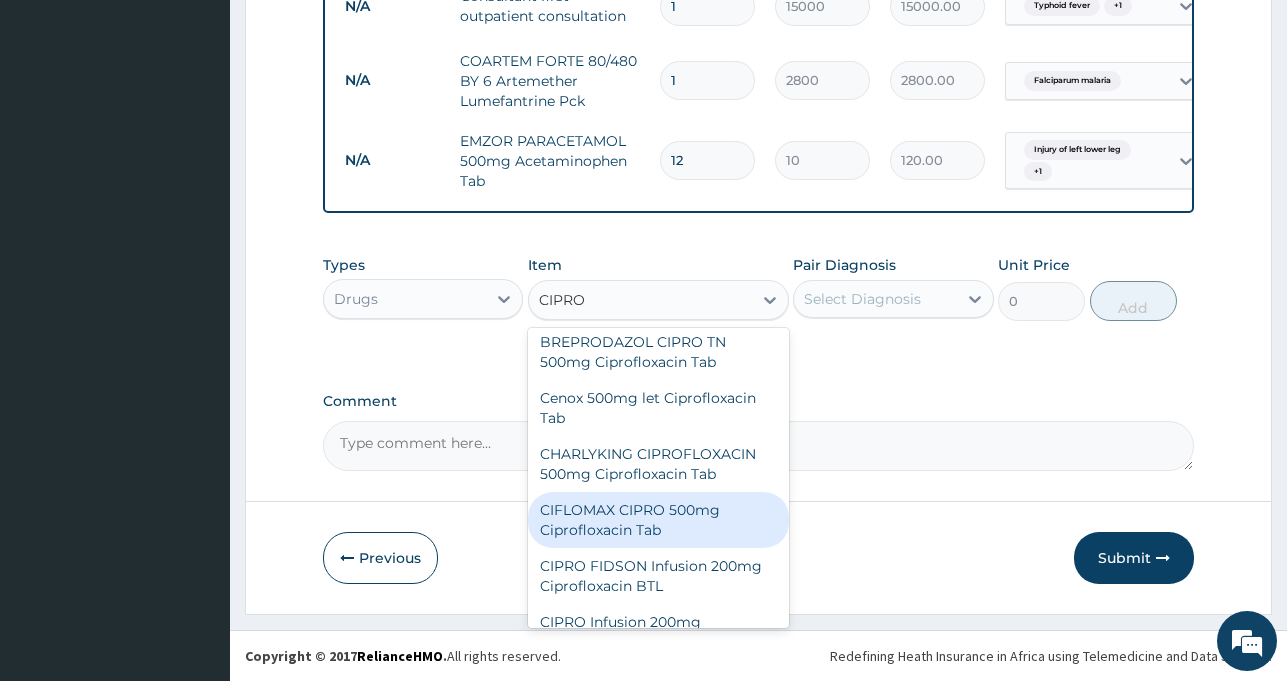 click on "CIFLOMAX CIPRO 500mg Ciprofloxacin Tab" at bounding box center (658, 520) 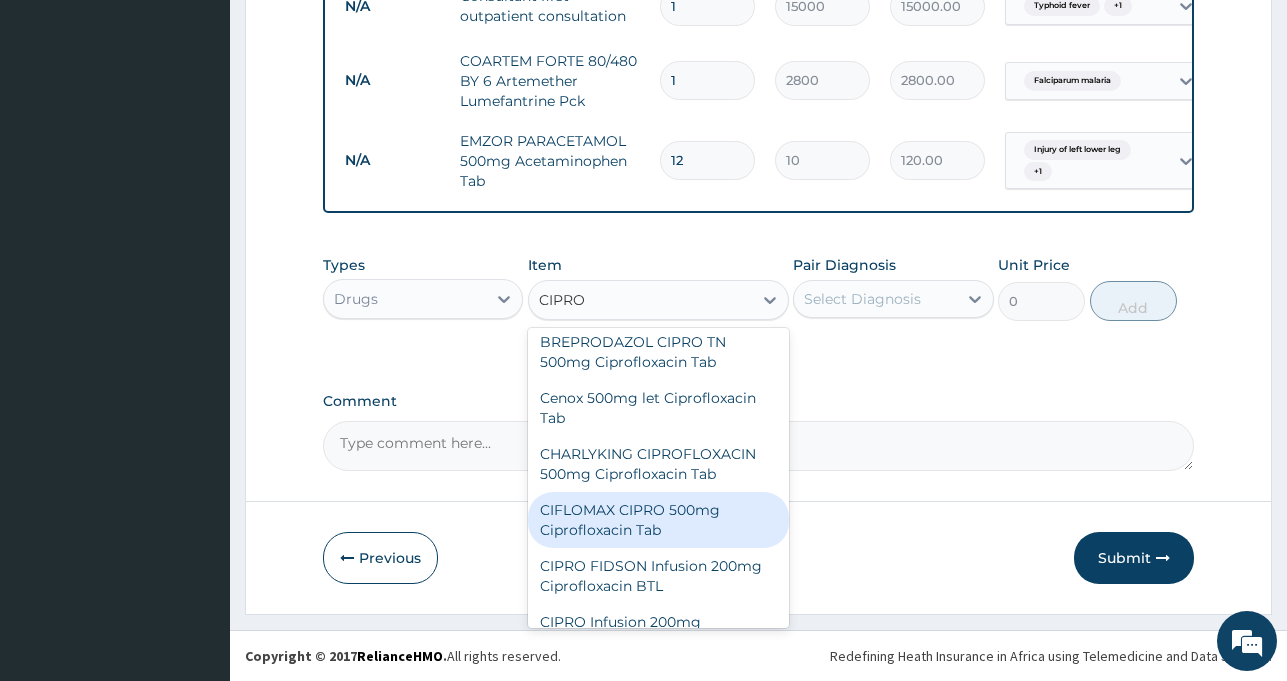 type 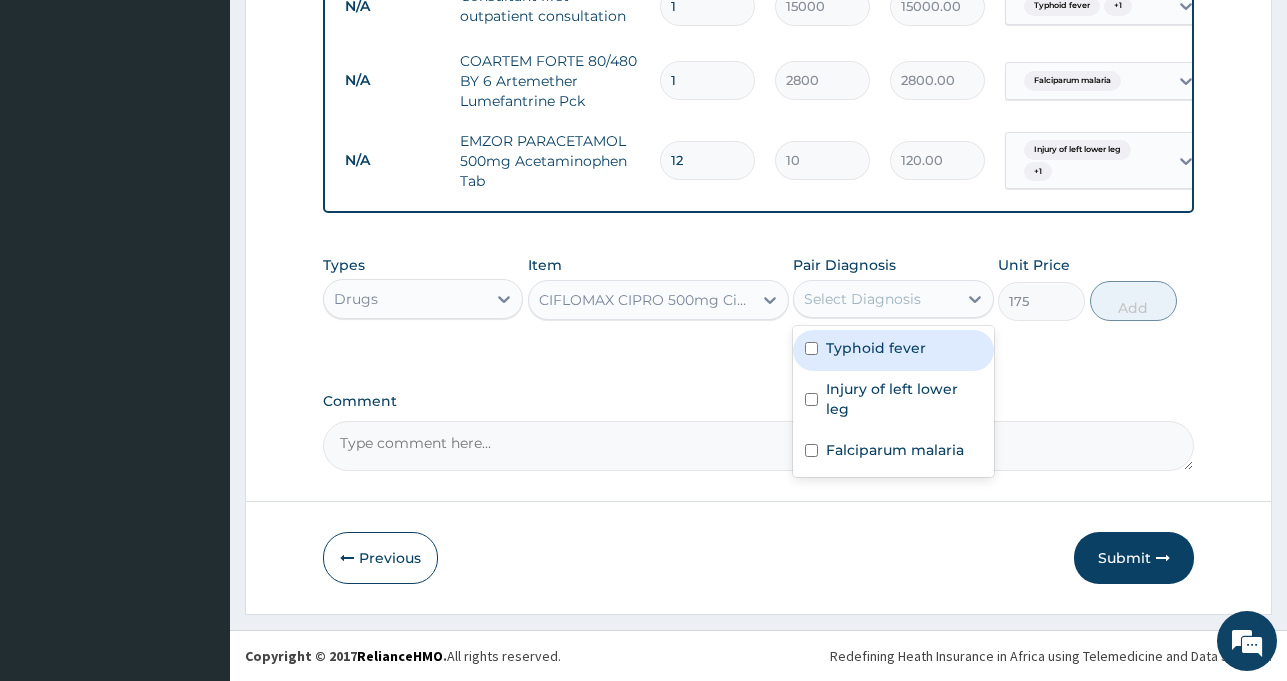 click on "Select Diagnosis" at bounding box center (862, 299) 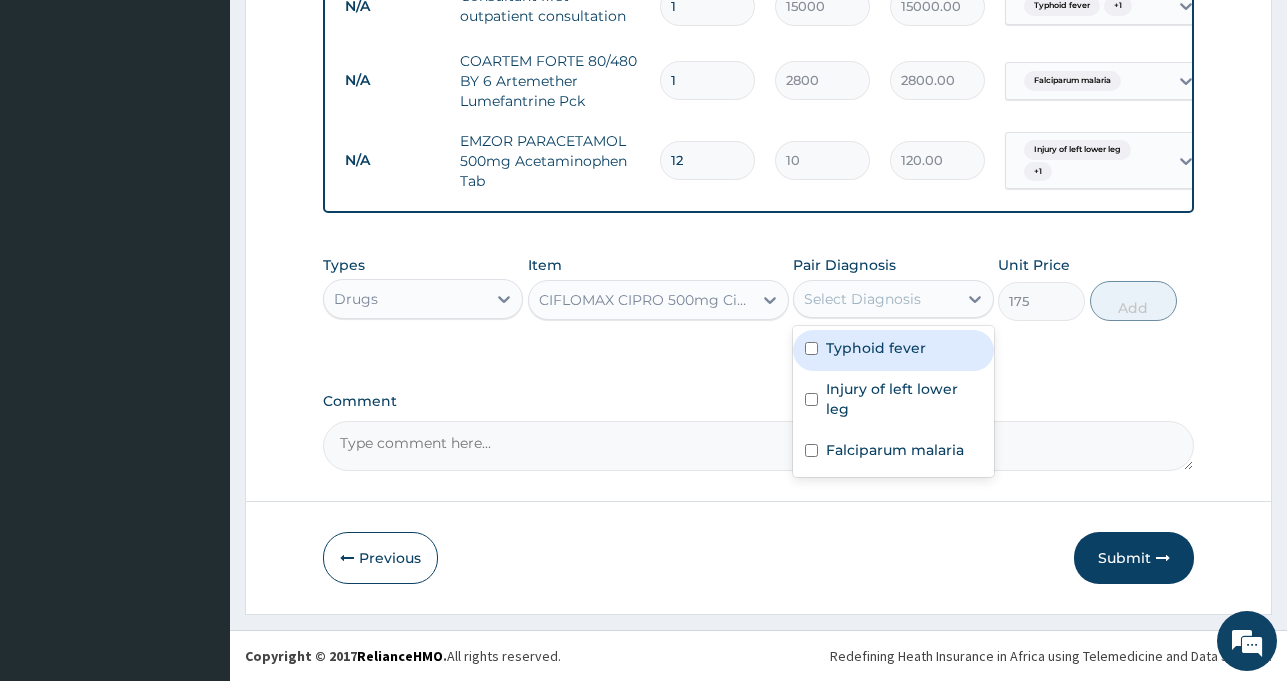click on "Typhoid fever" at bounding box center [876, 348] 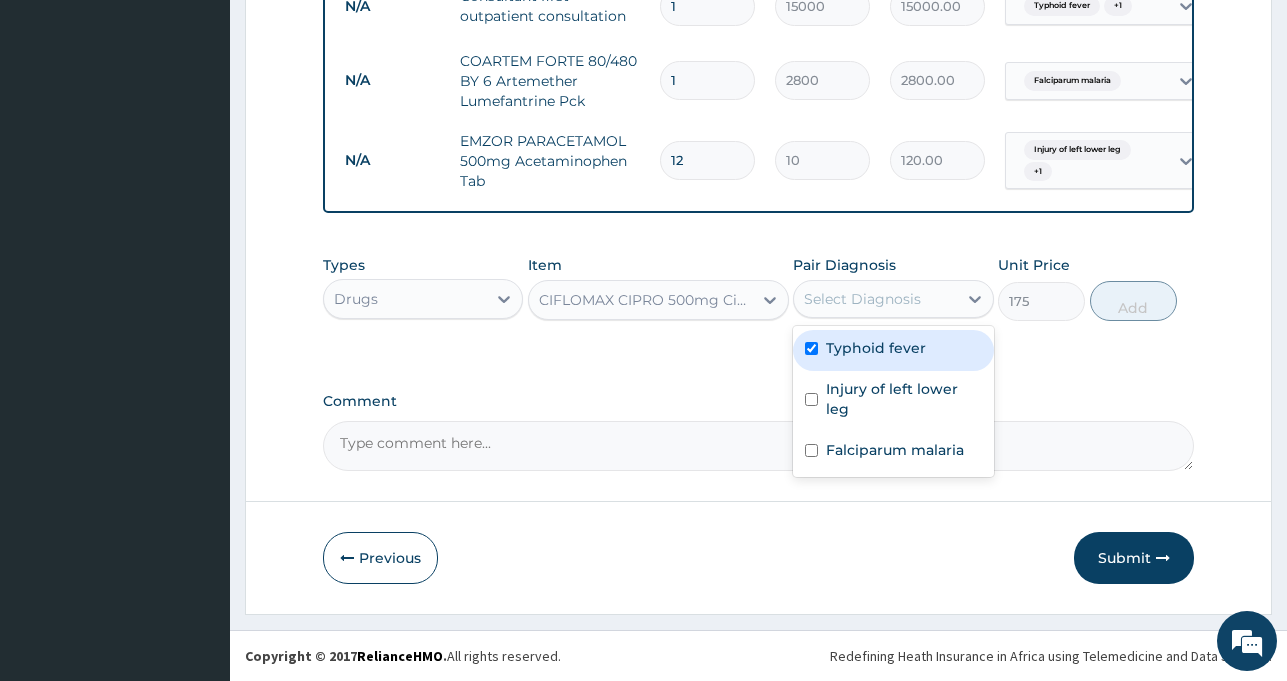 checkbox on "true" 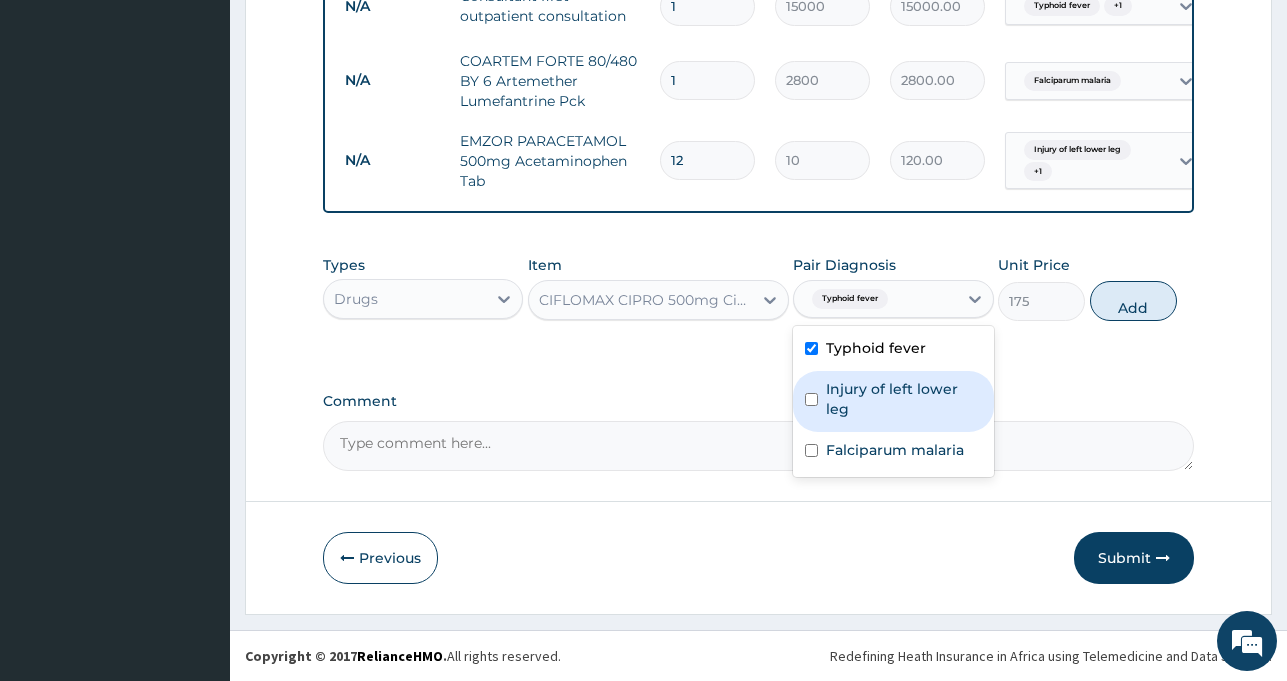 click on "Injury of left lower leg" at bounding box center [903, 399] 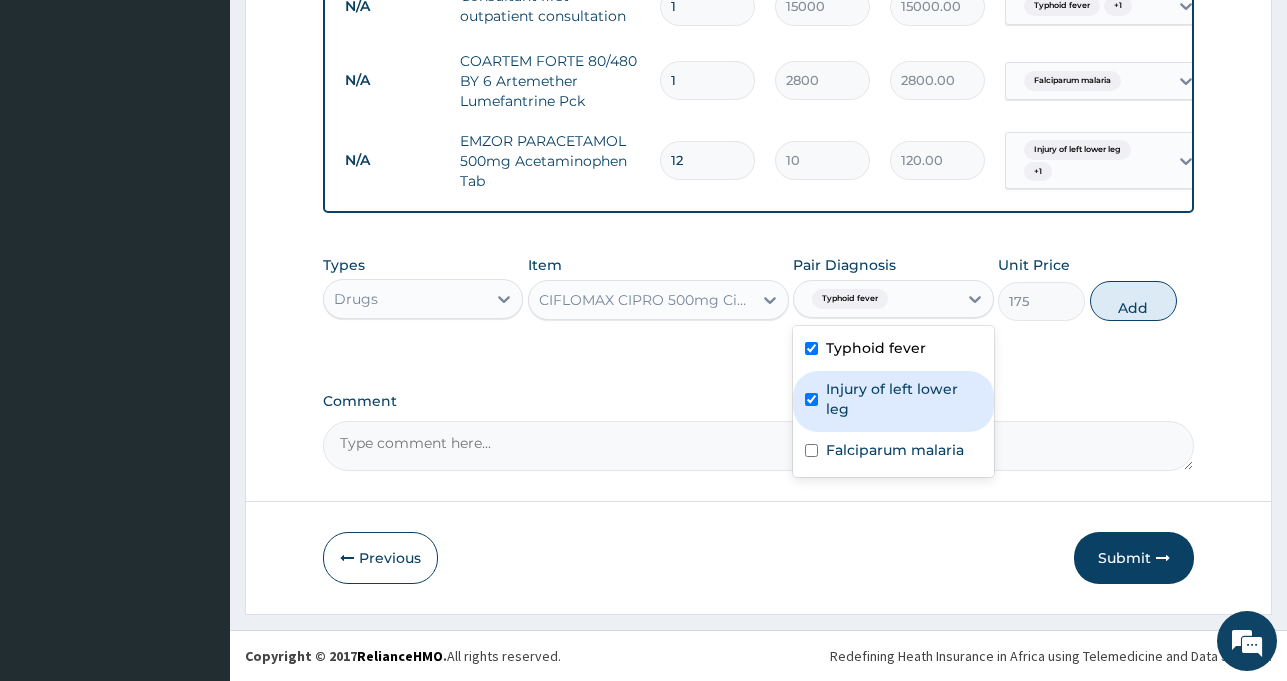 checkbox on "true" 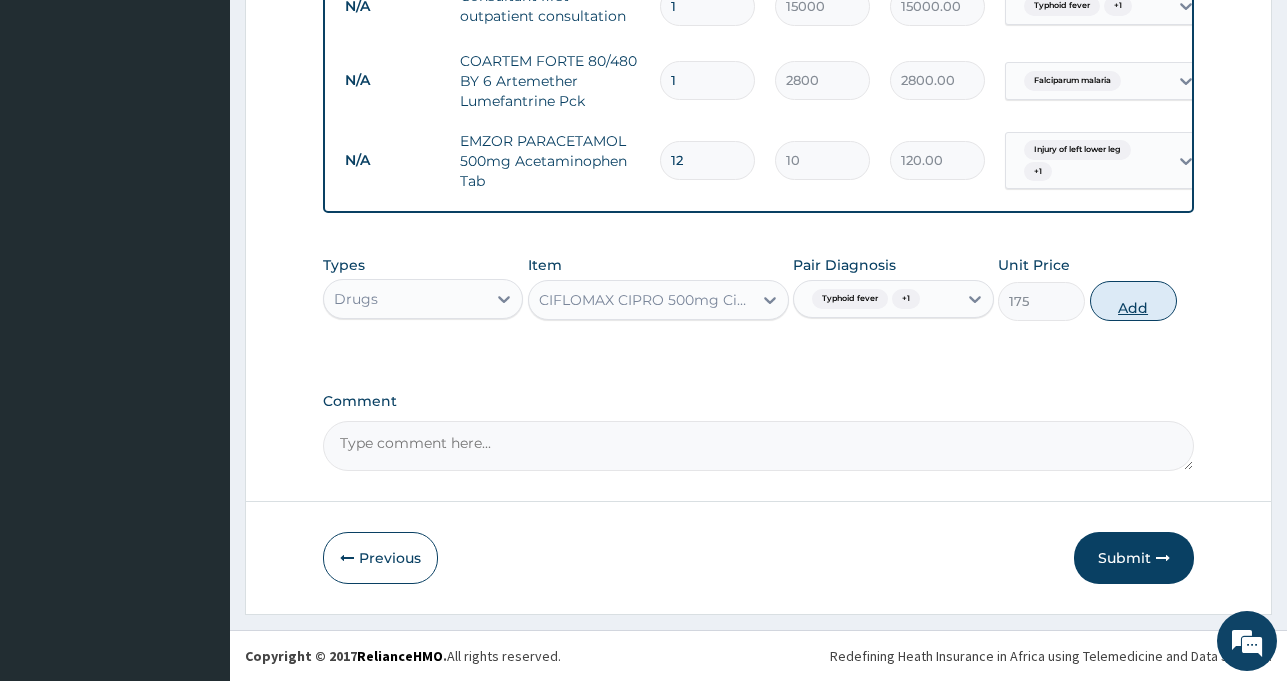 click on "Add" at bounding box center (1133, 301) 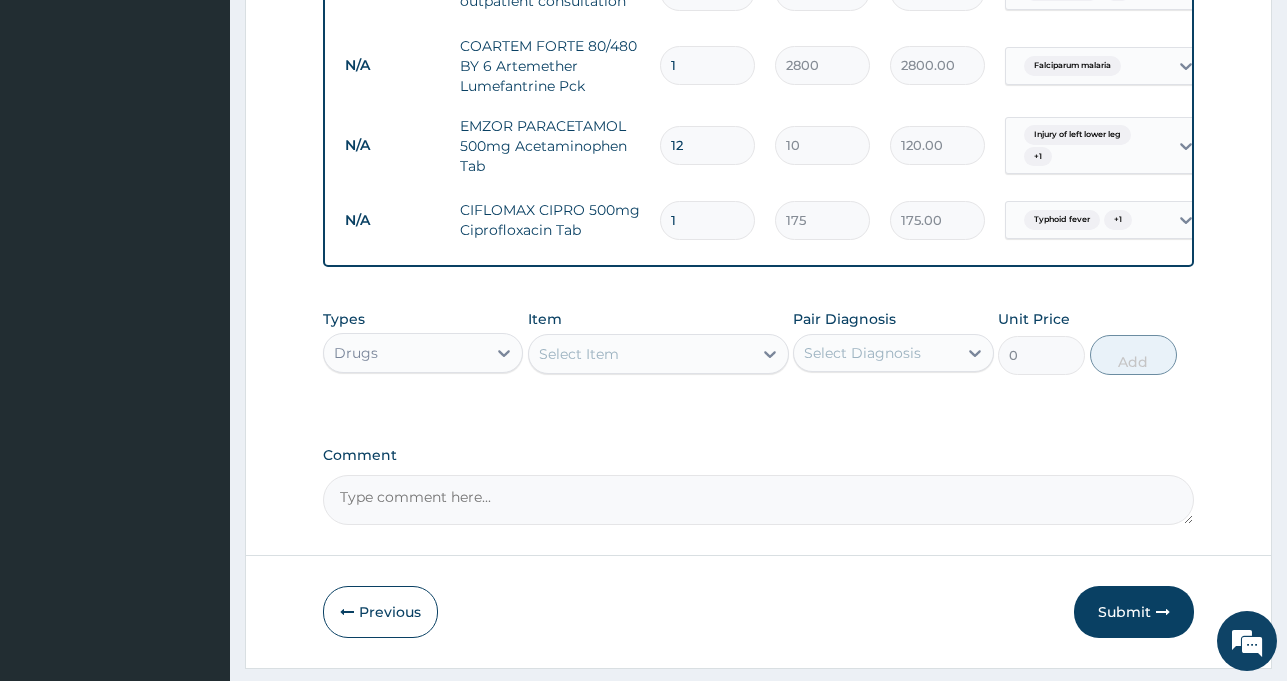 type on "10" 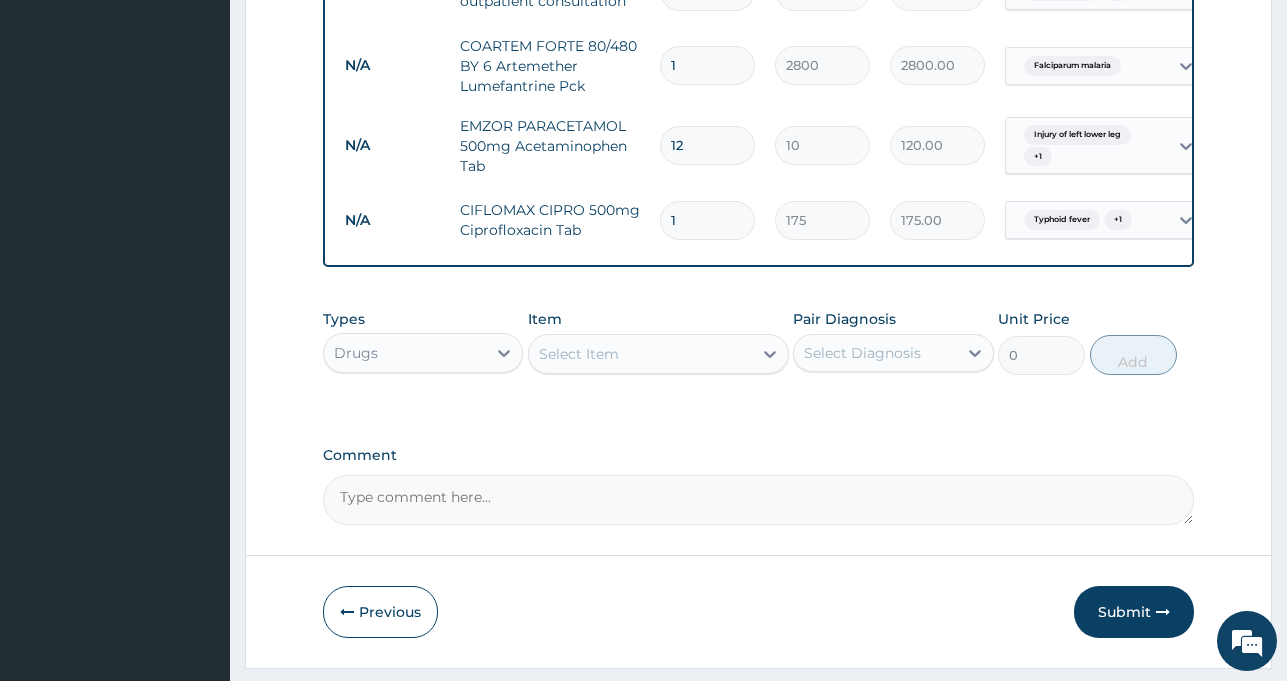 type on "1750.00" 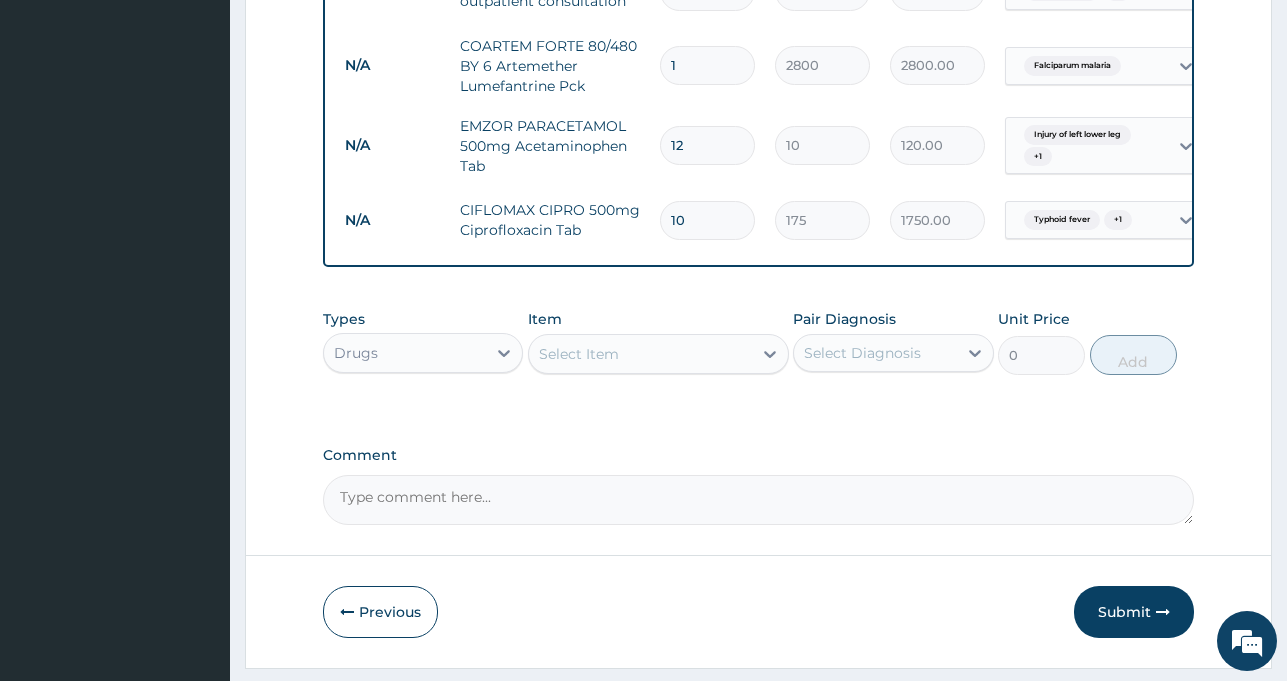 type on "10" 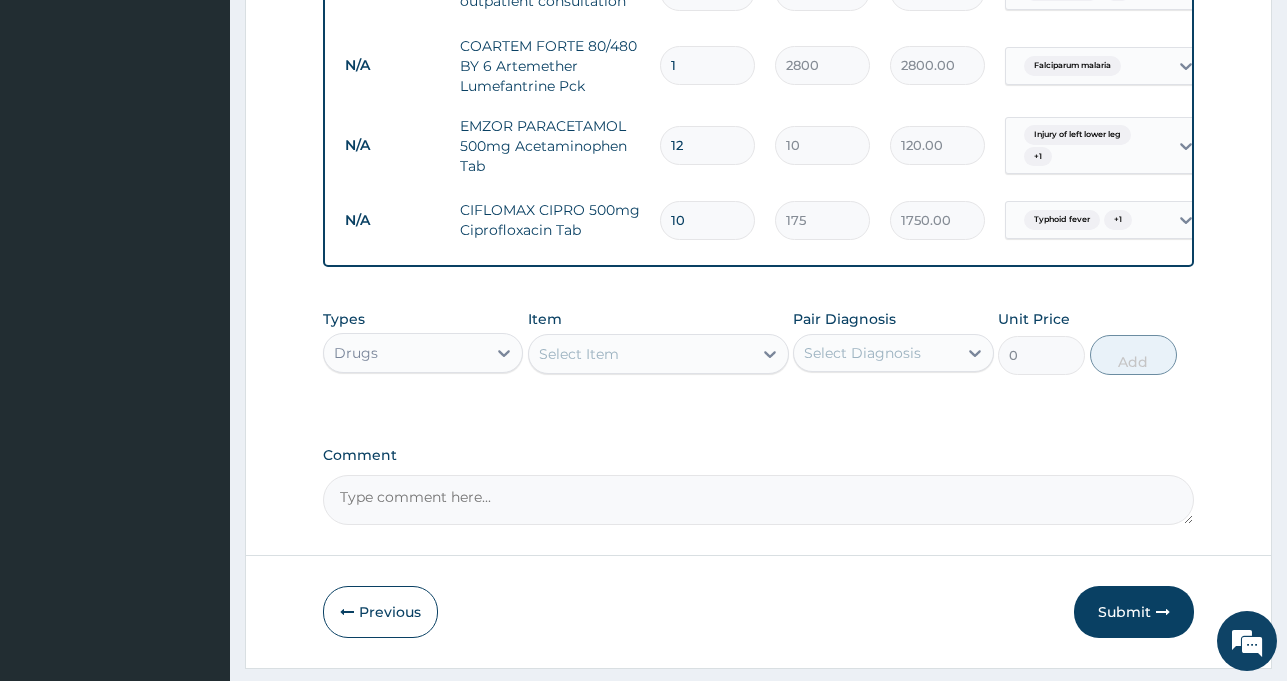 click on "Select Item" at bounding box center (658, 354) 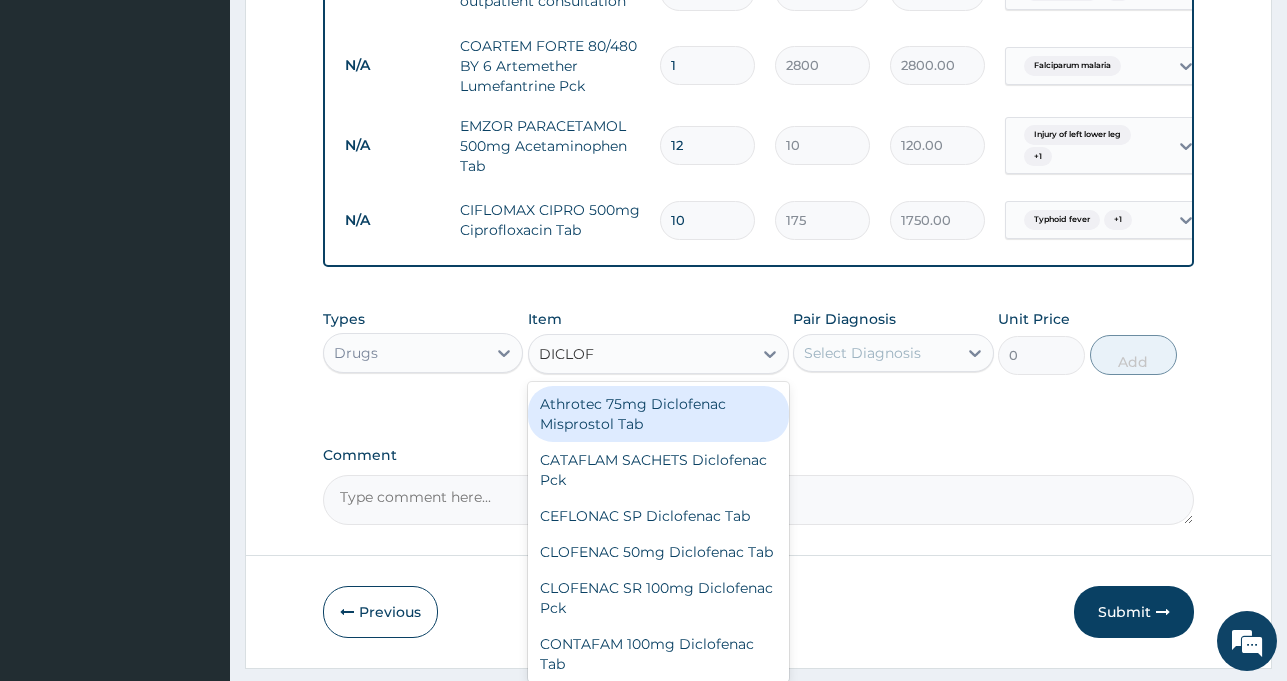 type on "DICLOFE" 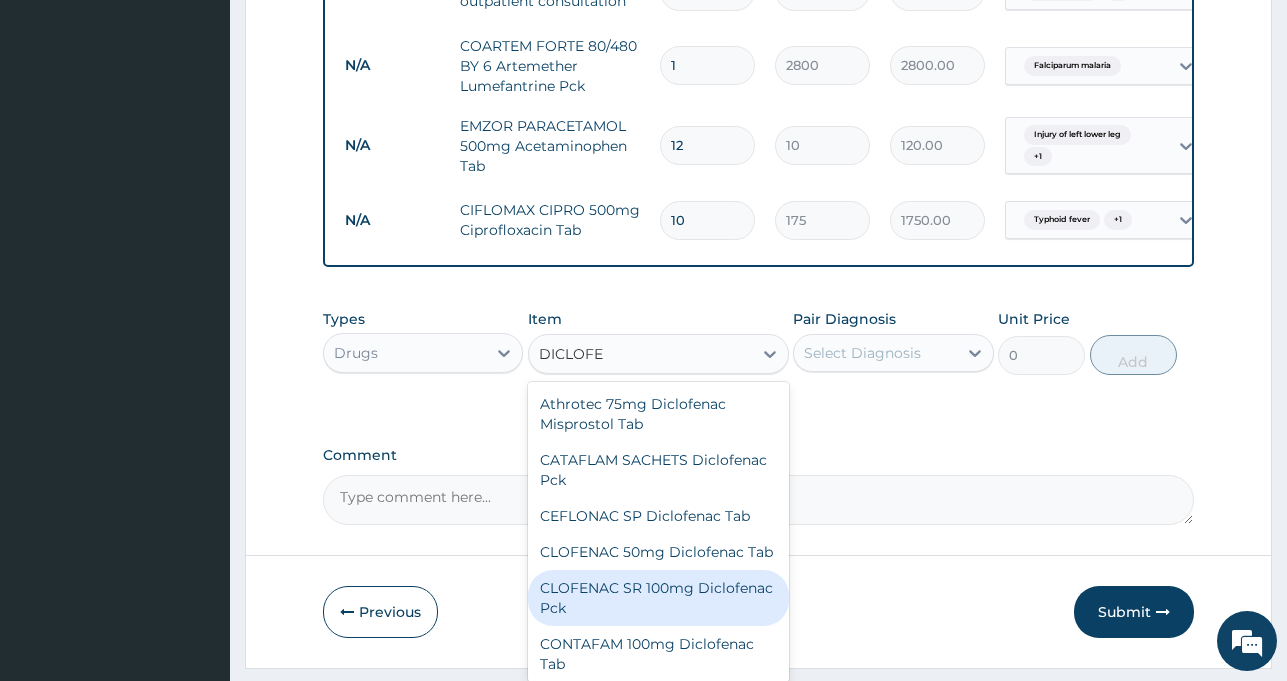 click on "CLOFENAC SR 100mg Diclofenac Pck" at bounding box center (658, 598) 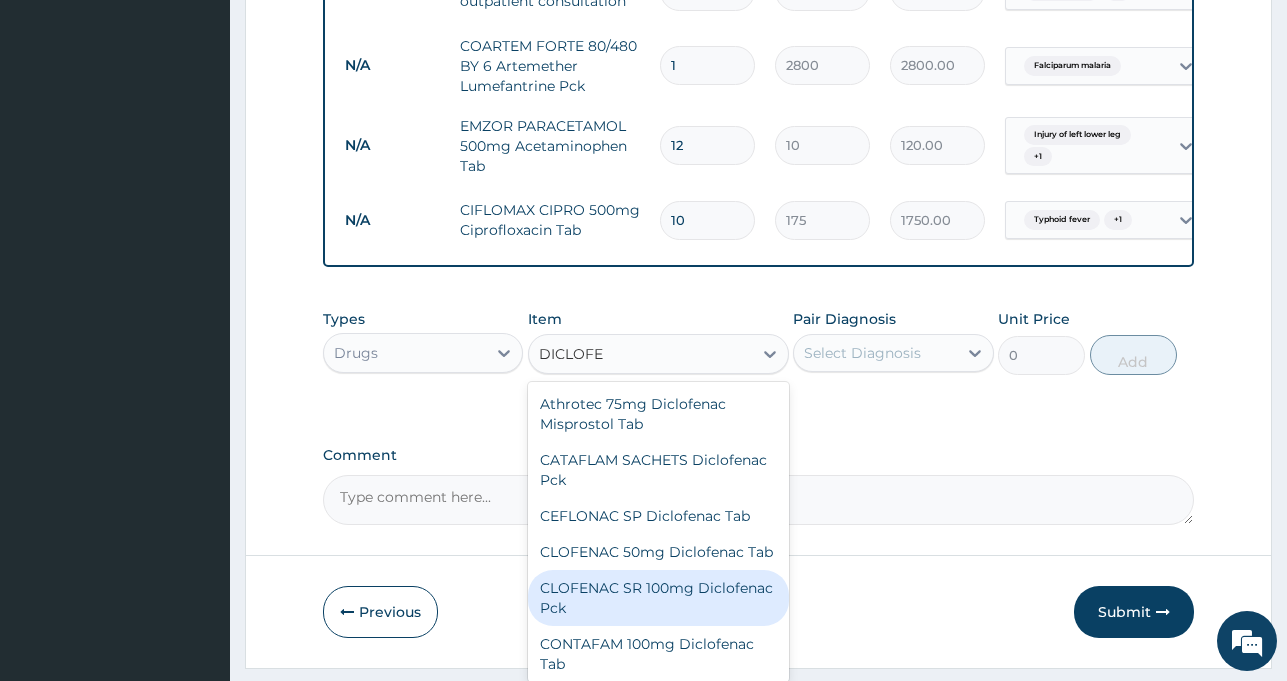 type 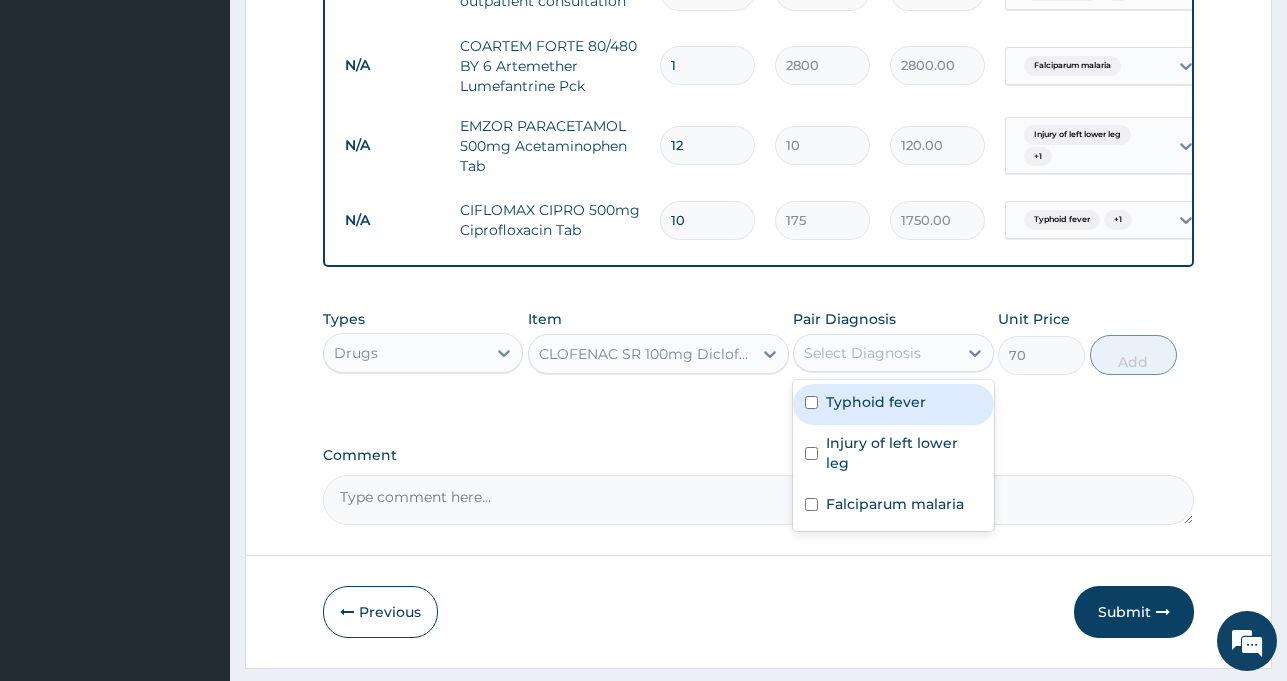 click on "Select Diagnosis" at bounding box center (862, 353) 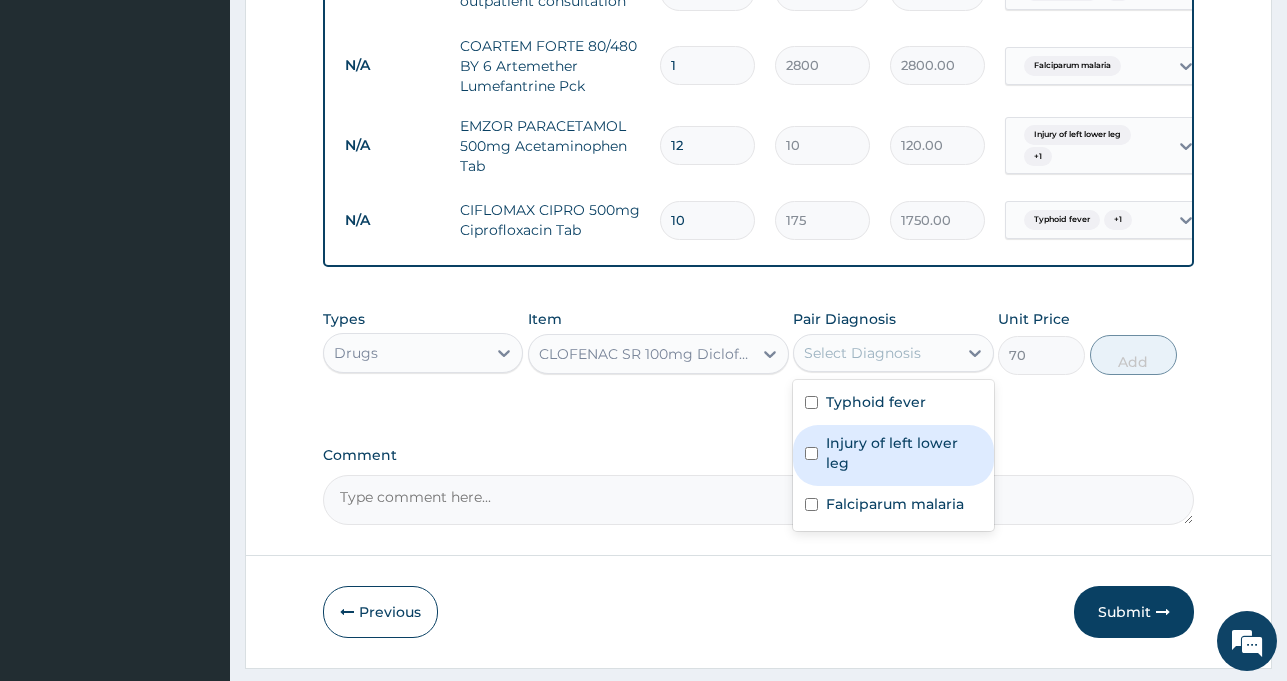 drag, startPoint x: 897, startPoint y: 454, endPoint x: 917, endPoint y: 478, distance: 31.241 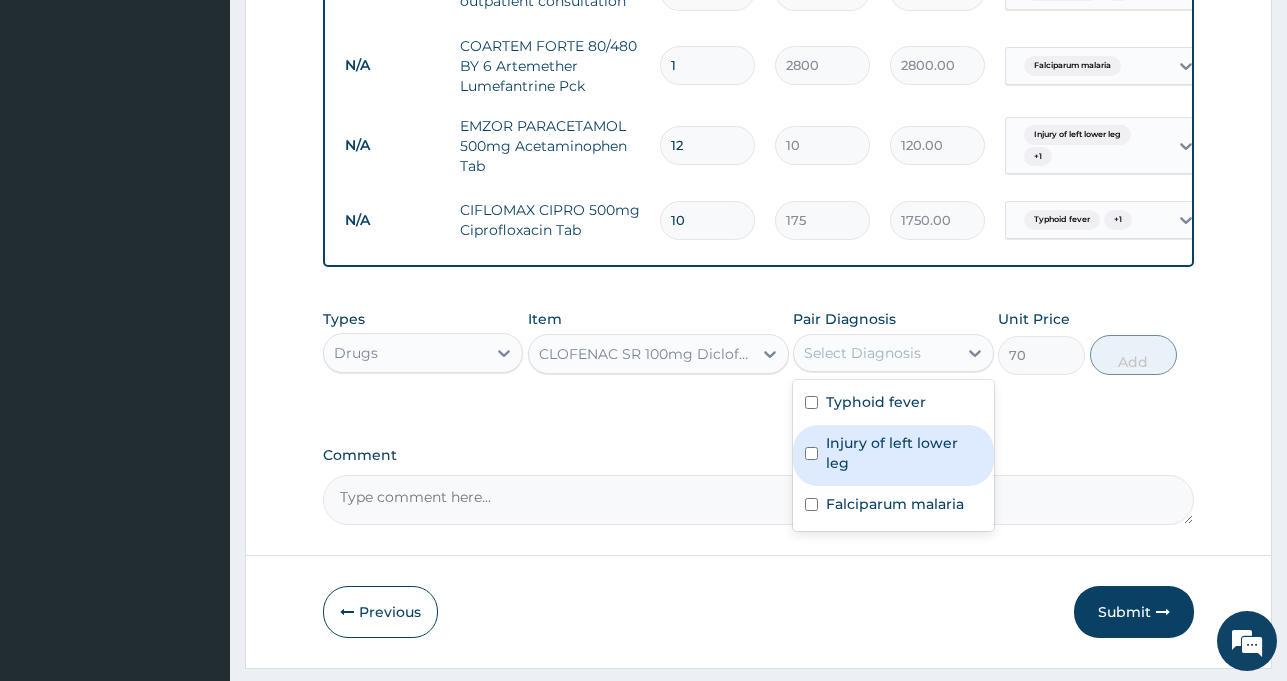 click on "Injury of left lower leg" at bounding box center (903, 453) 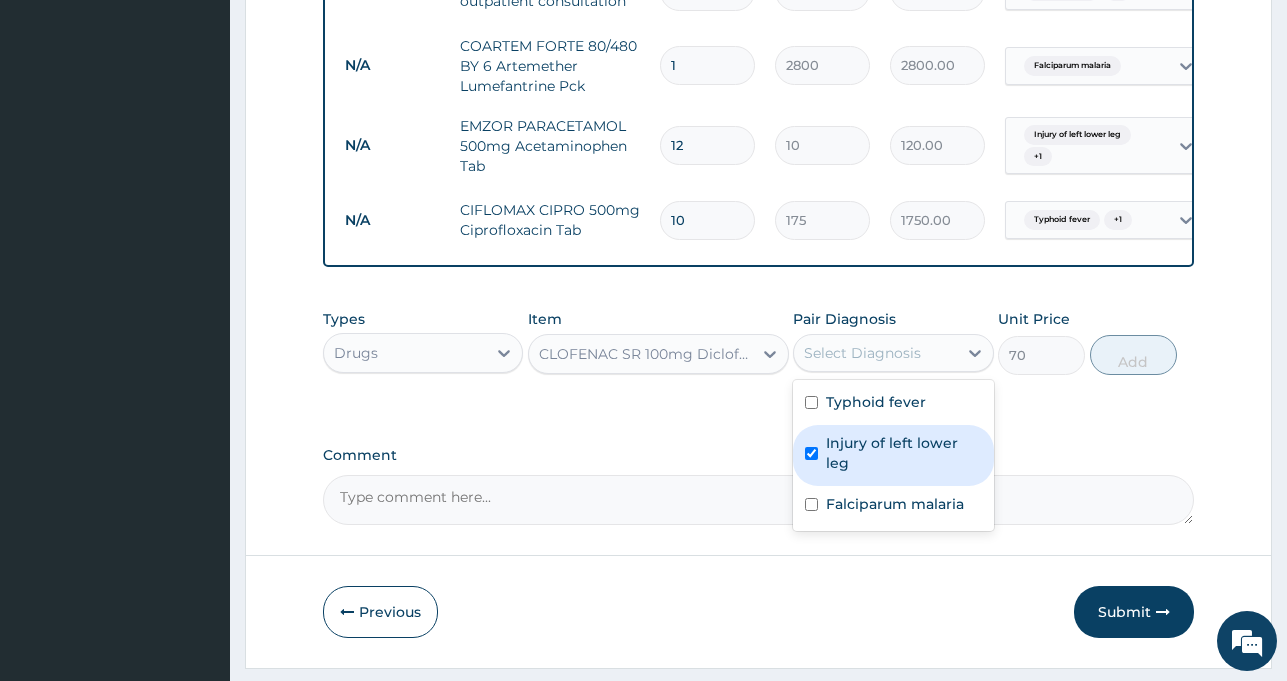 checkbox on "true" 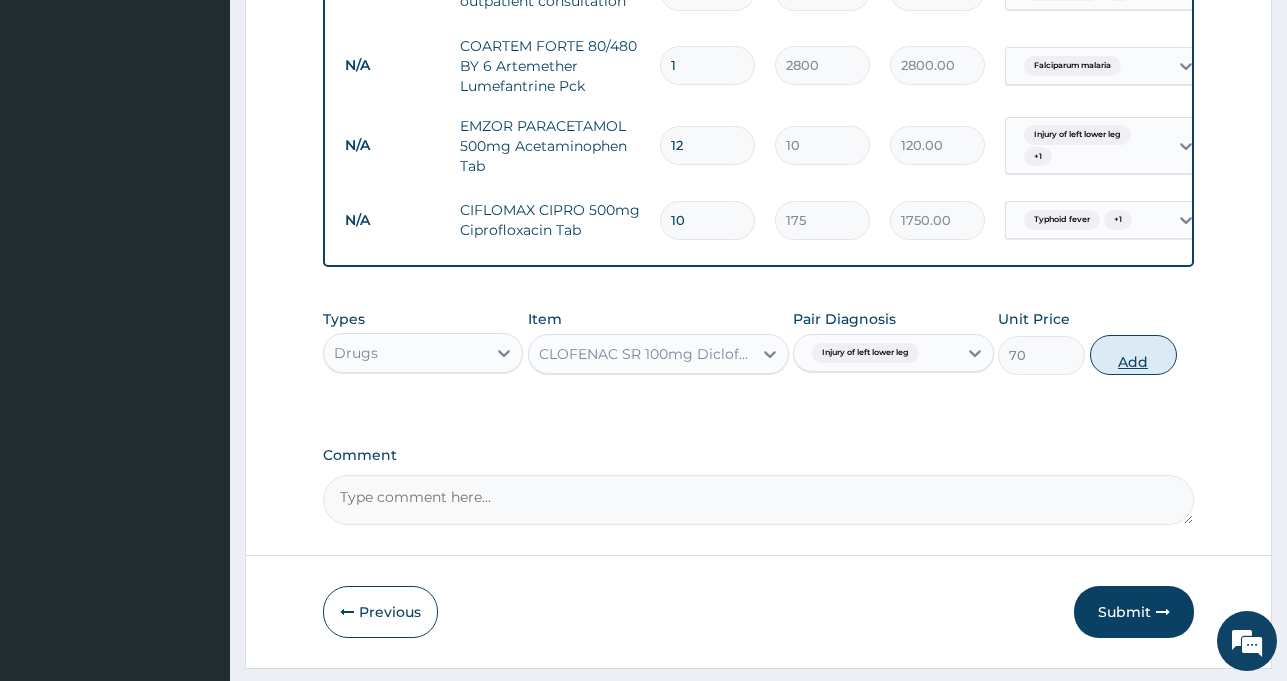 click on "Add" at bounding box center (1133, 355) 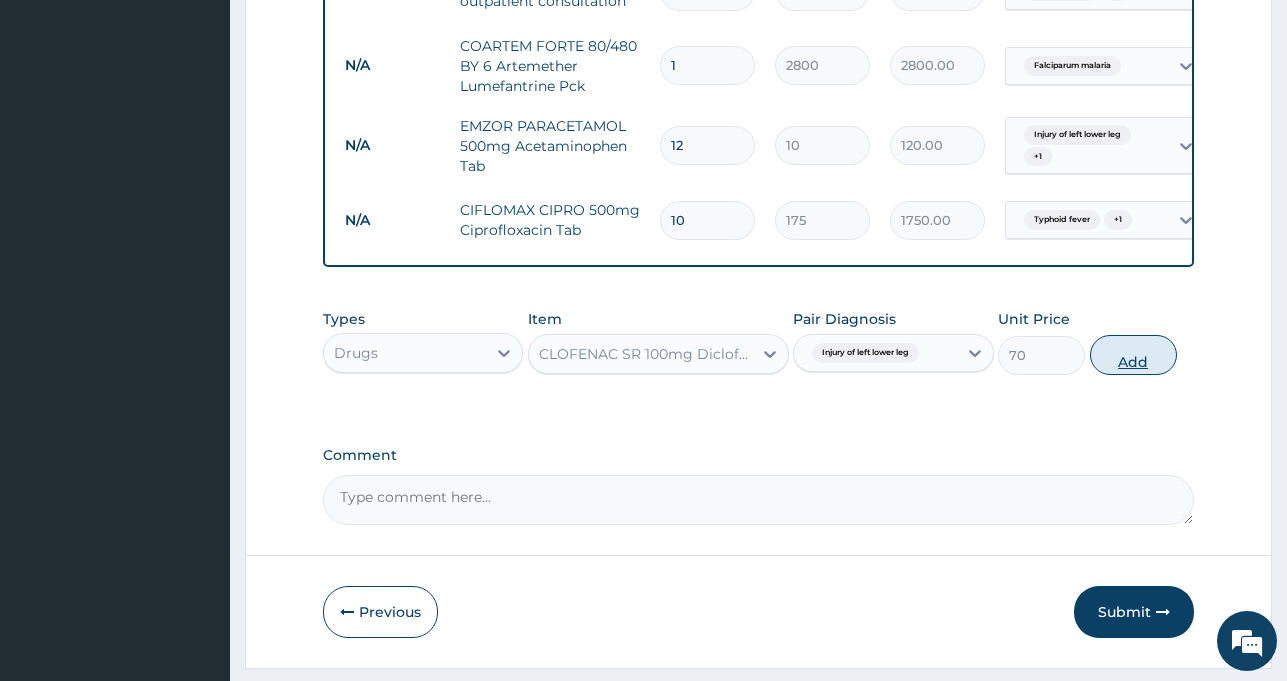 type on "0" 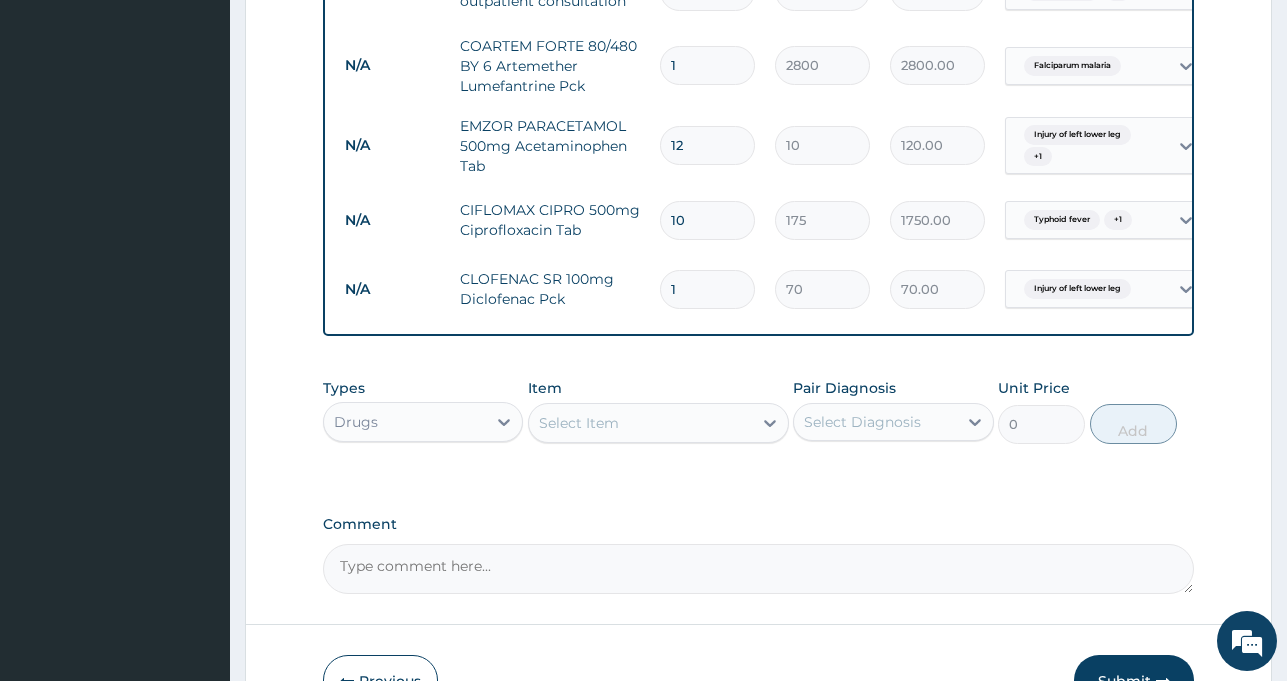 type on "10" 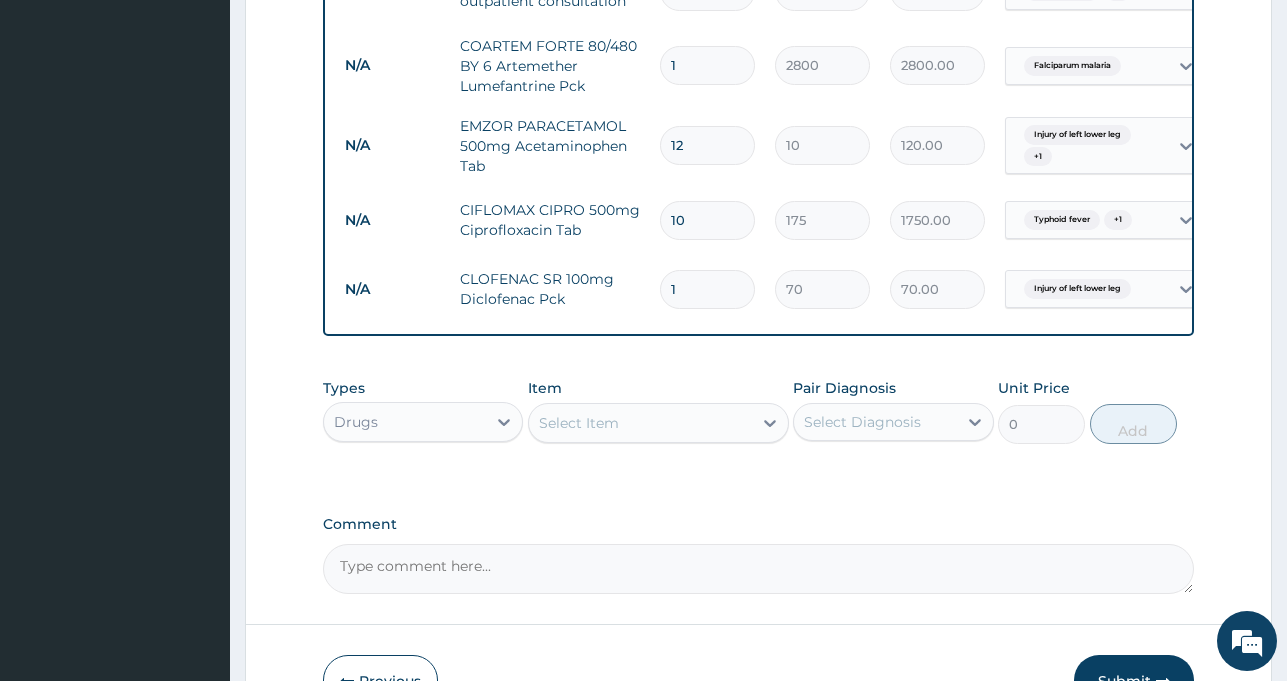 type on "700.00" 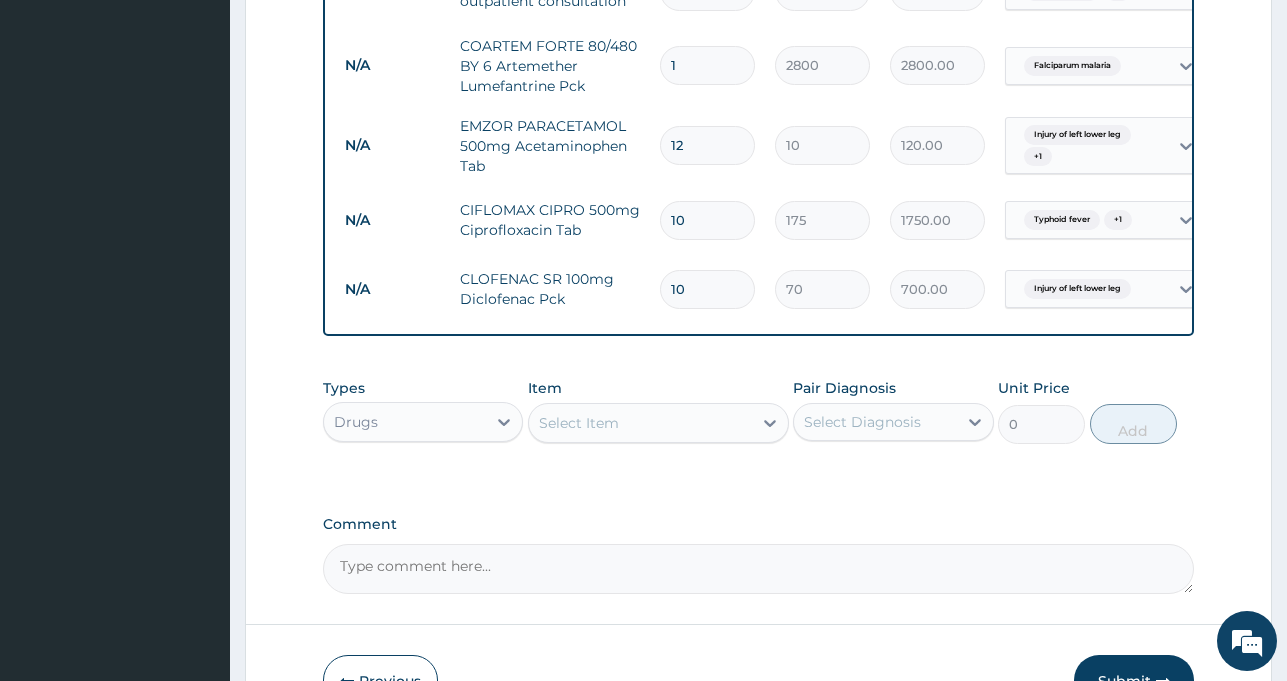 type on "10" 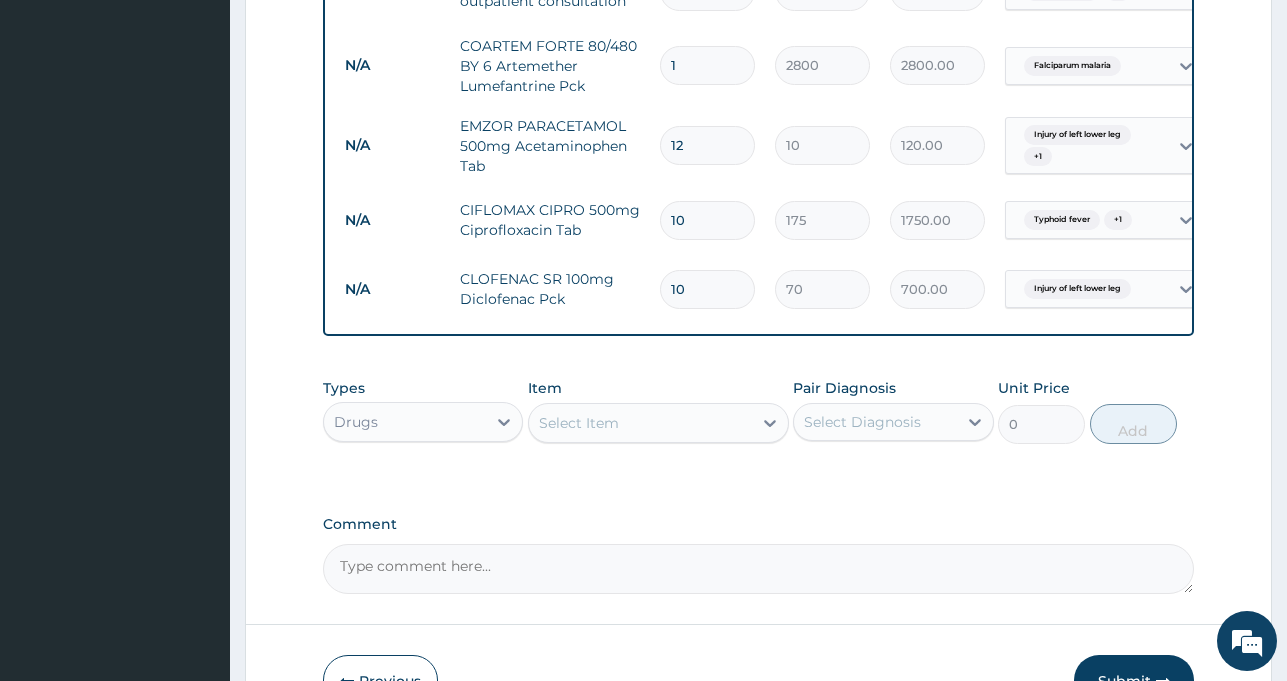 click on "Select Item" at bounding box center [640, 423] 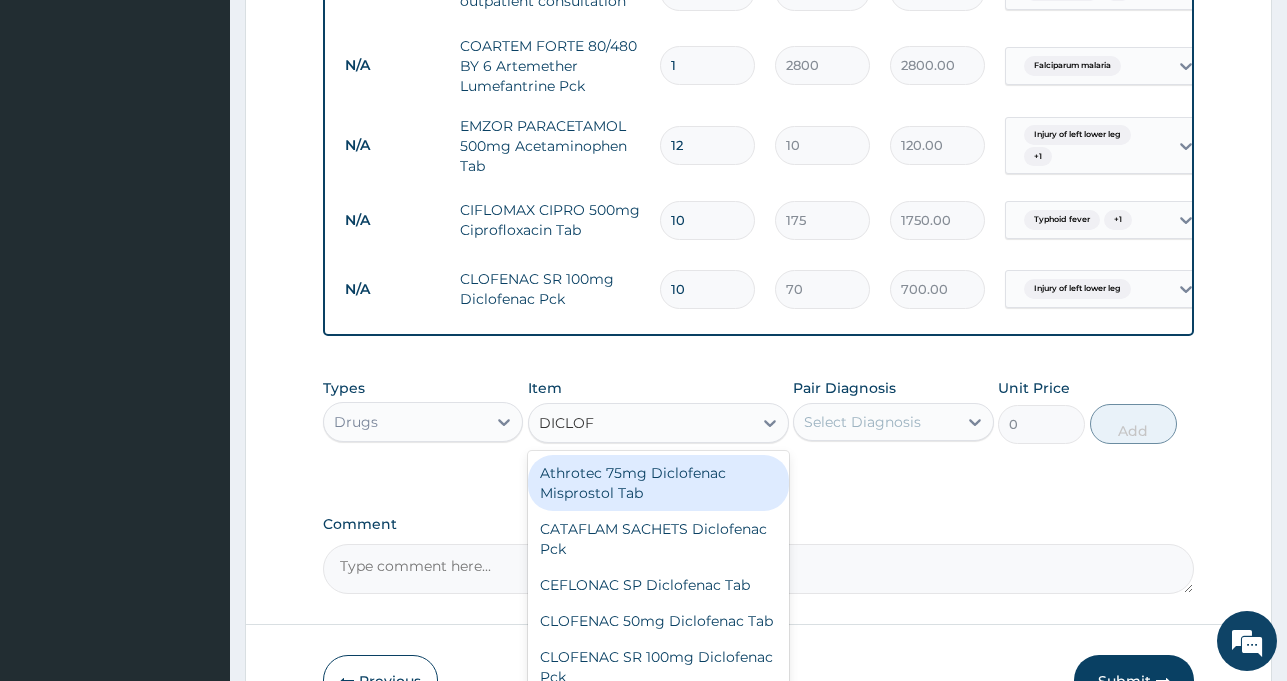 type on "DICLOFE" 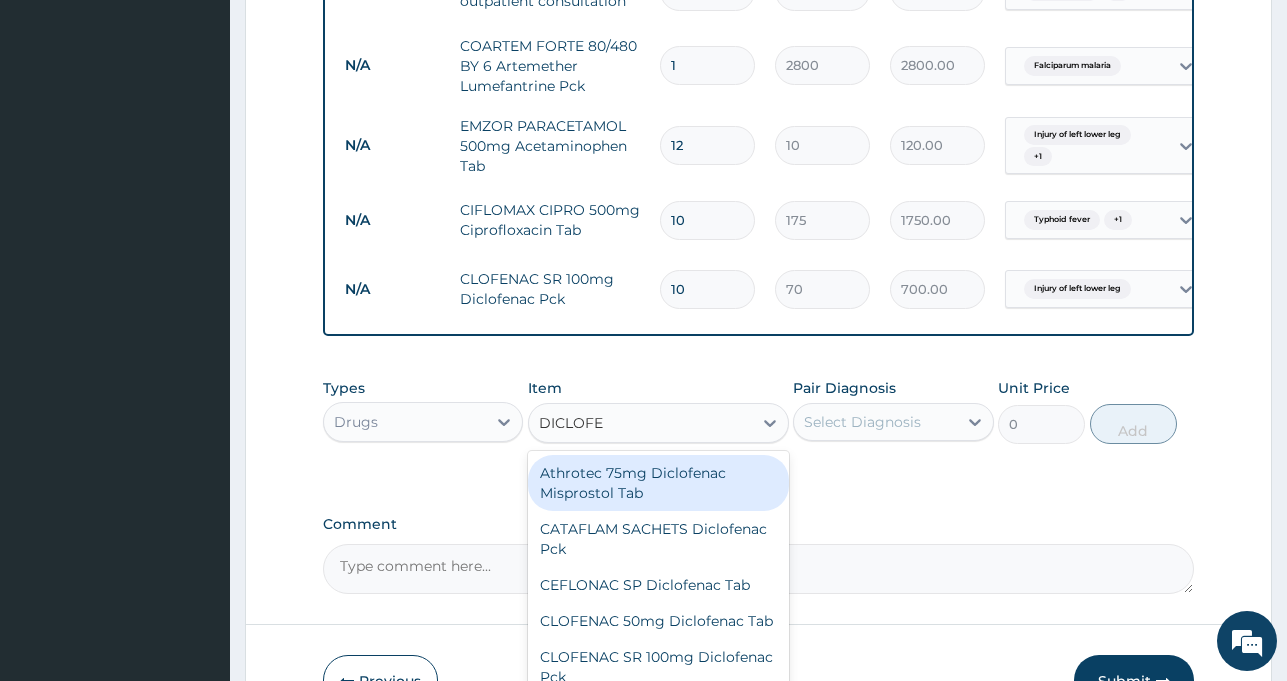 scroll, scrollTop: 979, scrollLeft: 0, axis: vertical 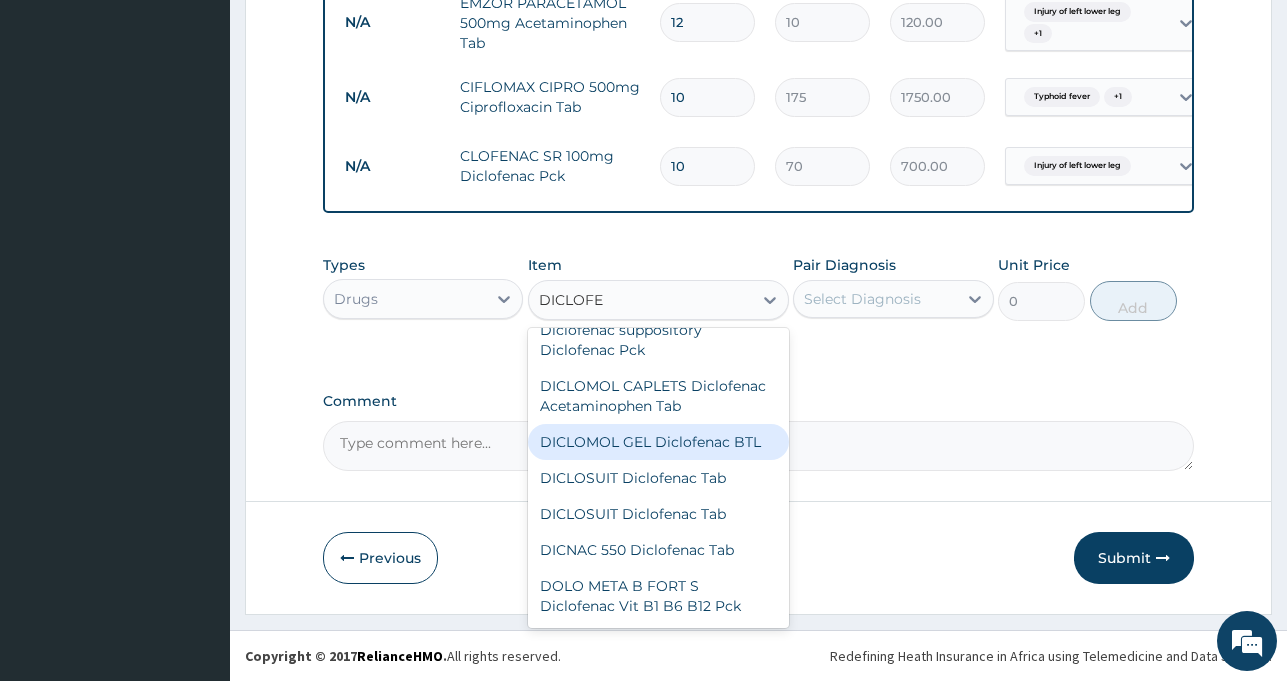 click on "DICLOMOL GEL Diclofenac BTL" at bounding box center [658, 442] 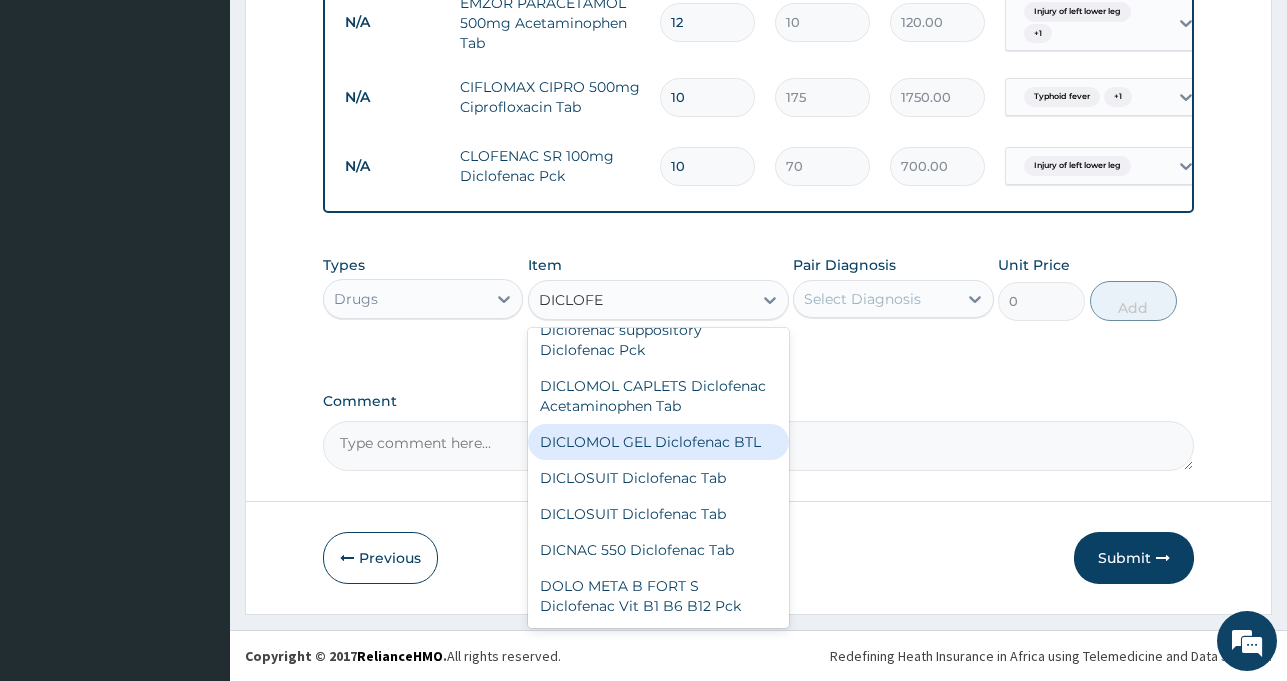 type 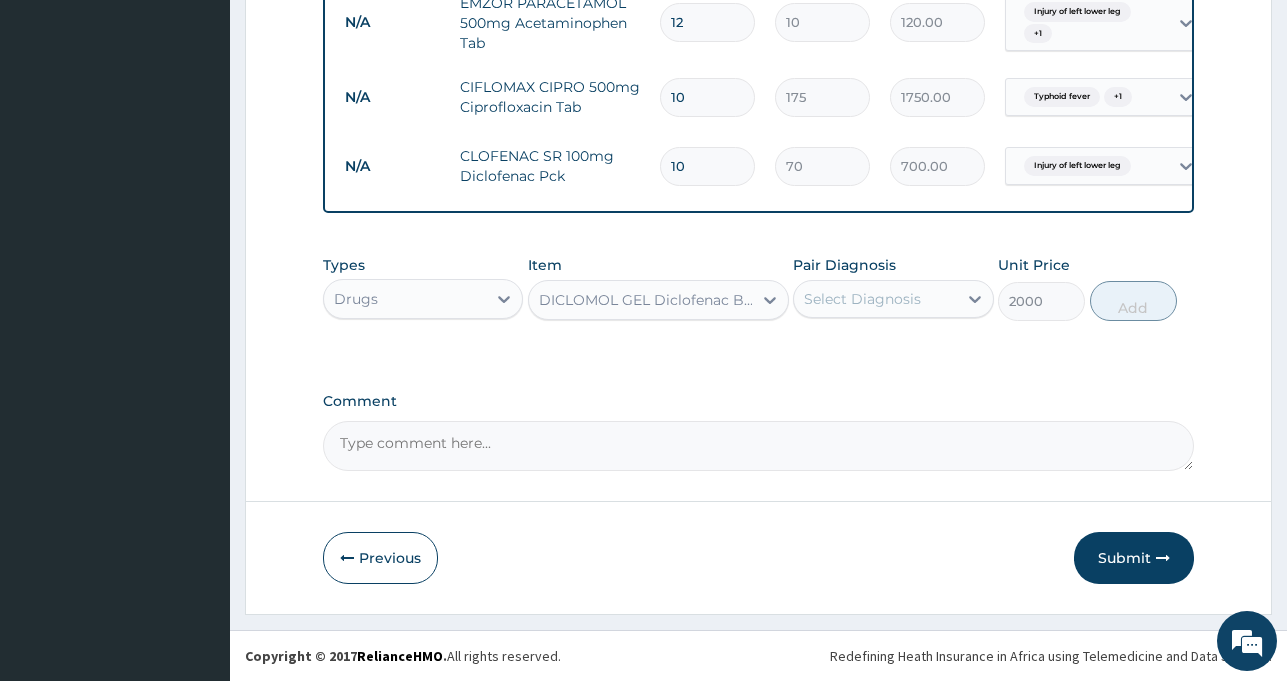 click on "Select Diagnosis" at bounding box center (862, 299) 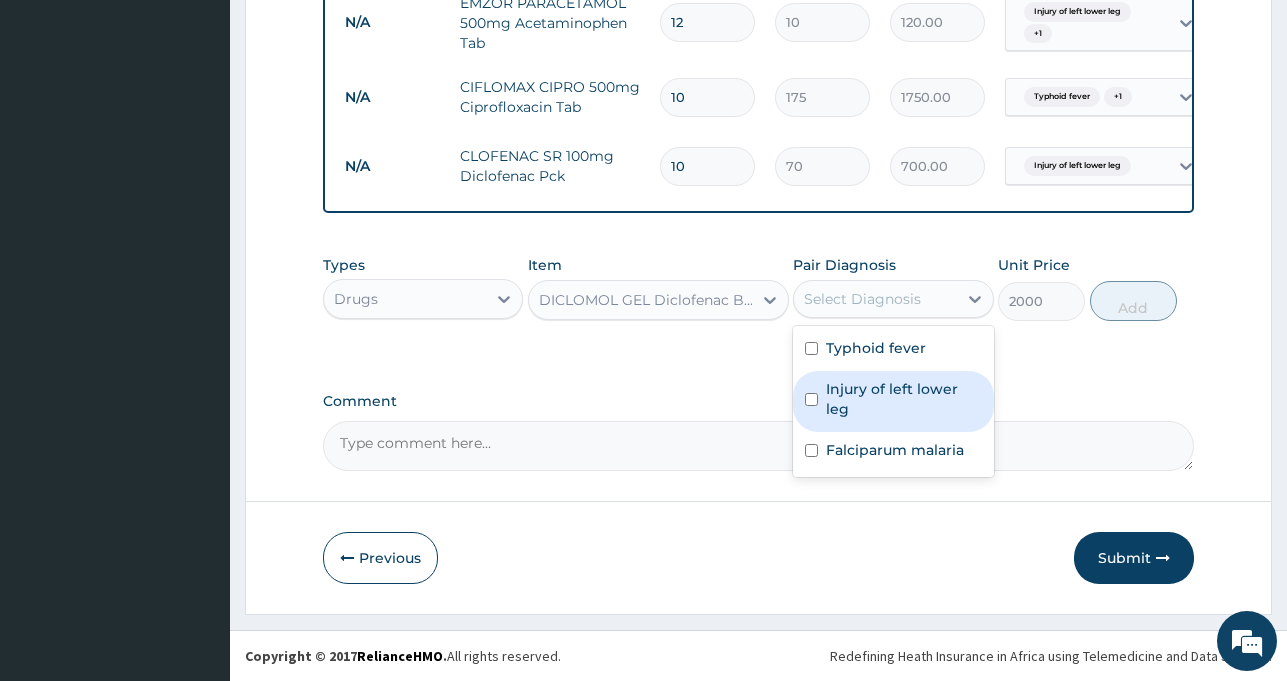 click on "Injury of left lower leg" at bounding box center [893, 401] 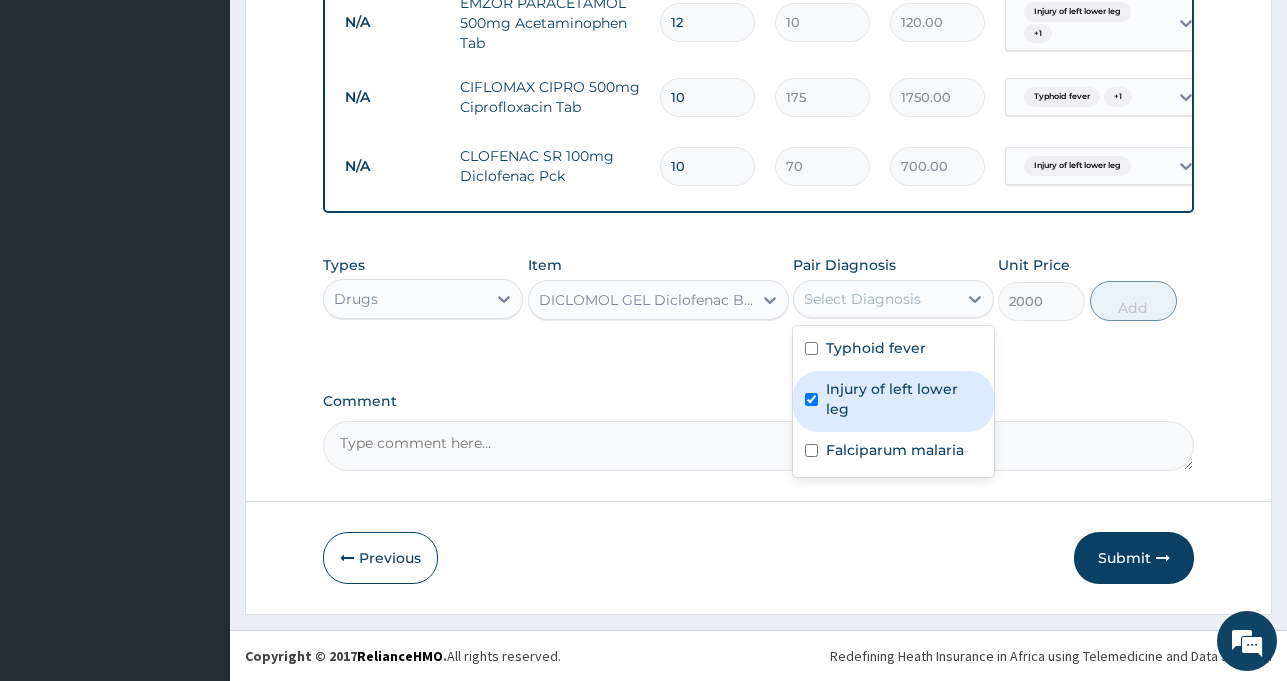 checkbox on "true" 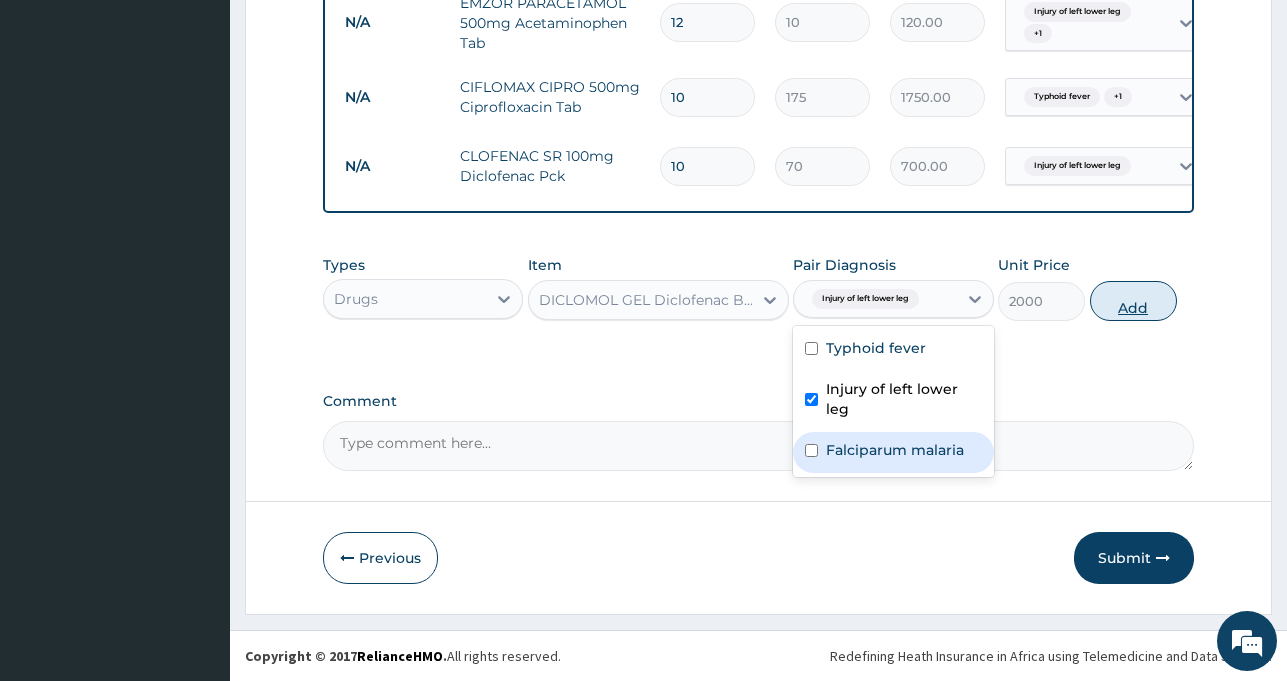 click on "Add" at bounding box center [1133, 301] 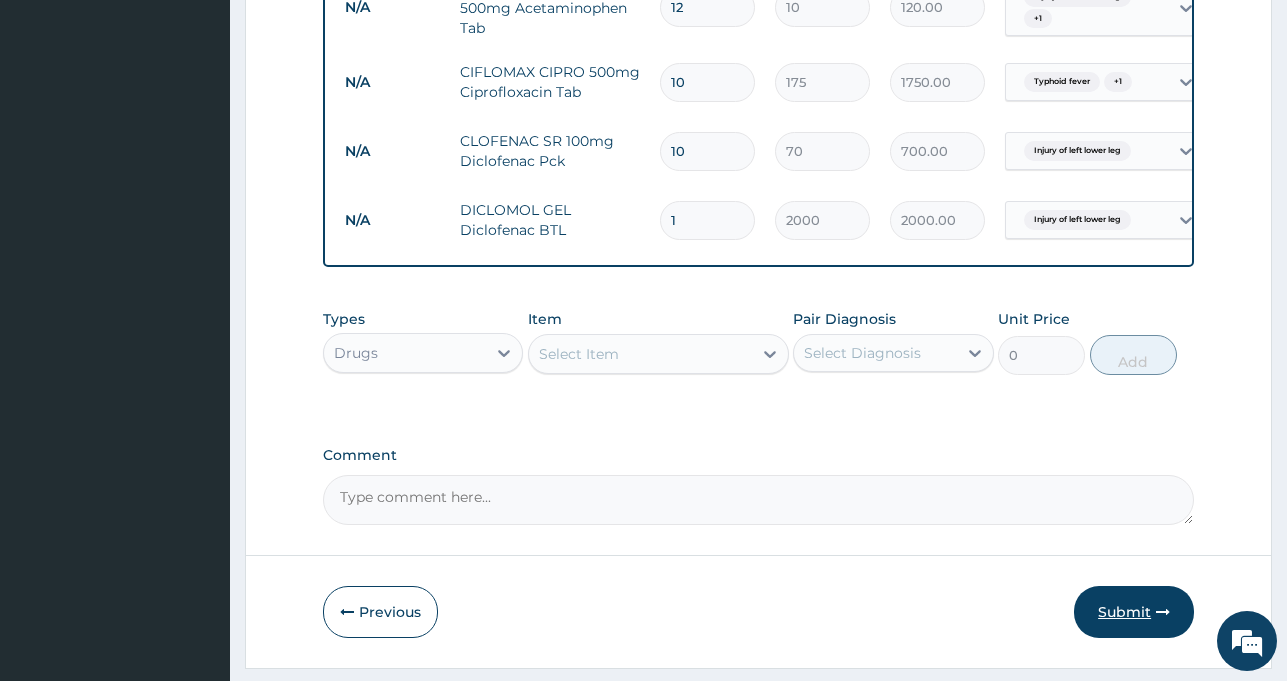 click on "Submit" at bounding box center [1134, 612] 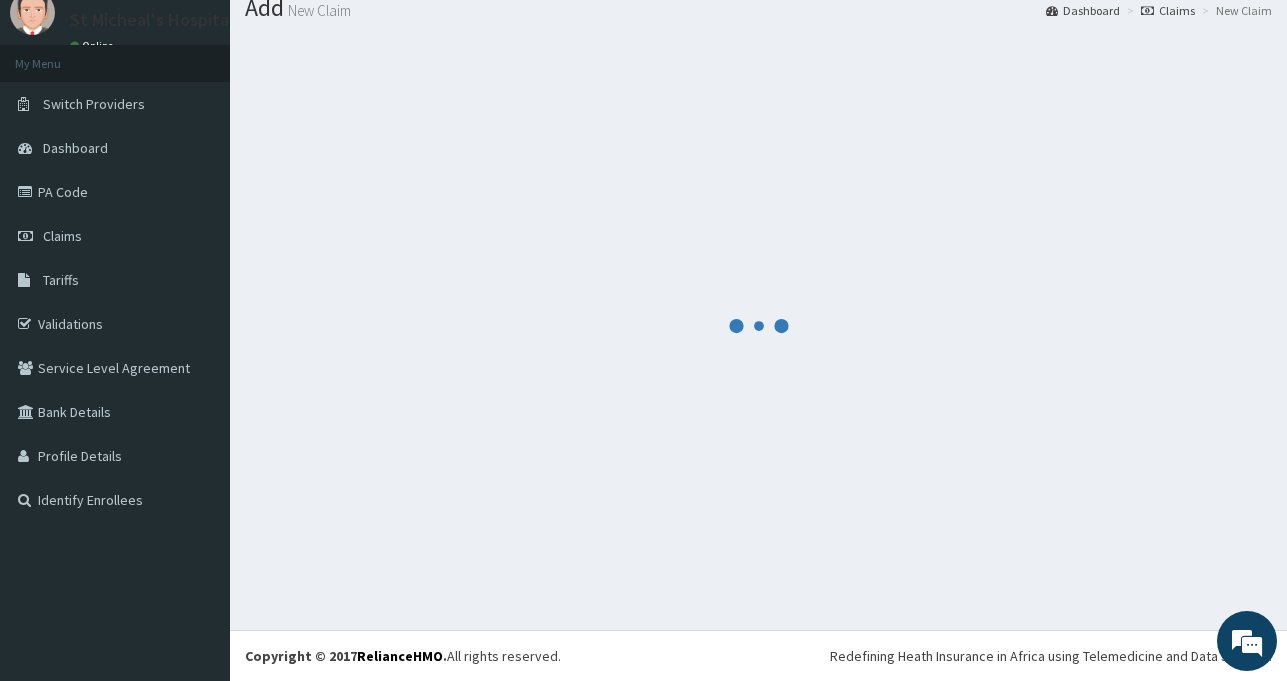 scroll, scrollTop: 979, scrollLeft: 0, axis: vertical 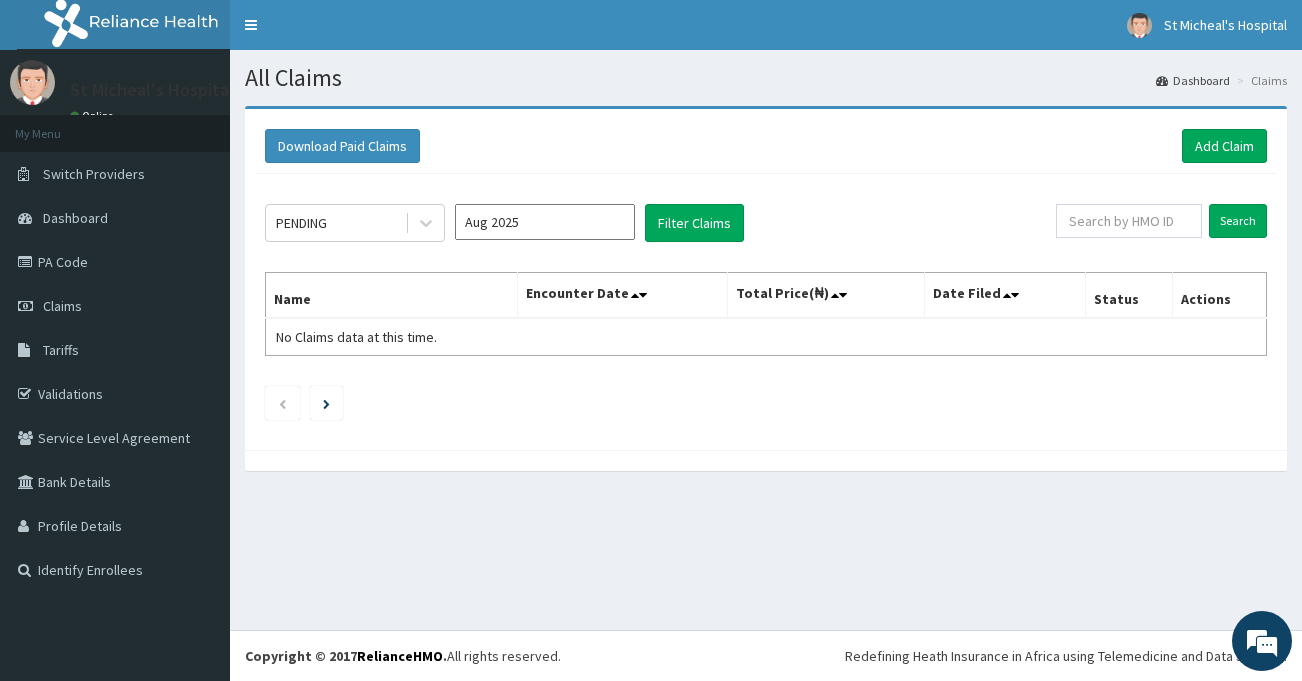 click at bounding box center [766, 403] 